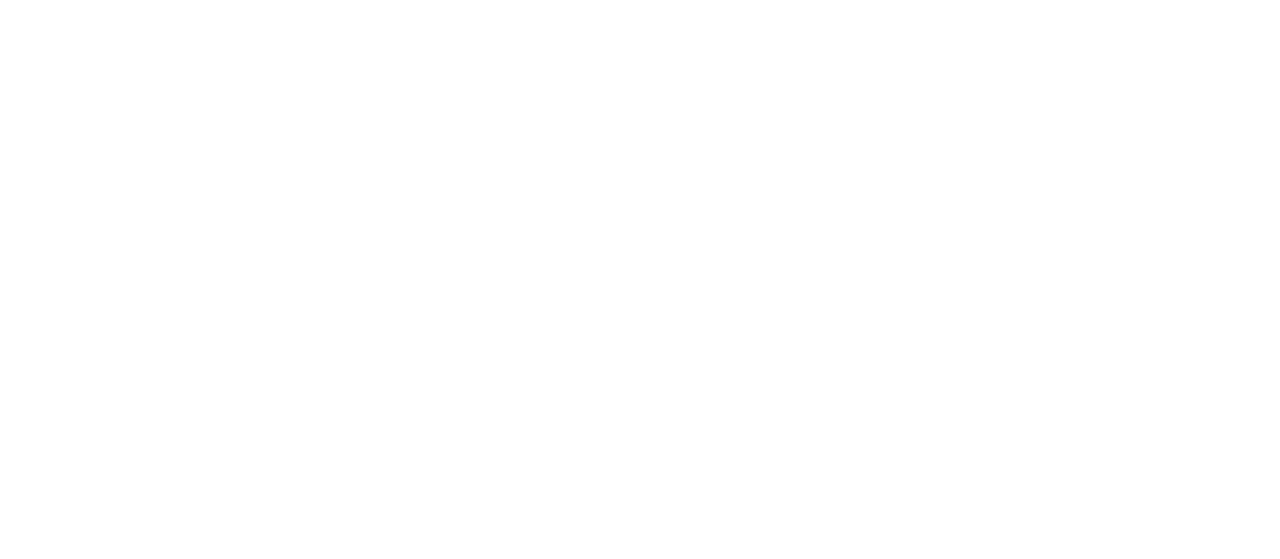 scroll, scrollTop: 0, scrollLeft: 0, axis: both 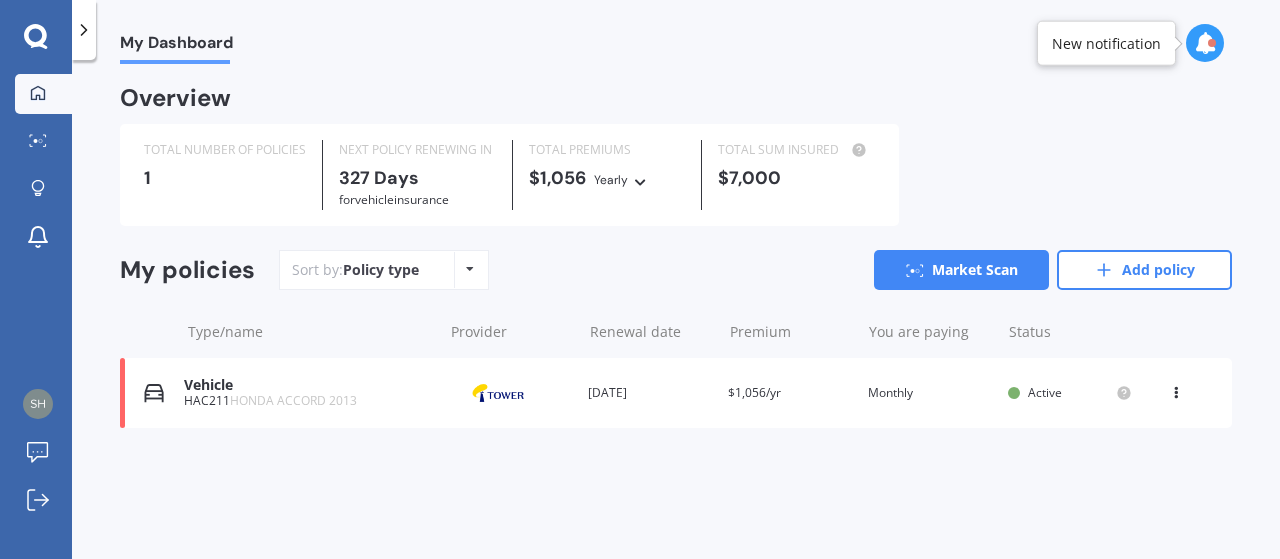 click on "Vehicle" at bounding box center [308, 385] 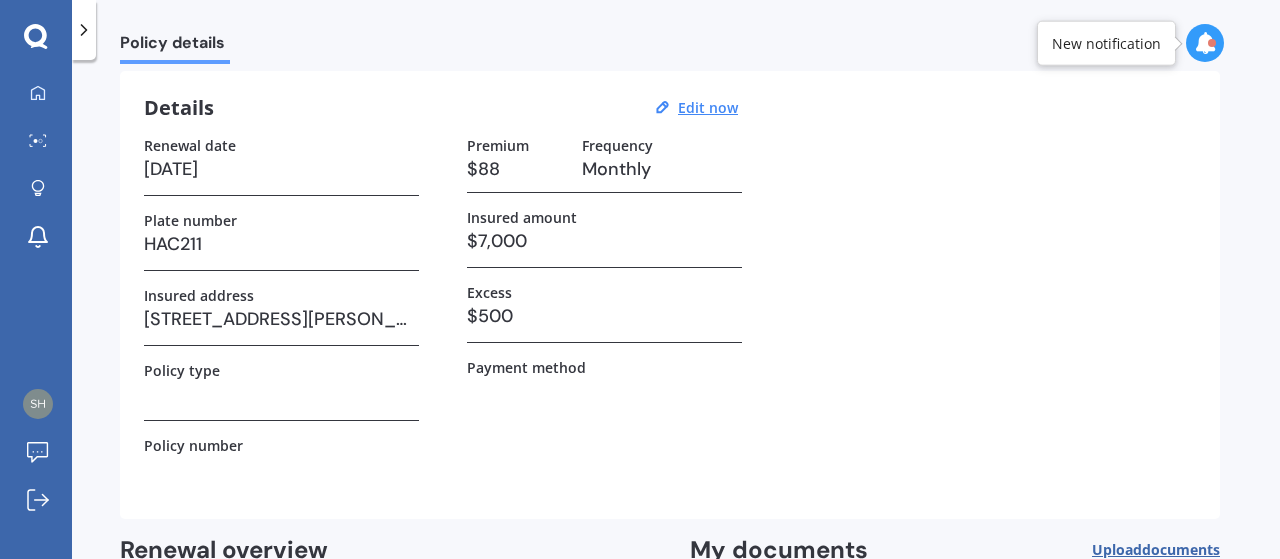 scroll, scrollTop: 0, scrollLeft: 0, axis: both 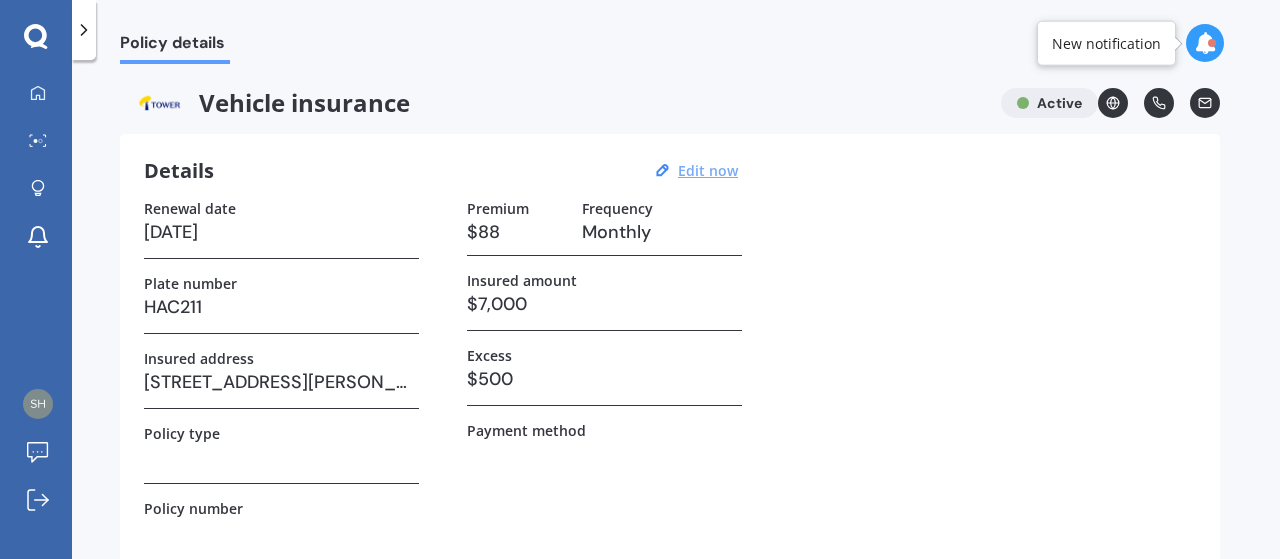 select on "06" 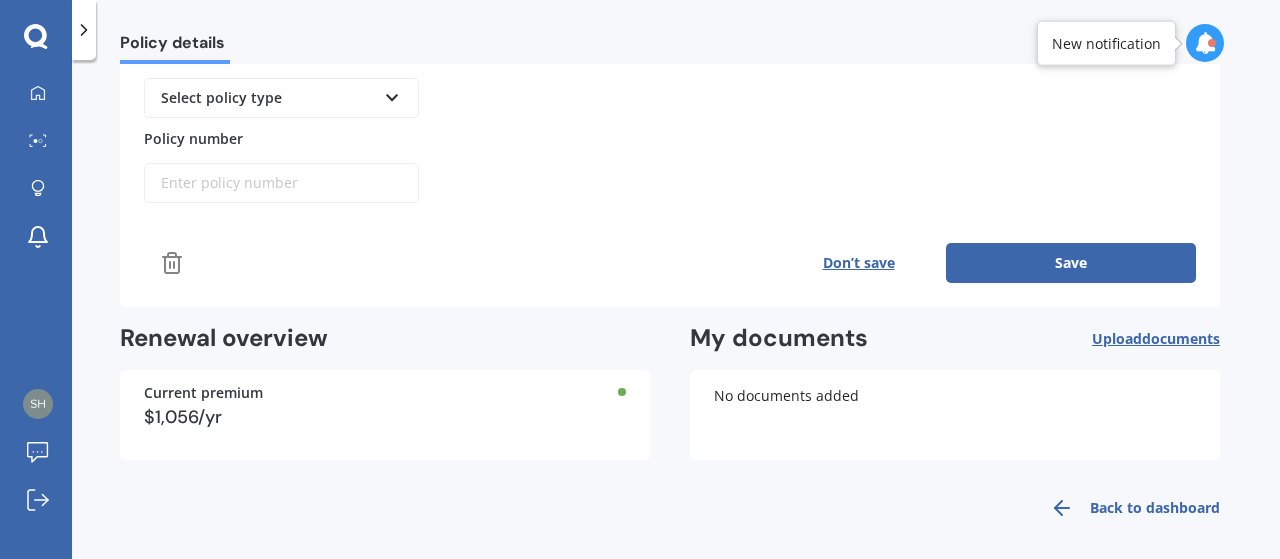 scroll, scrollTop: 496, scrollLeft: 0, axis: vertical 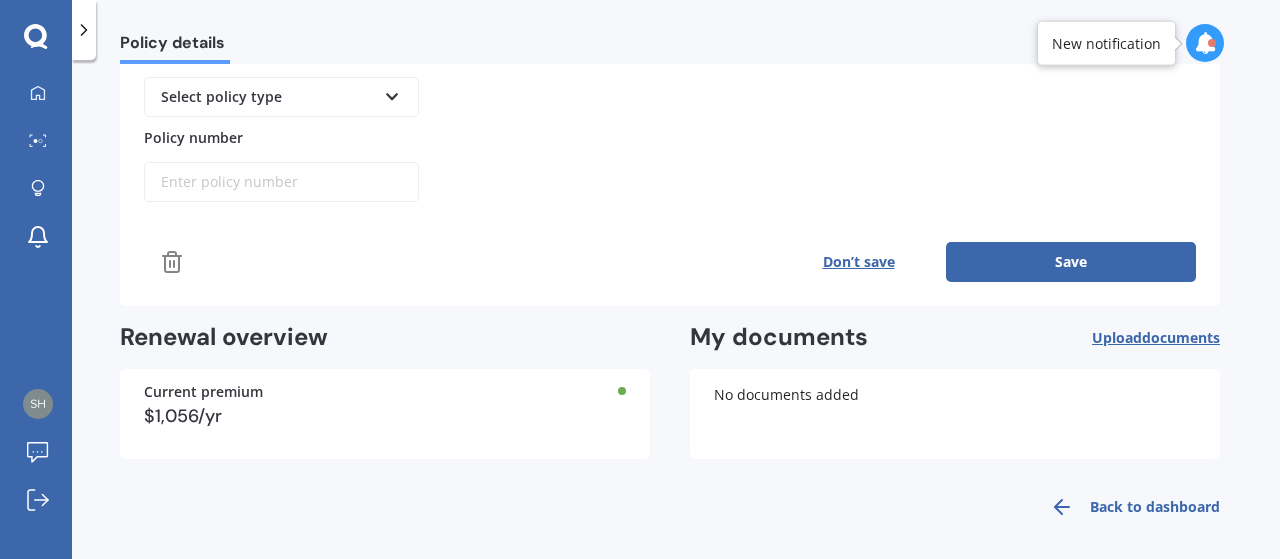 click on "Don’t save" at bounding box center (858, 262) 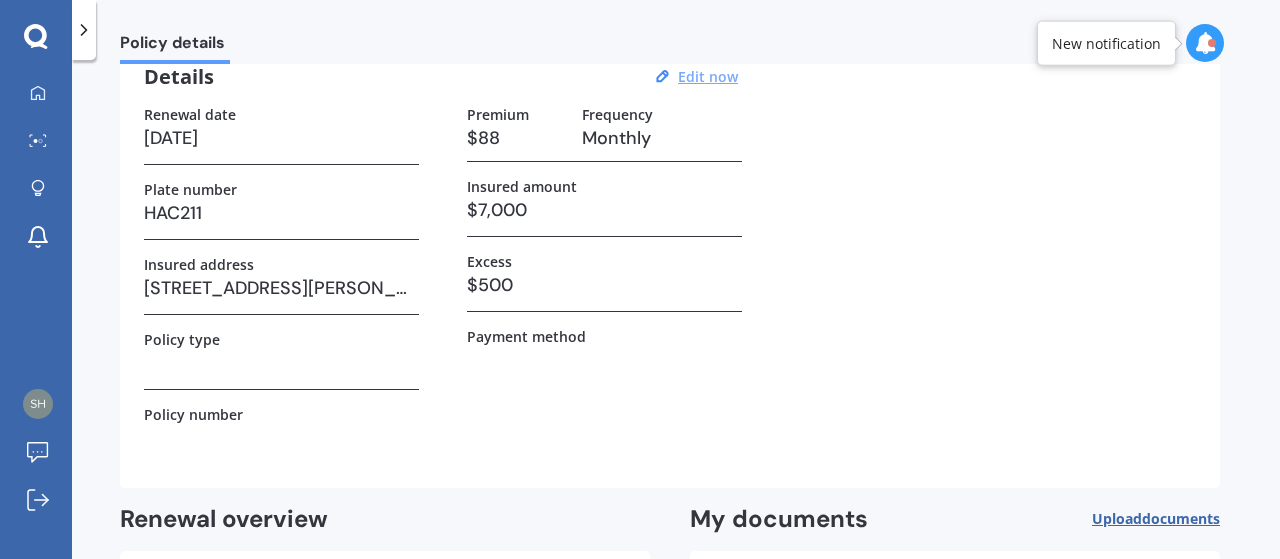 scroll, scrollTop: 0, scrollLeft: 0, axis: both 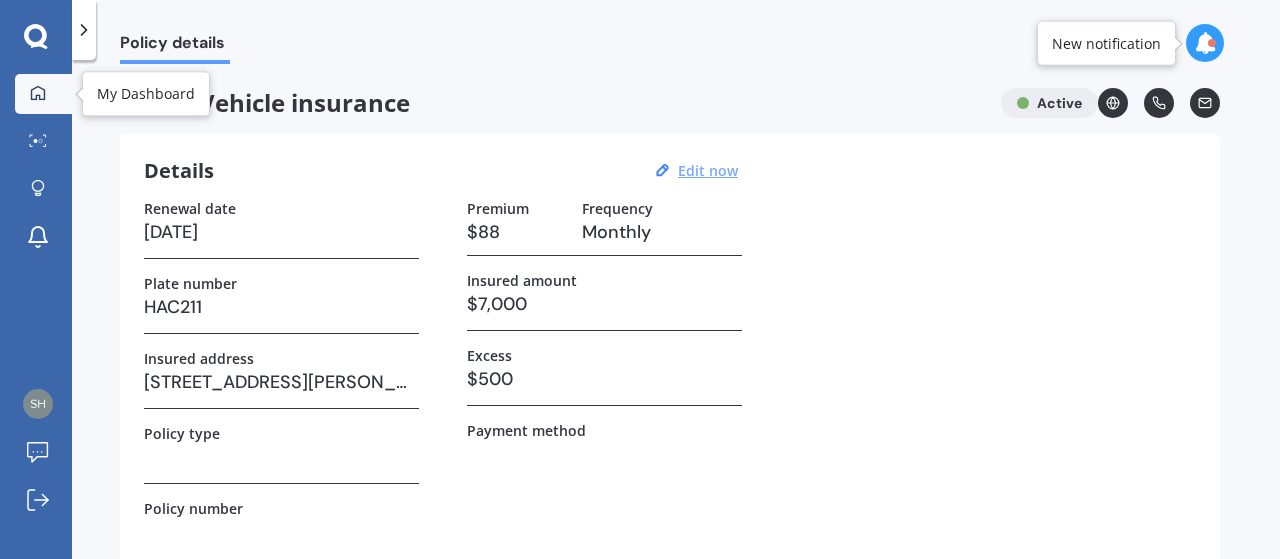 click on "My Dashboard" at bounding box center (43, 94) 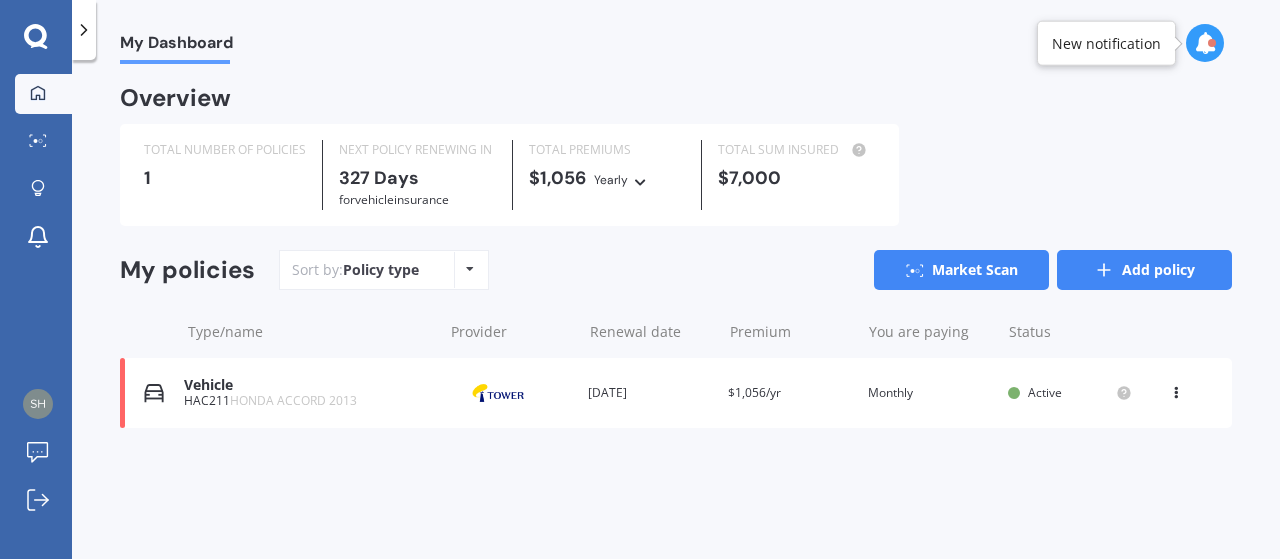 click 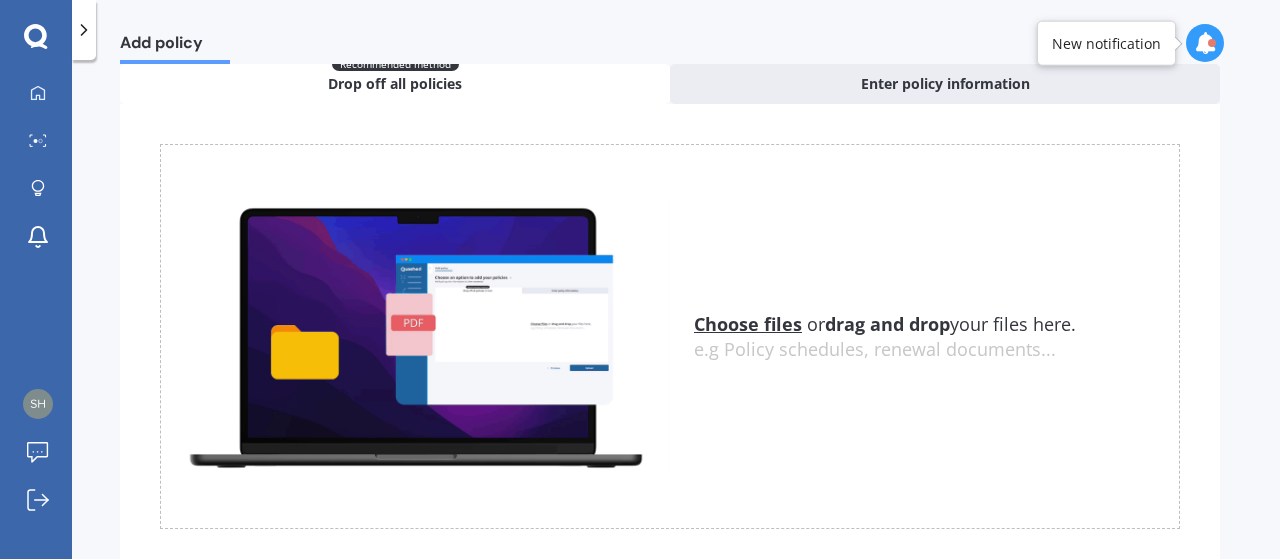 scroll, scrollTop: 170, scrollLeft: 0, axis: vertical 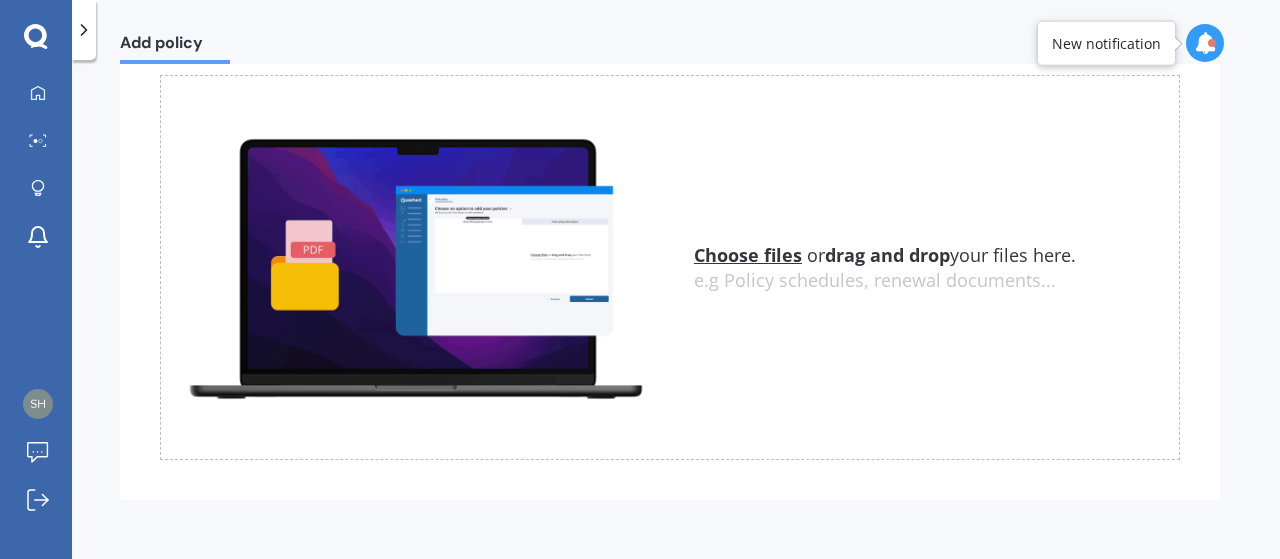 click on "Choose files" at bounding box center (748, 255) 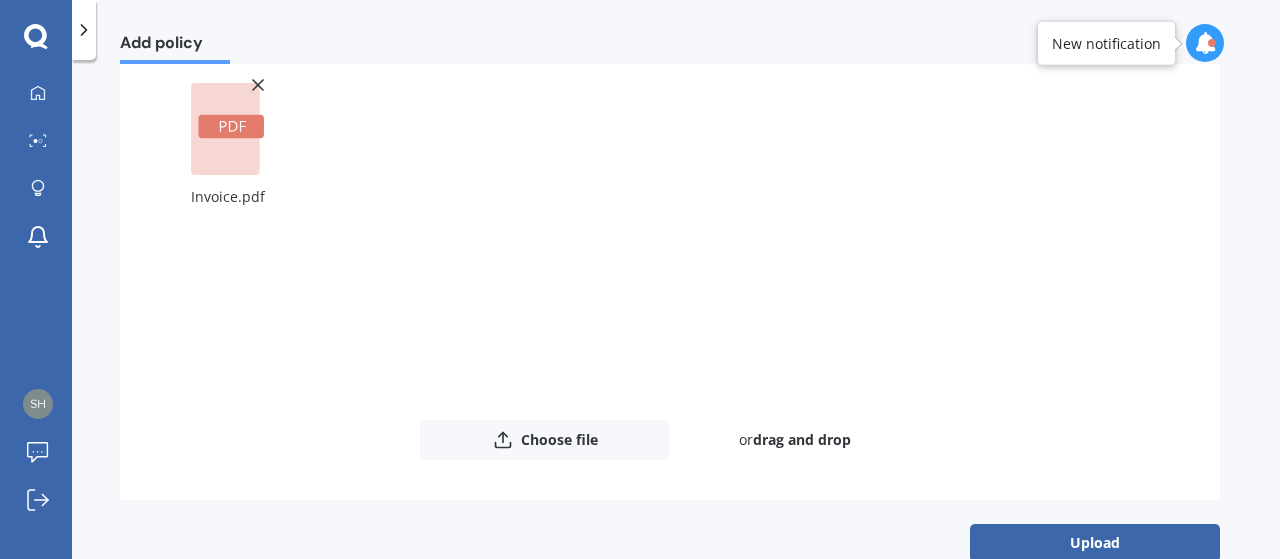 scroll, scrollTop: 208, scrollLeft: 0, axis: vertical 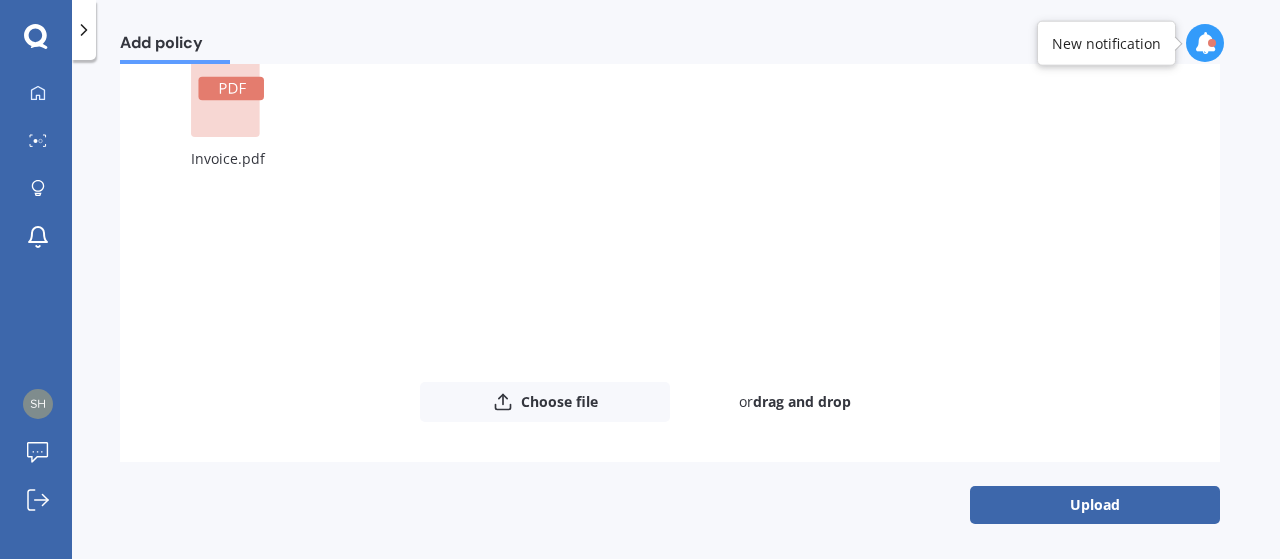 click on "Upload" at bounding box center (1095, 505) 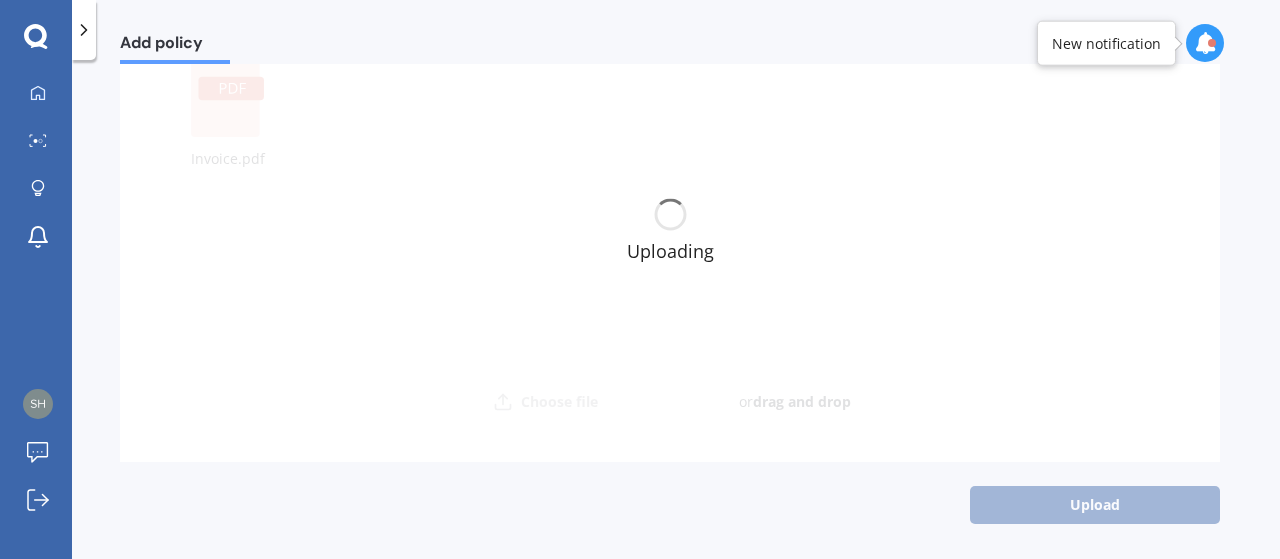 scroll, scrollTop: 0, scrollLeft: 0, axis: both 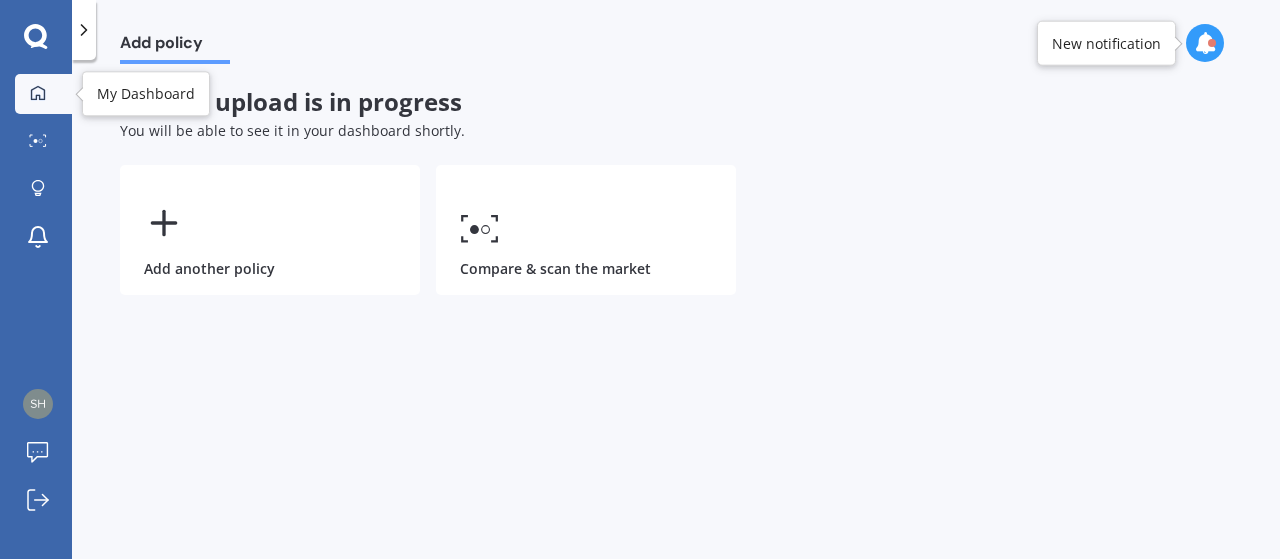click 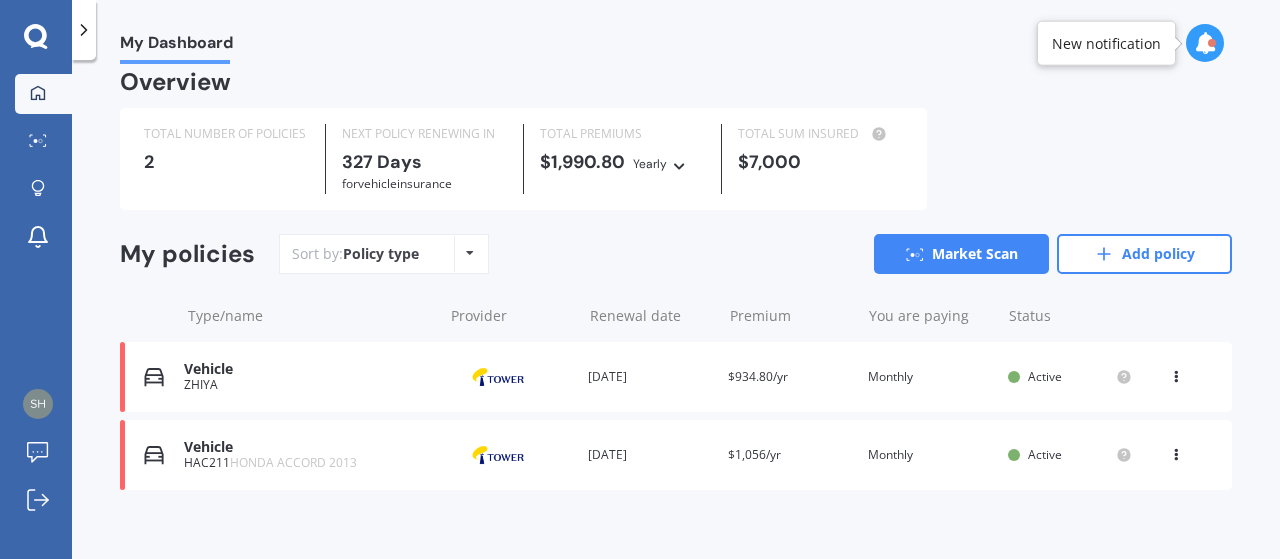 scroll, scrollTop: 31, scrollLeft: 0, axis: vertical 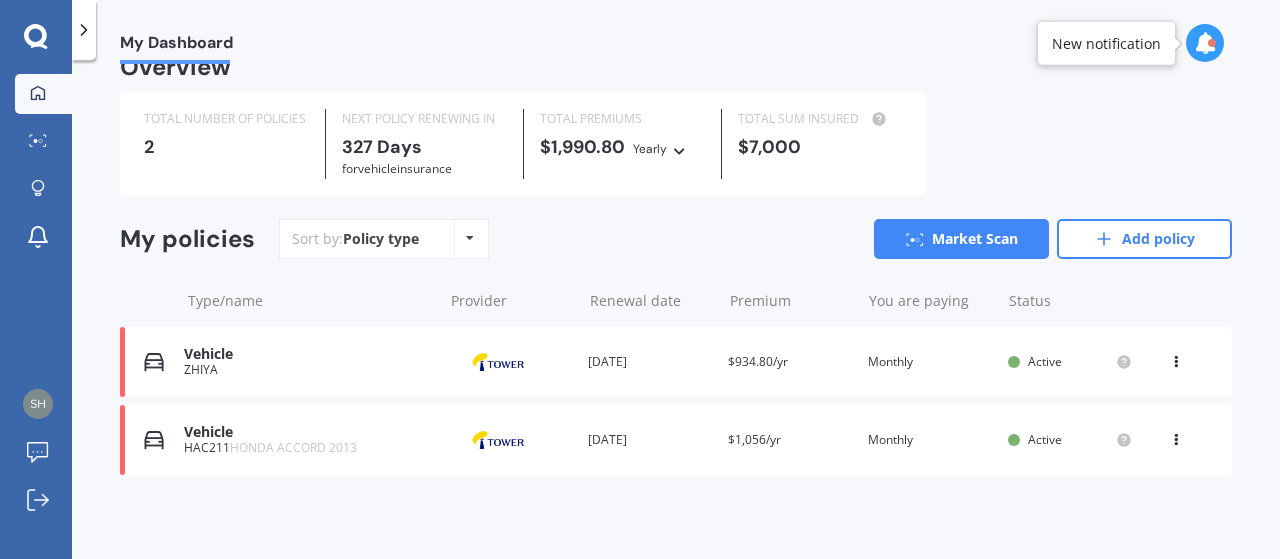 click on "View option View policy Delete" at bounding box center [1178, 440] 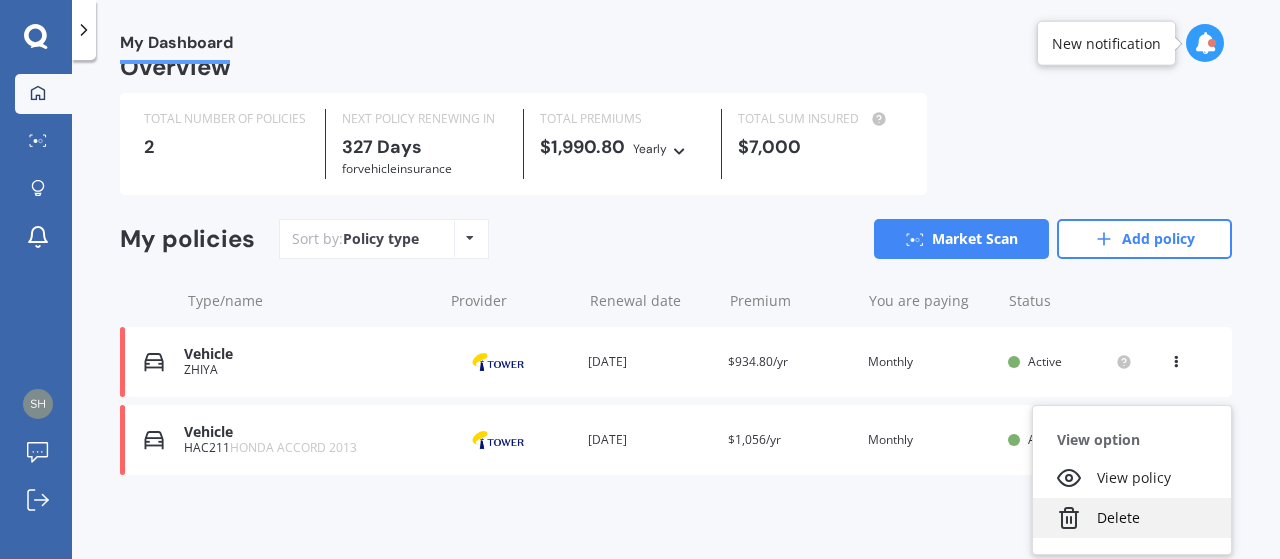 click on "Delete" at bounding box center [1132, 518] 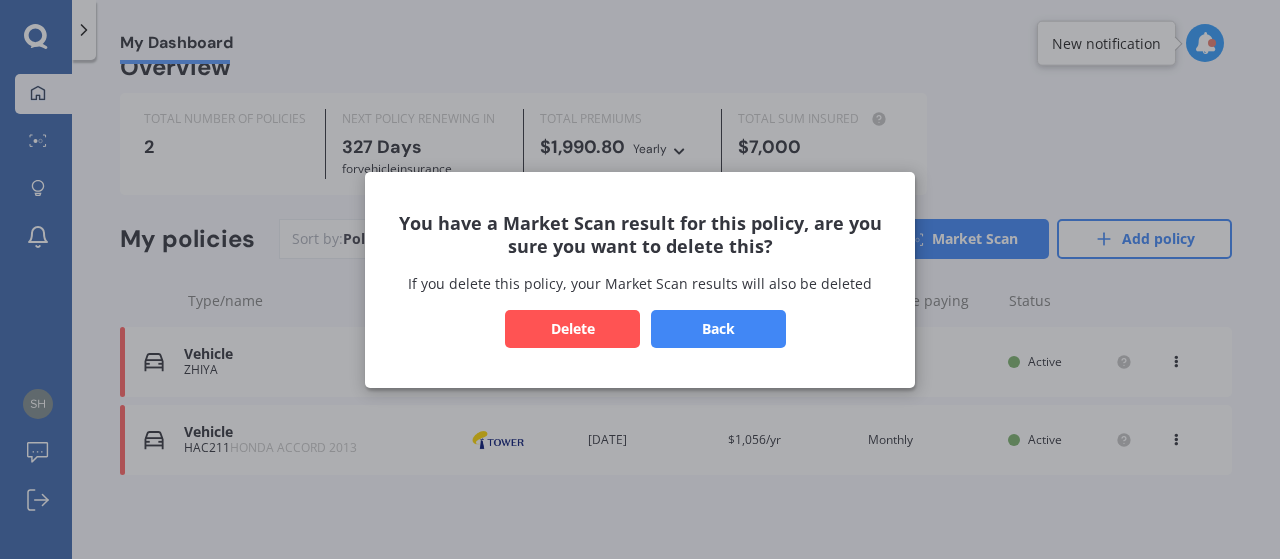 click on "Delete" at bounding box center [572, 328] 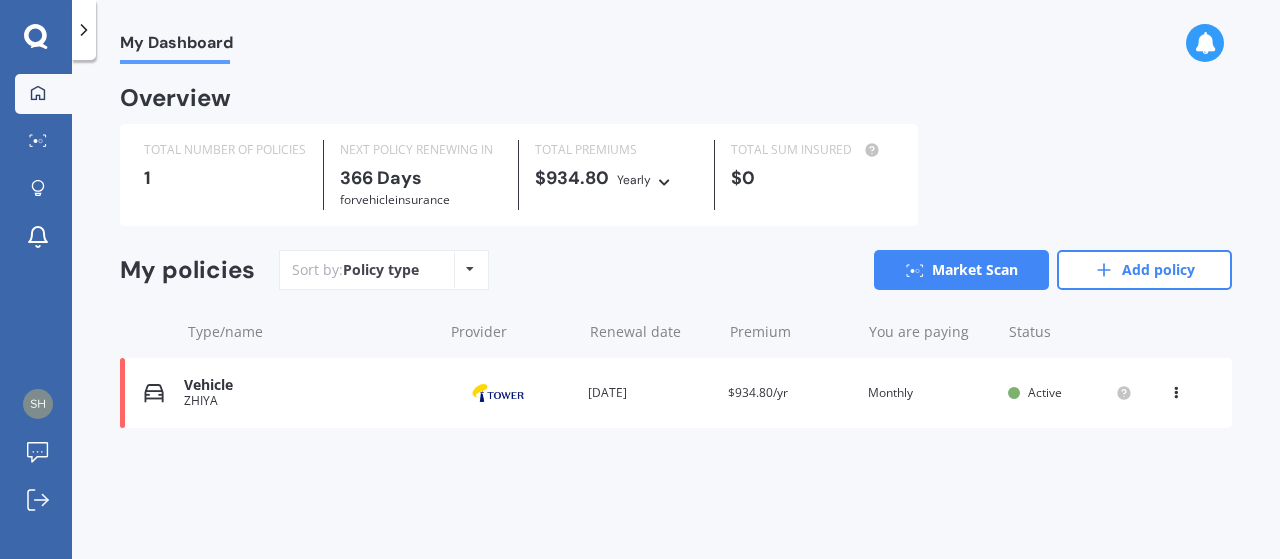 scroll, scrollTop: 0, scrollLeft: 0, axis: both 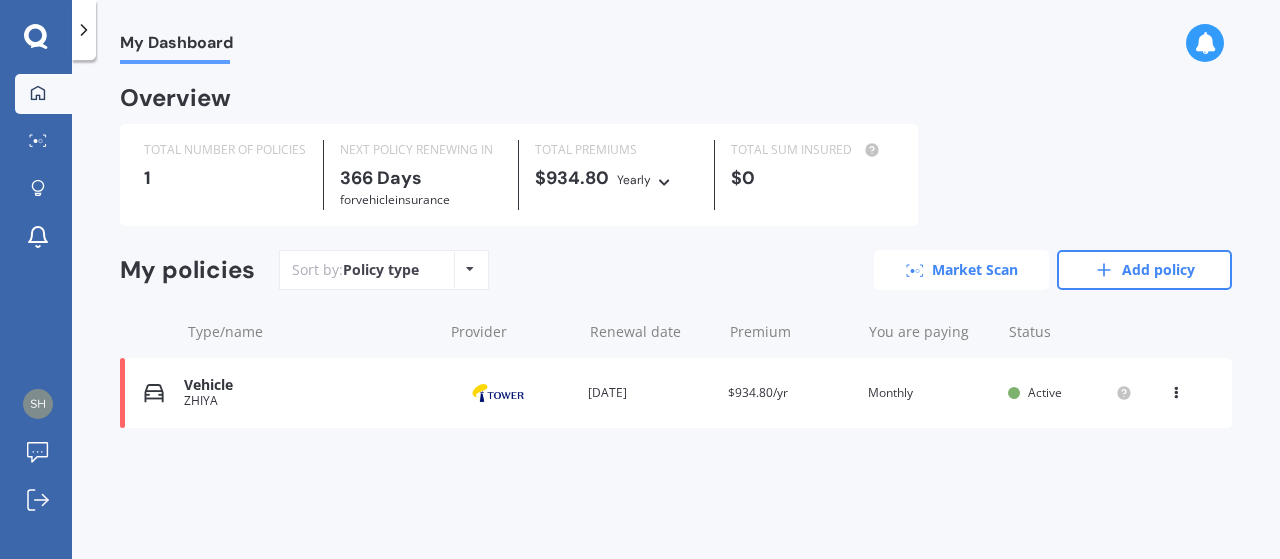 click on "Market Scan" at bounding box center (961, 270) 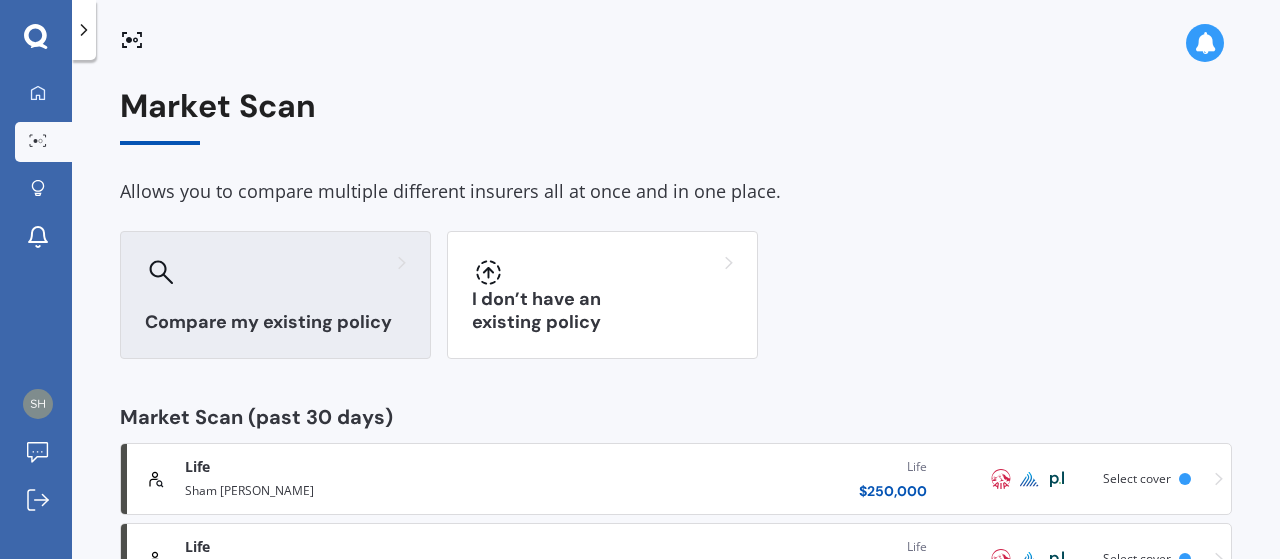 scroll, scrollTop: 80, scrollLeft: 0, axis: vertical 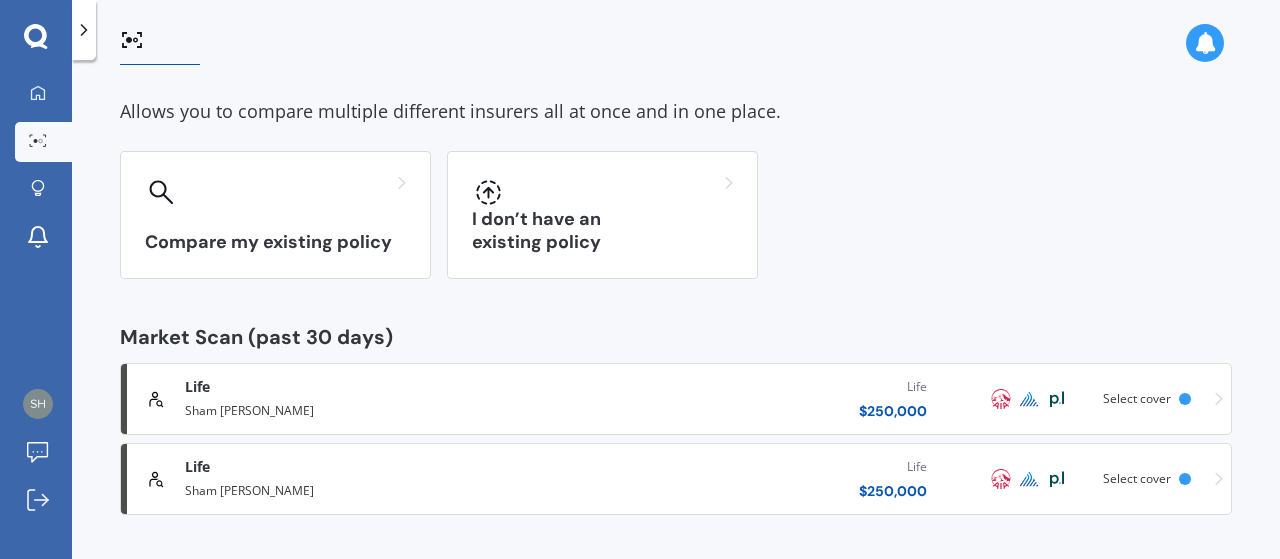 click 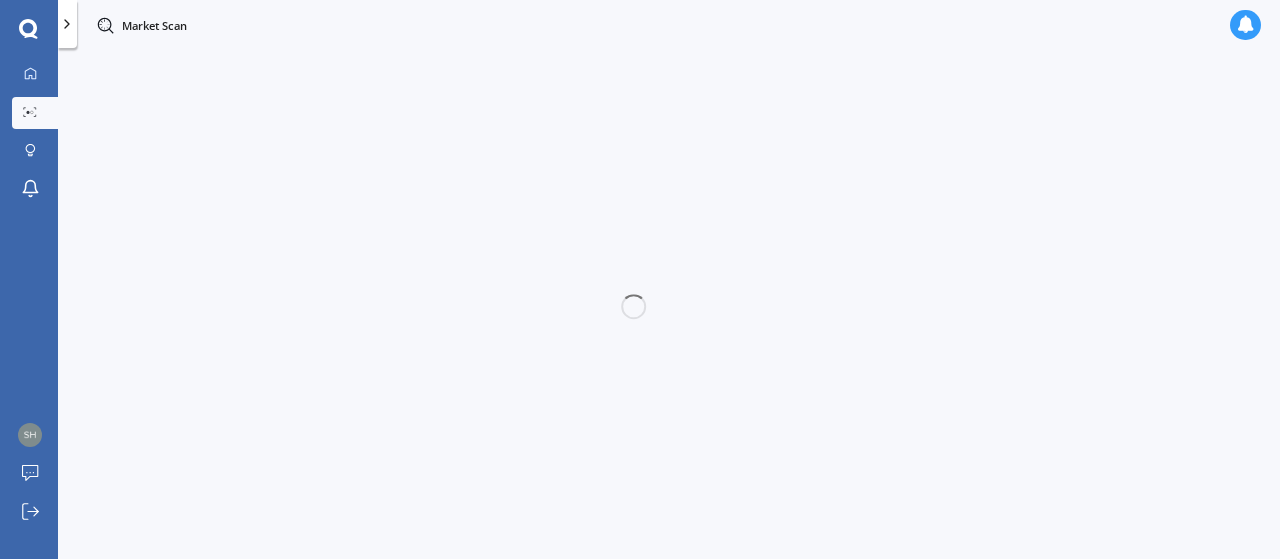 scroll, scrollTop: 0, scrollLeft: 0, axis: both 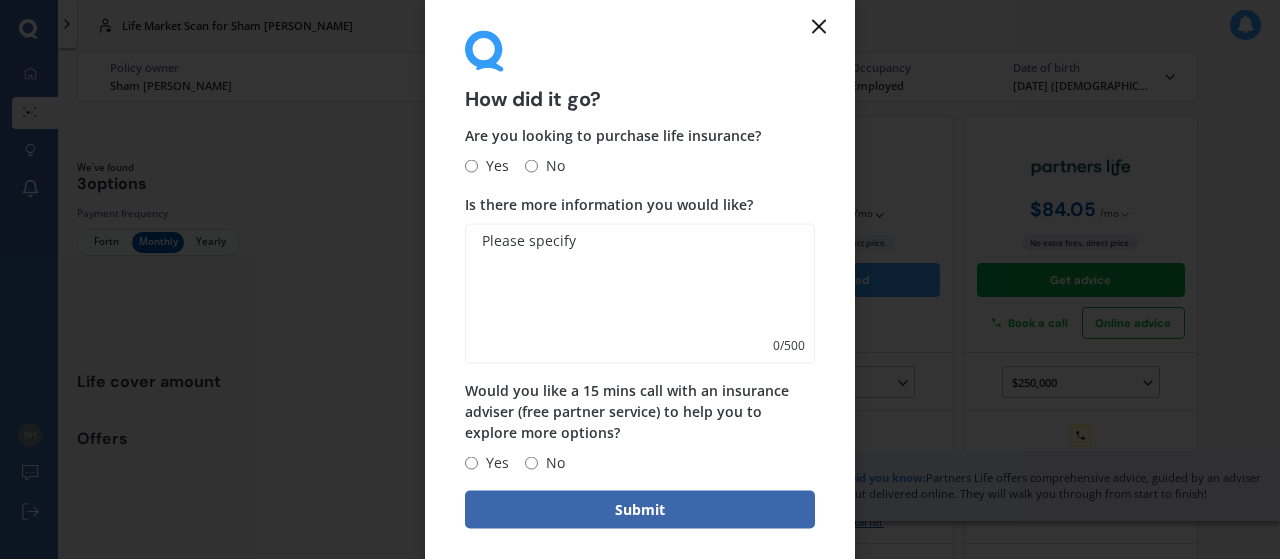 click 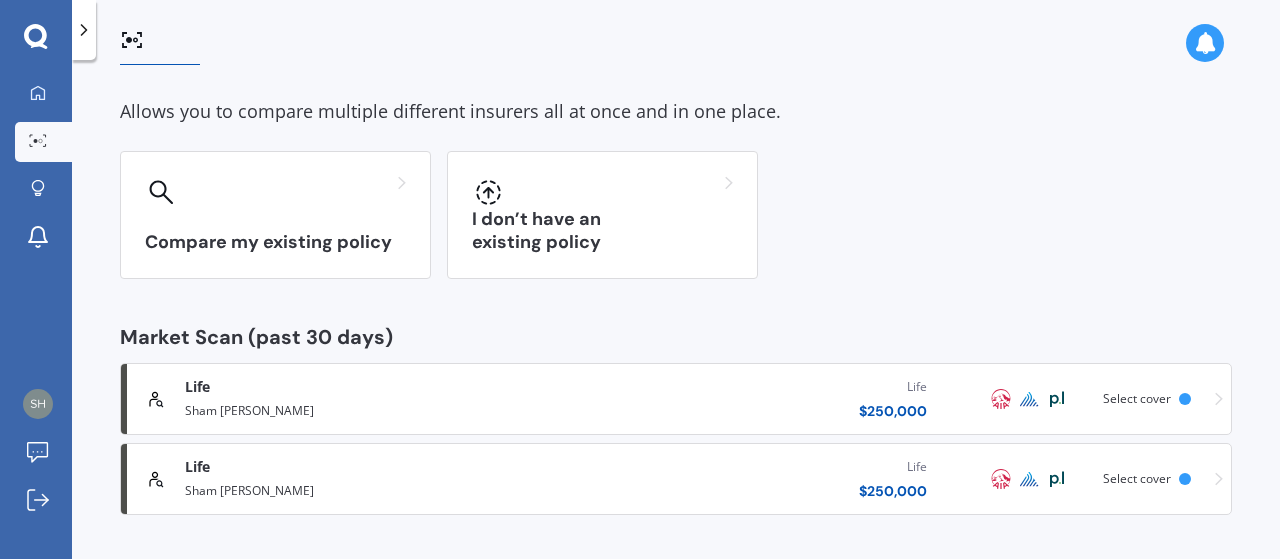 scroll, scrollTop: 0, scrollLeft: 0, axis: both 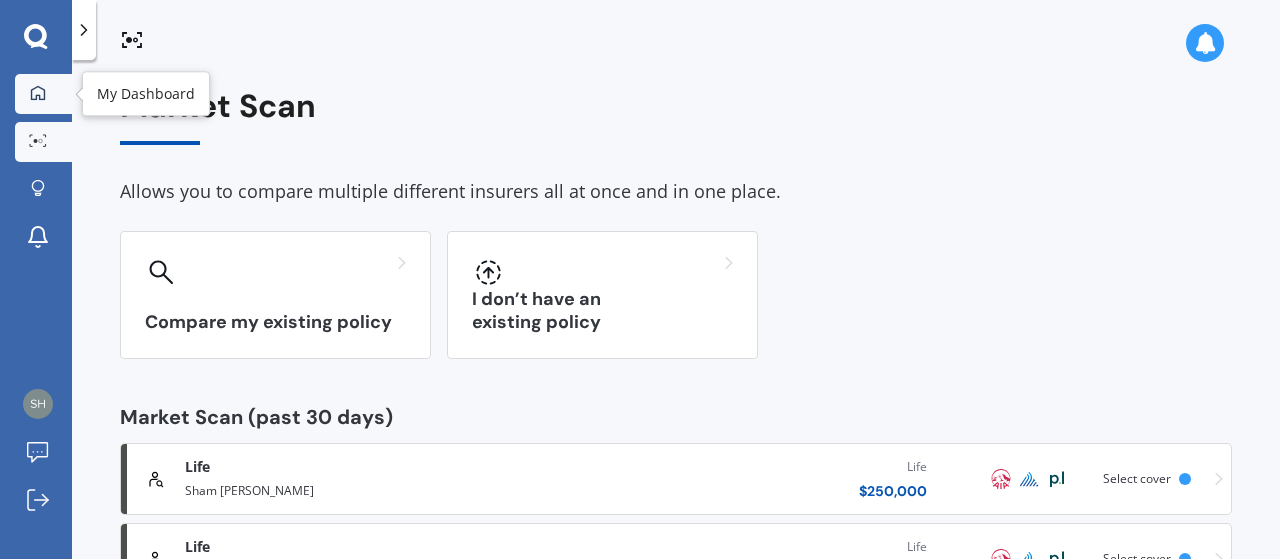 click at bounding box center [38, 94] 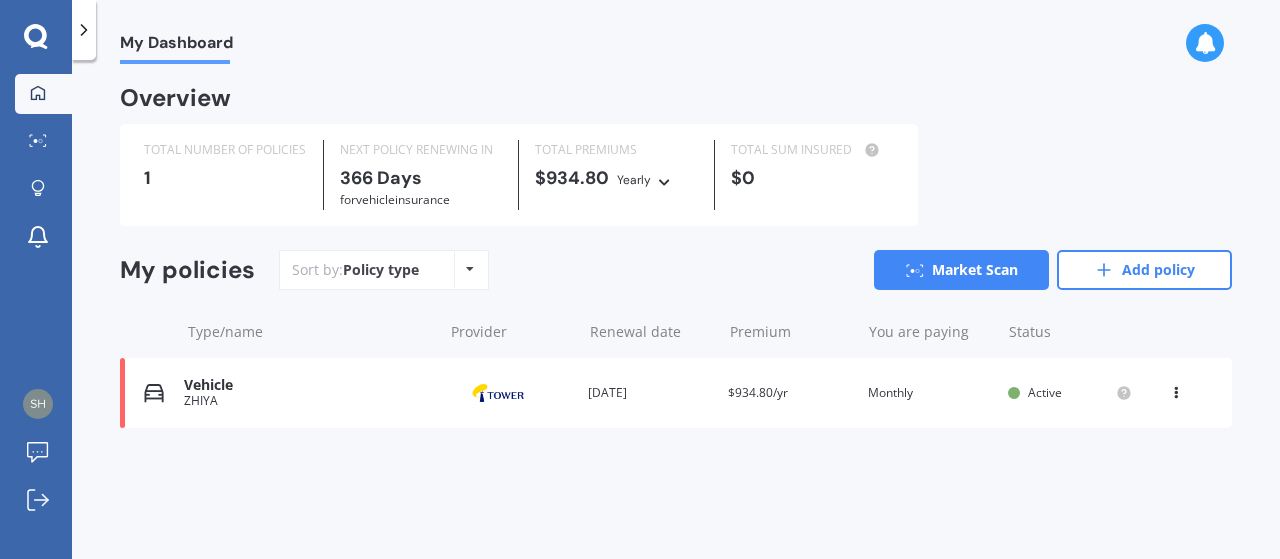click on "Vehicle ZHIYA Provider Renewal date [DATE] Premium $934.80/yr You are paying Monthly Status Active View option View policy Delete" at bounding box center (676, 393) 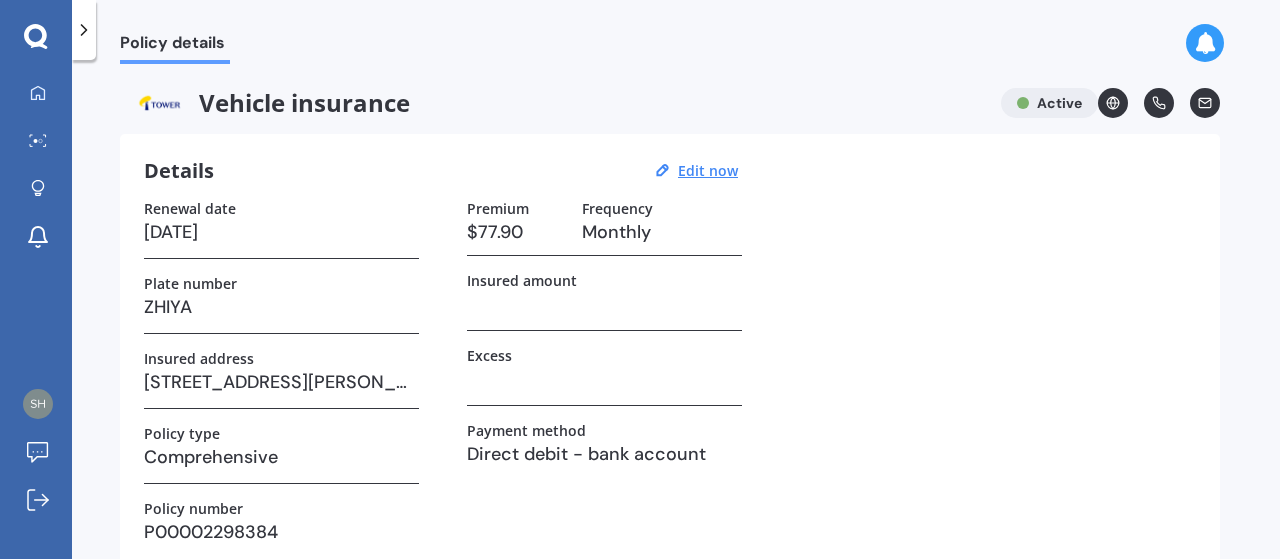 click at bounding box center [604, 304] 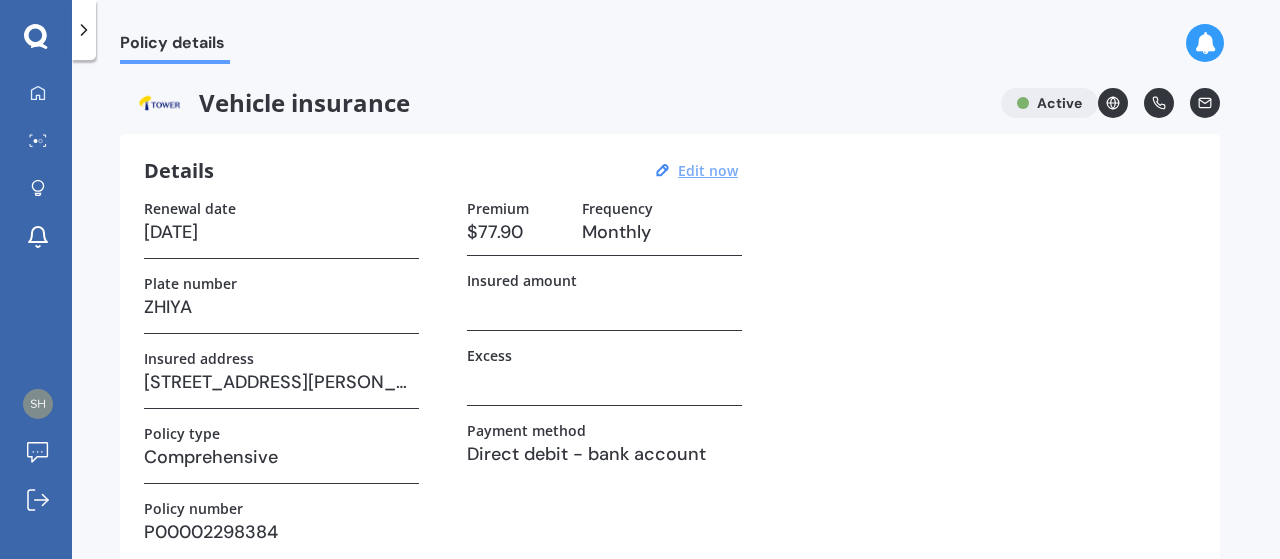 click on "Edit now" at bounding box center [708, 170] 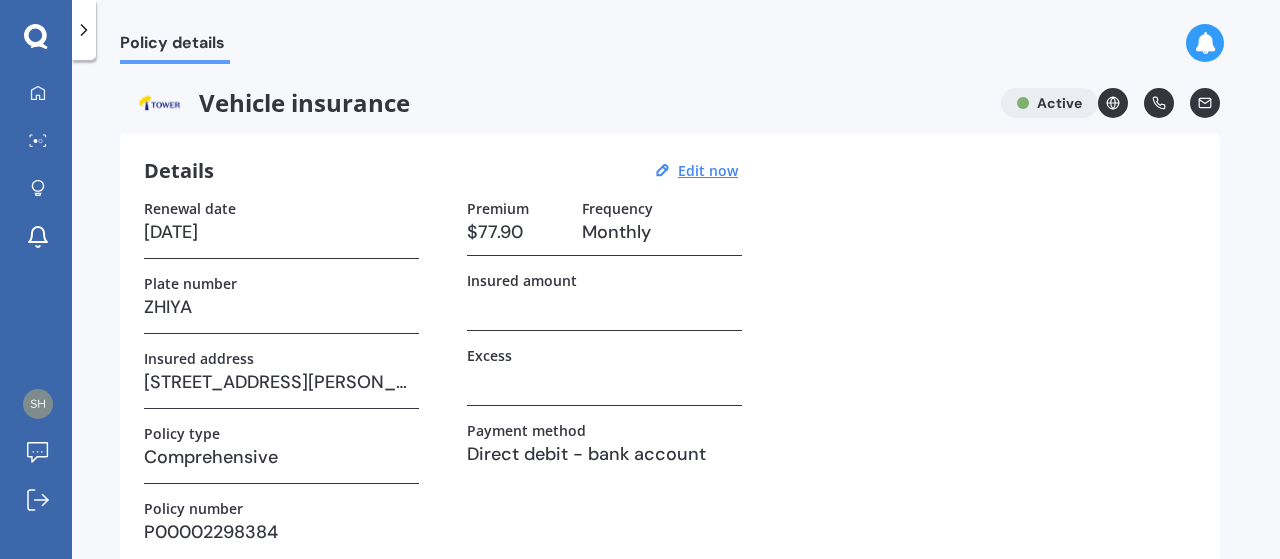 select on "14" 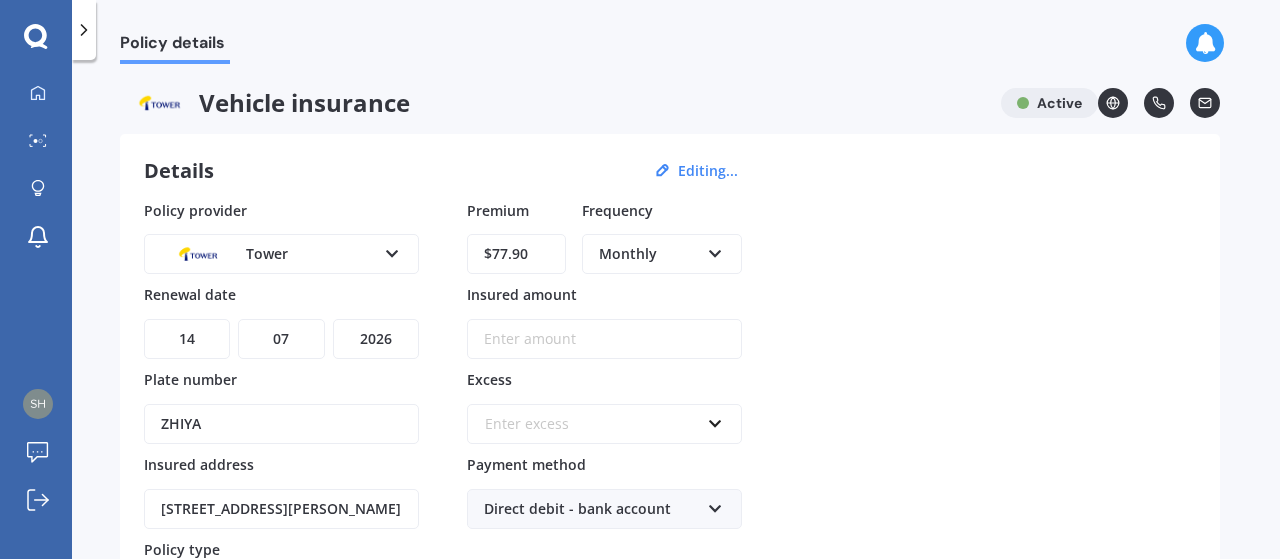 click on "Insured amount" at bounding box center [604, 339] 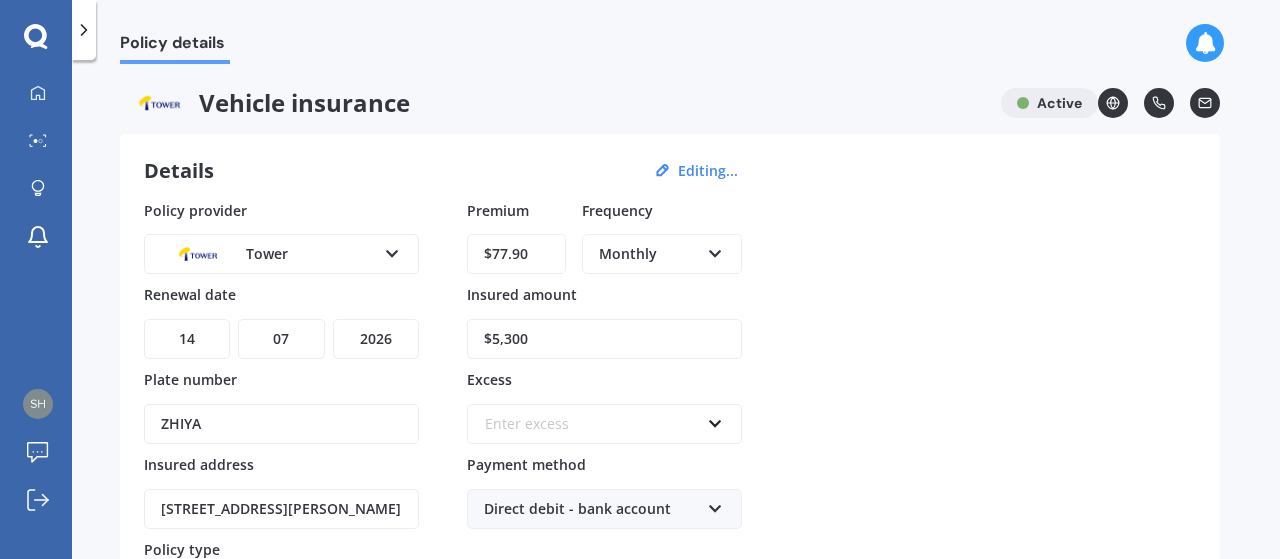 type on "$5,300" 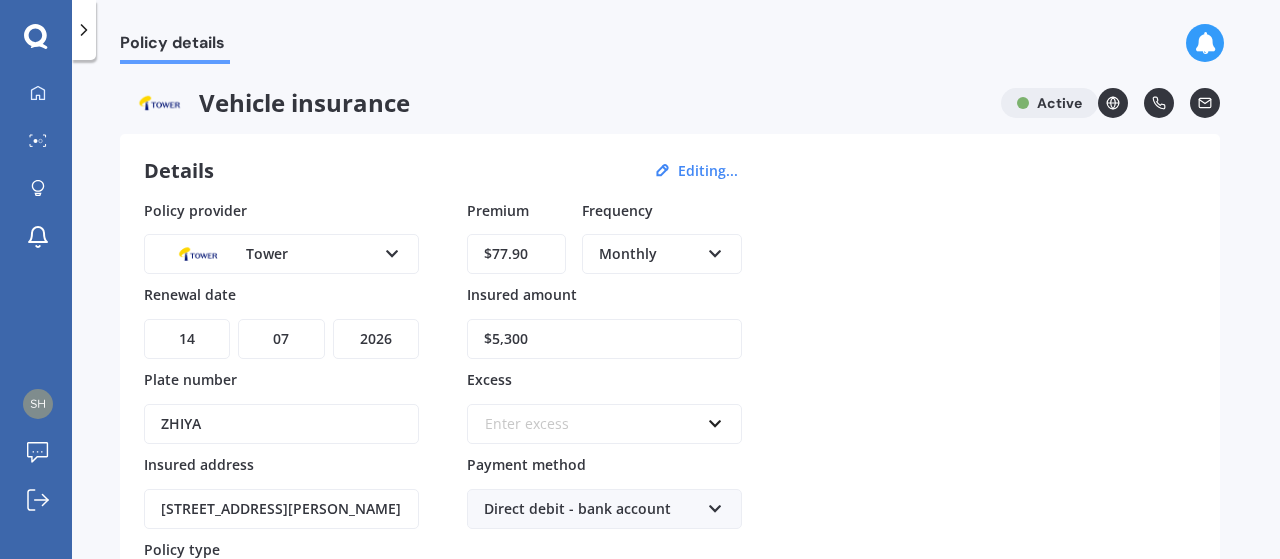 click on "Enter excess" at bounding box center (592, 424) 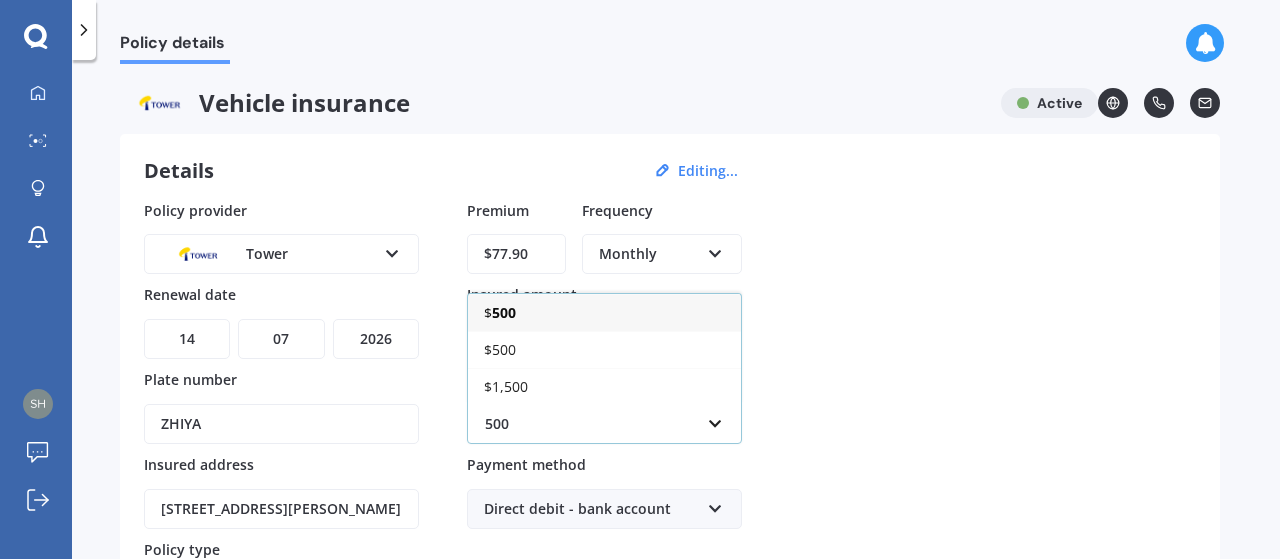 type on "500" 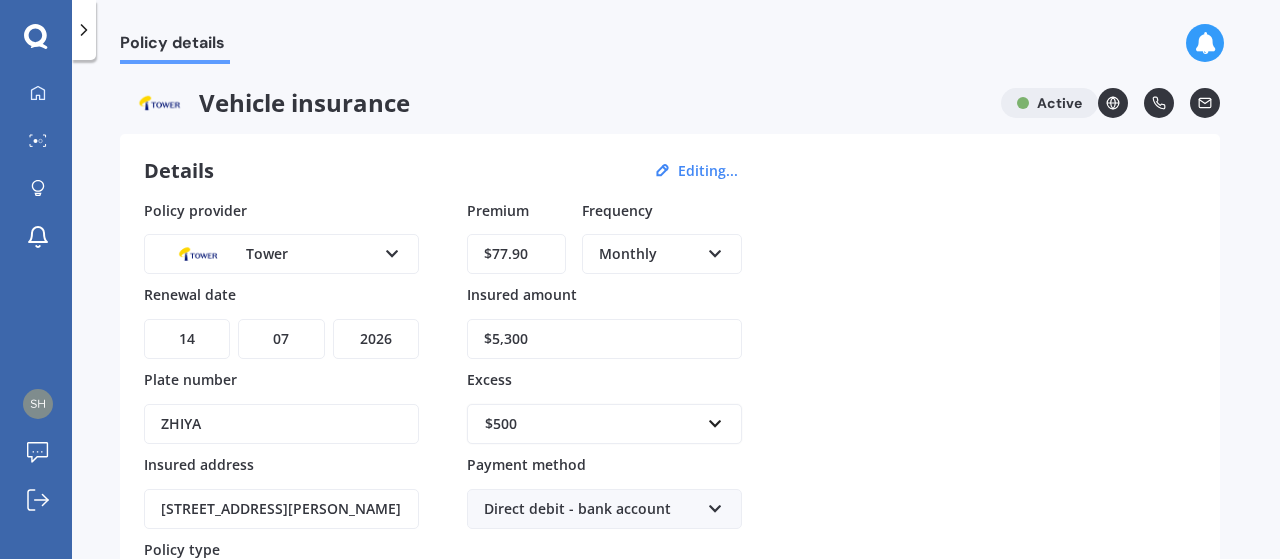 drag, startPoint x: 1170, startPoint y: 501, endPoint x: 1060, endPoint y: 491, distance: 110.45361 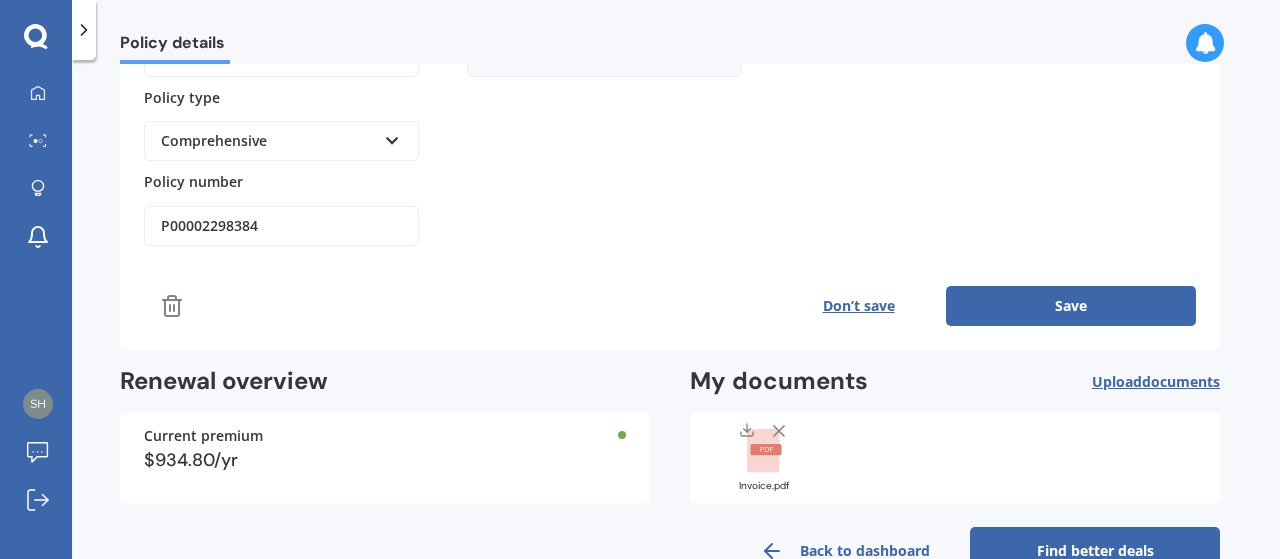 scroll, scrollTop: 496, scrollLeft: 0, axis: vertical 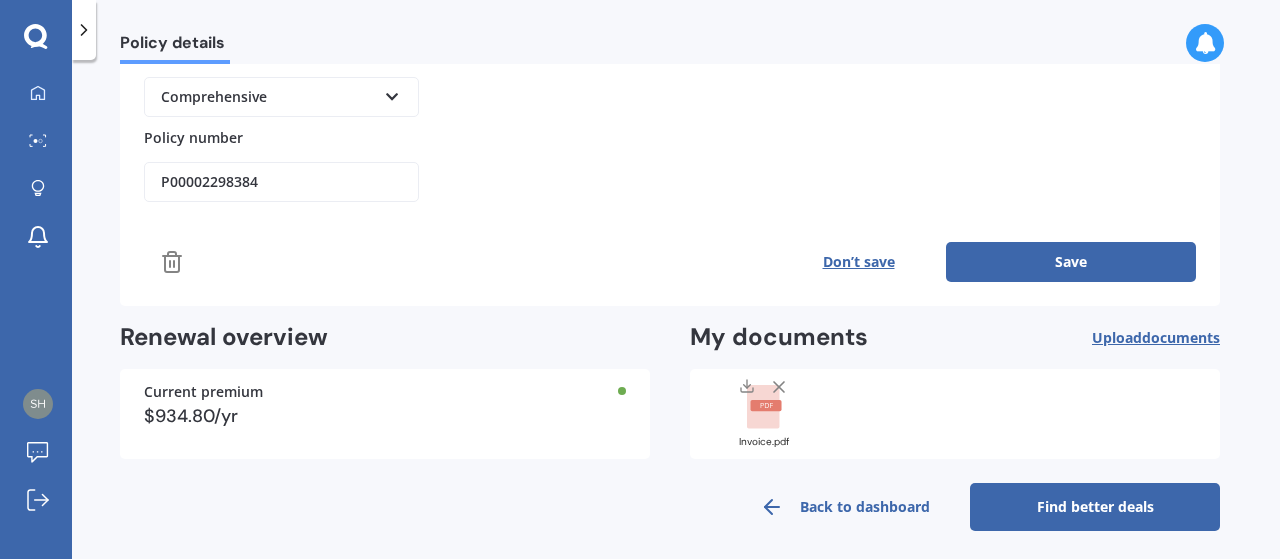click on "Save" at bounding box center (1071, 262) 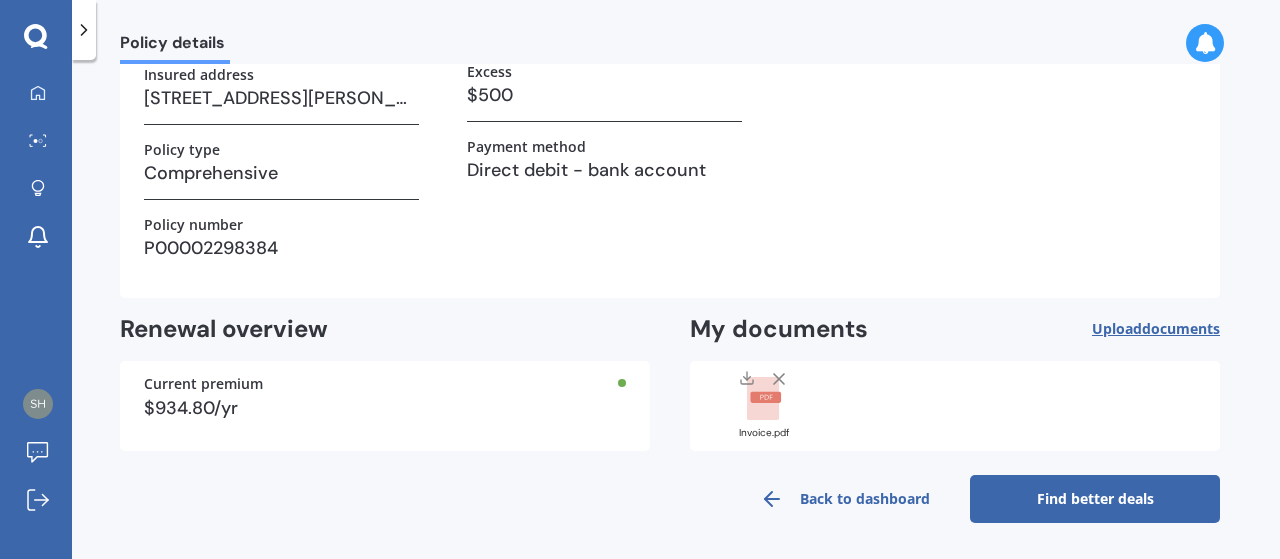 scroll, scrollTop: 282, scrollLeft: 0, axis: vertical 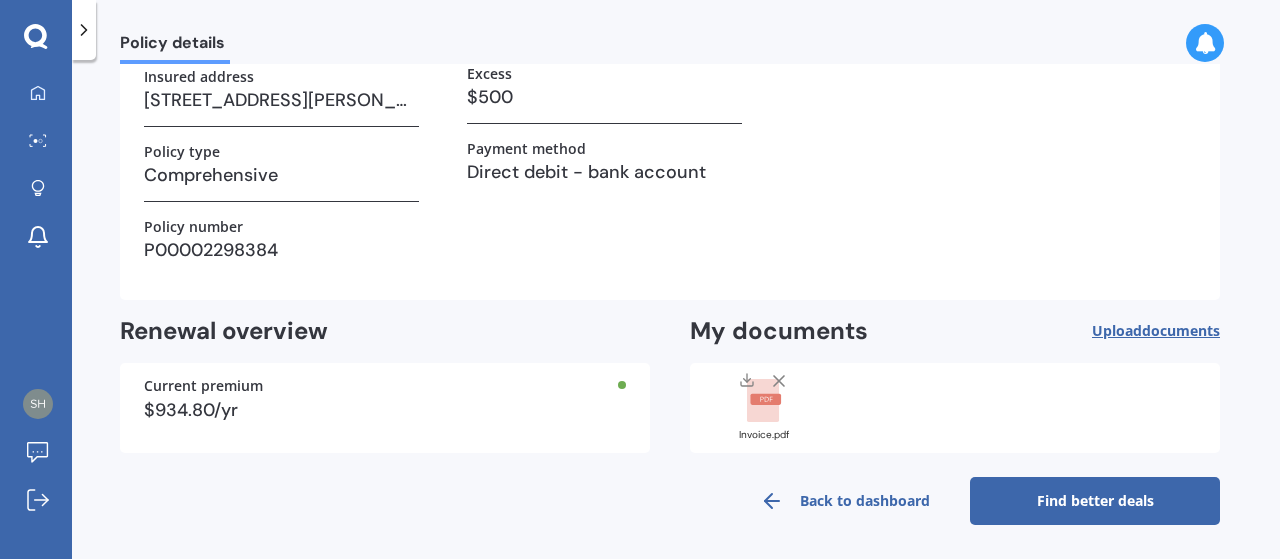 click on "Find better deals" at bounding box center [1095, 501] 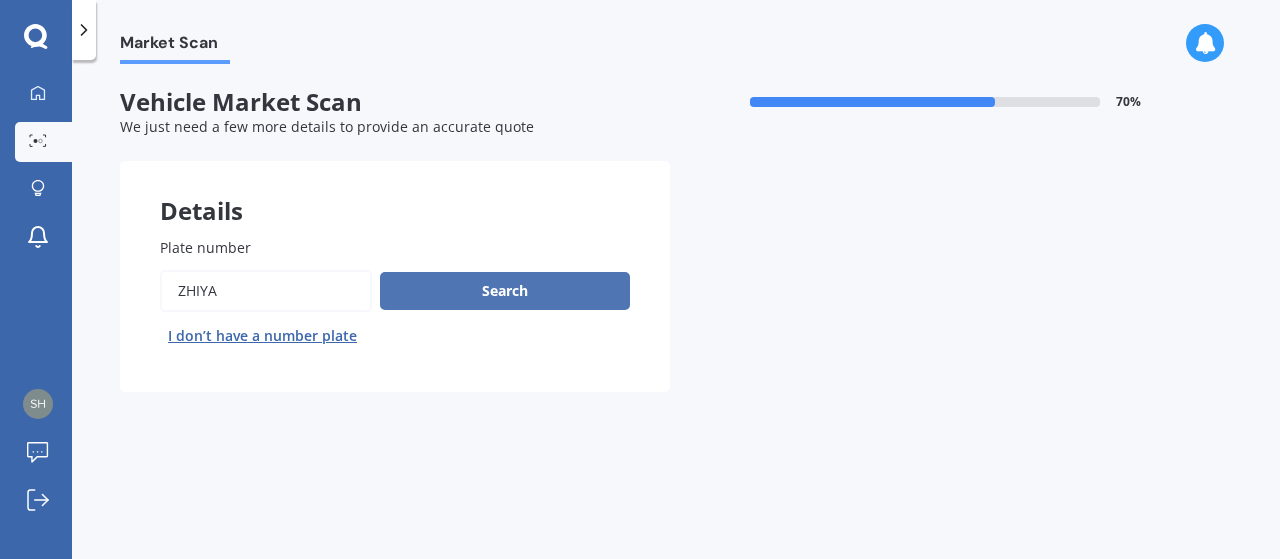 click on "Search" at bounding box center [505, 291] 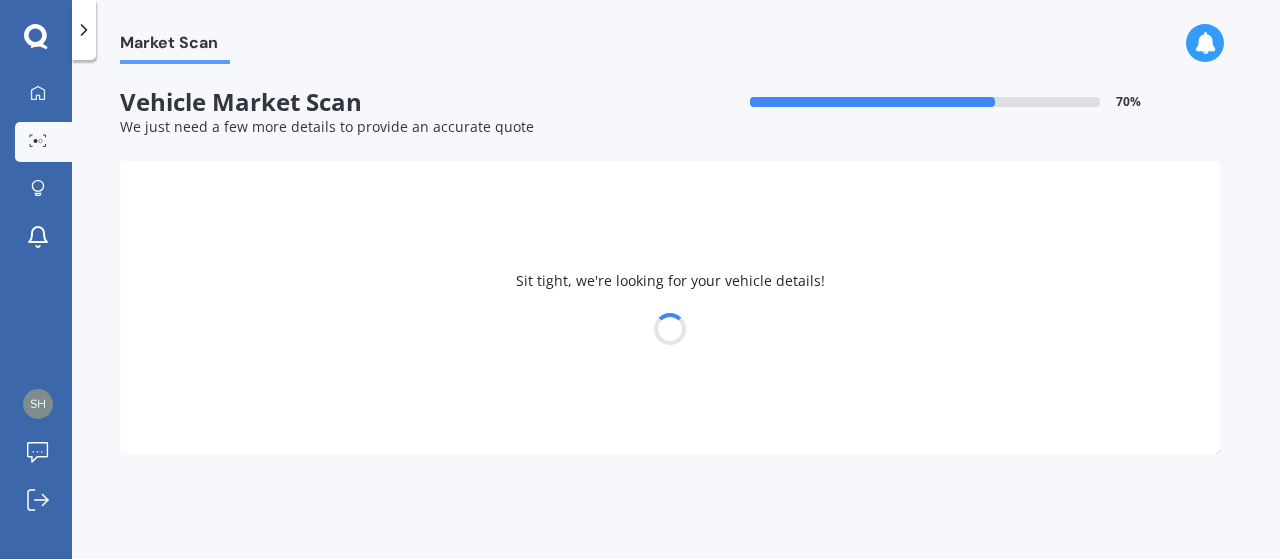 select on "HONDA" 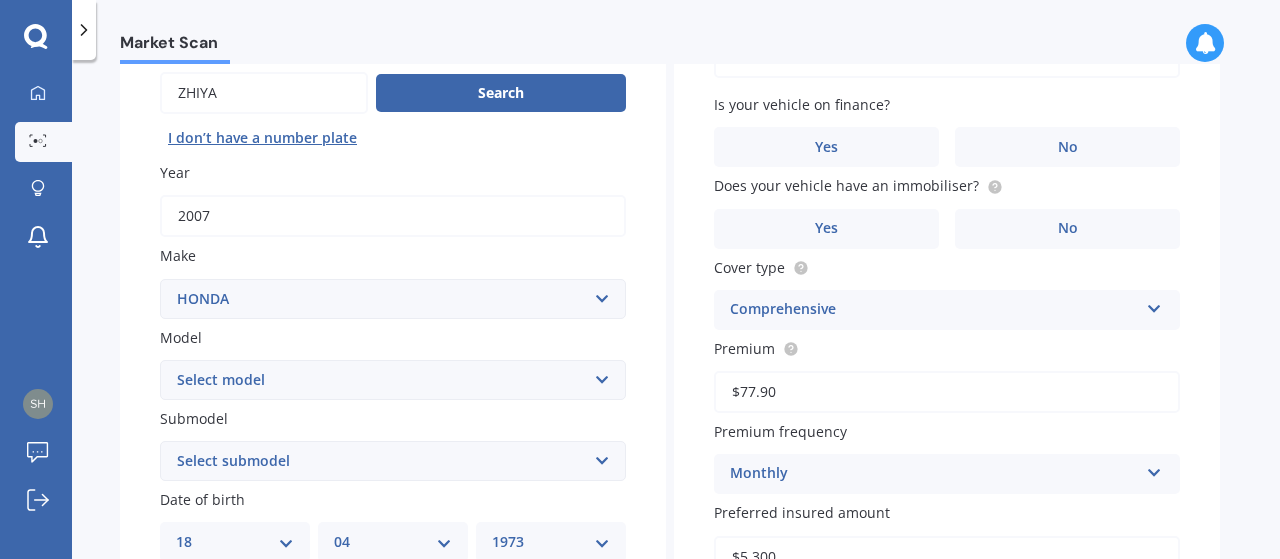 scroll, scrollTop: 200, scrollLeft: 0, axis: vertical 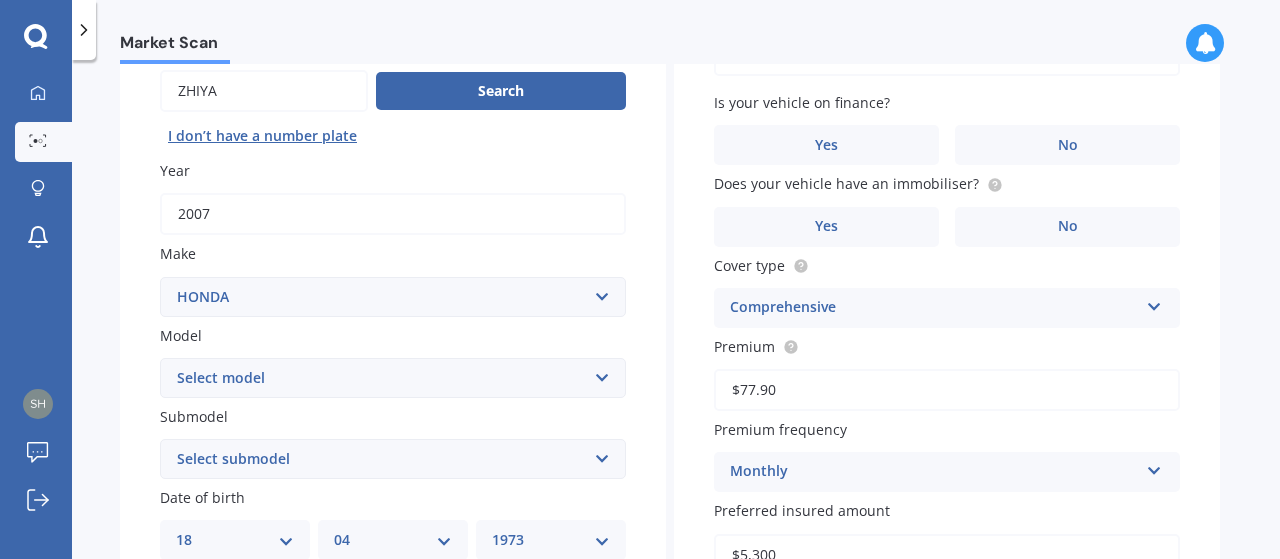 click on "Select model Accord Acty Acura Airwave Ascot Avancier Beat Capa City Civic Concerto CR-V CR-Z Crossroad CRX Domani Edix Elysion Ferio Fit [PERSON_NAME] Horizon HR-V Innova Insight Inspire Integra Jade Jazz Lagreat Legend Logo MDX [PERSON_NAME] N-One N-WGN NSX Odyssey Orthia Partner Prelude Rafaga S-MX S2000 Roadster S660 Saber Shuttle Stepwagon Stream Torneo Vezel Vigor ZRV" at bounding box center (393, 378) 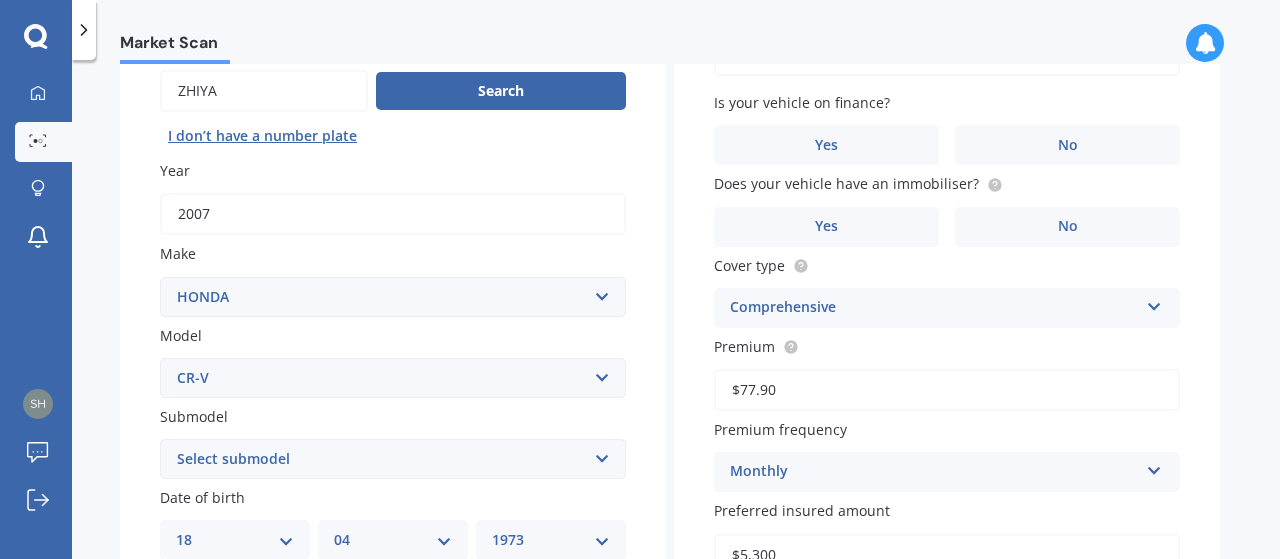 click on "Select model Accord Acty Acura Airwave Ascot Avancier Beat Capa City Civic Concerto CR-V CR-Z Crossroad CRX Domani Edix Elysion Ferio Fit [PERSON_NAME] Horizon HR-V Innova Insight Inspire Integra Jade Jazz Lagreat Legend Logo MDX [PERSON_NAME] N-One N-WGN NSX Odyssey Orthia Partner Prelude Rafaga S-MX S2000 Roadster S660 Saber Shuttle Stepwagon Stream Torneo Vezel Vigor ZRV" at bounding box center (393, 378) 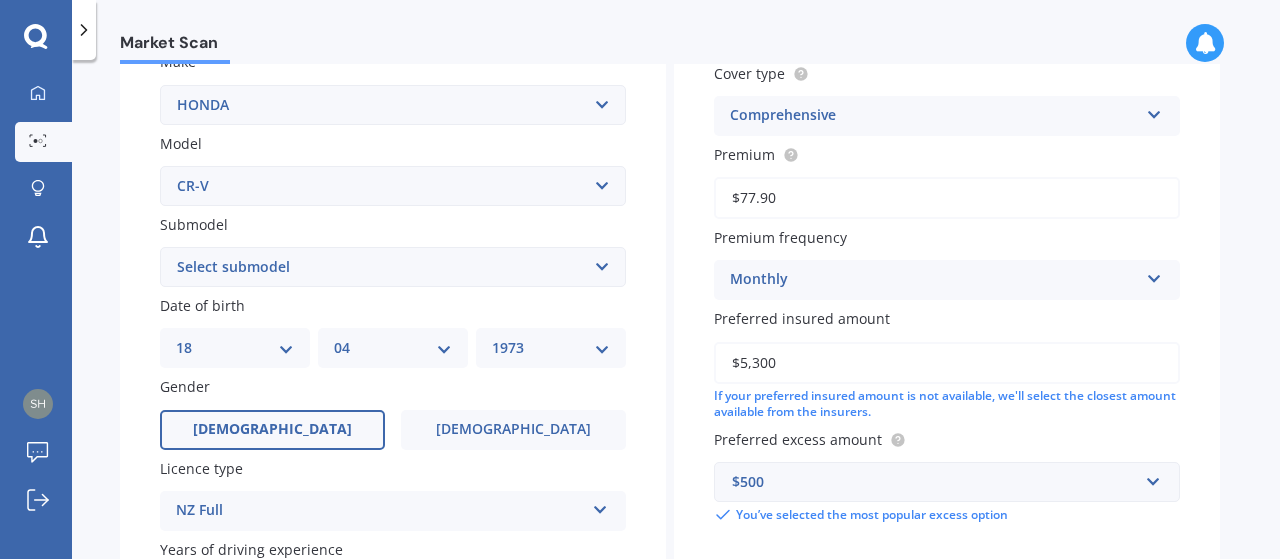 scroll, scrollTop: 400, scrollLeft: 0, axis: vertical 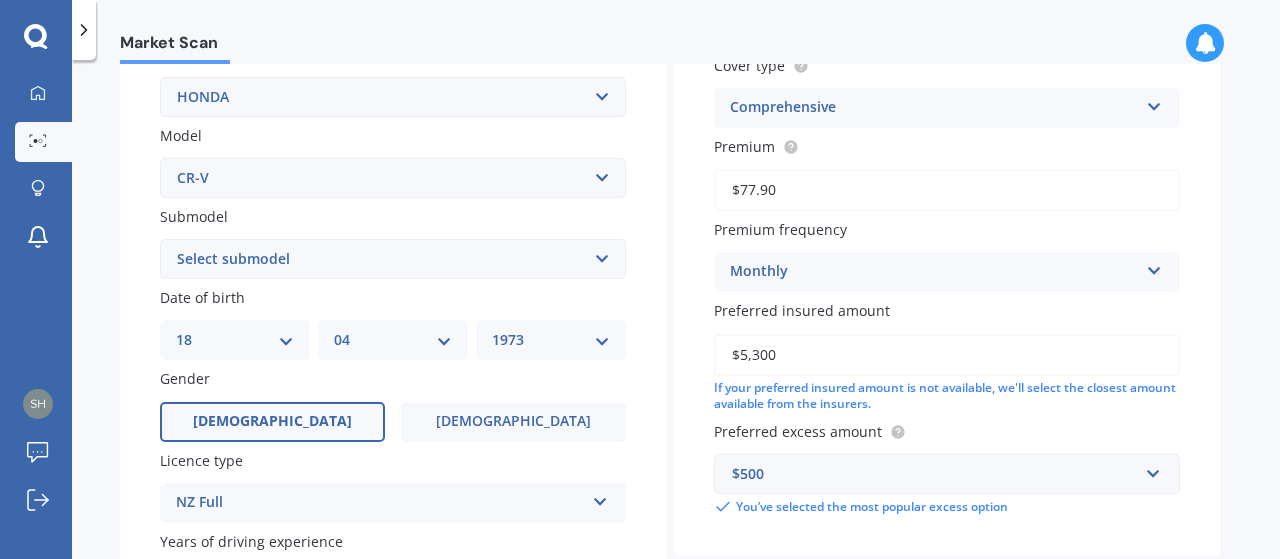click on "Select submodel (all other) 2WD 2WD Sport 7 1.5 2WD Touring 1.5 4WD AWD AWD Sport Sensing 1.5 AWD Touring 1.5 Hybrid Rvi 2.4 Rvi Plus 2.4 Sport 2.4" at bounding box center [393, 259] 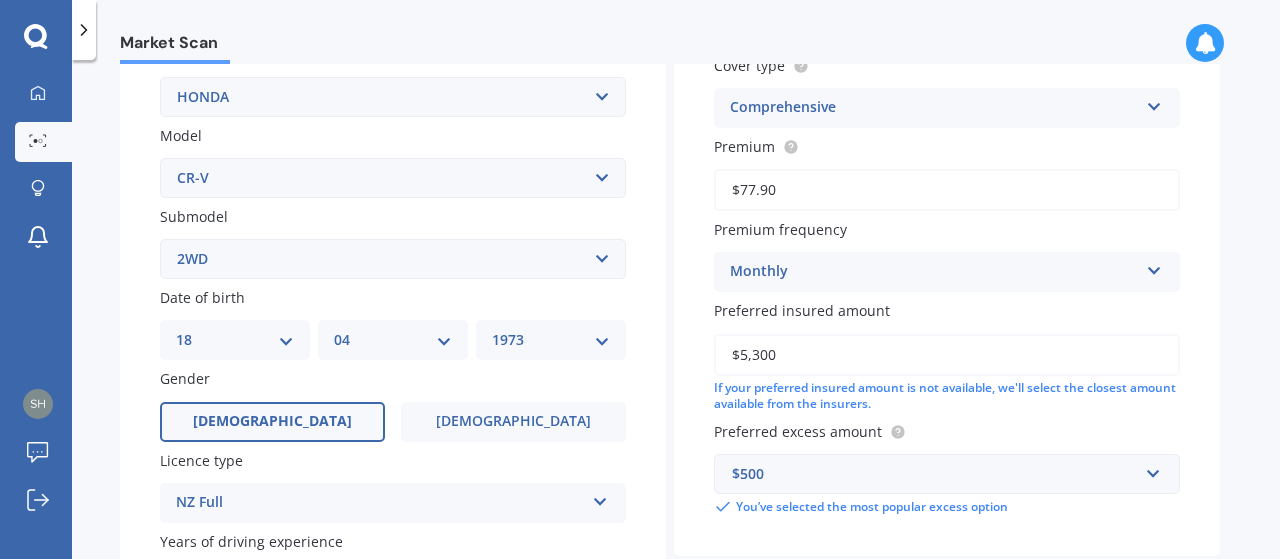 click on "Select submodel (all other) 2WD 2WD Sport 7 1.5 2WD Touring 1.5 4WD AWD AWD Sport Sensing 1.5 AWD Touring 1.5 Hybrid Rvi 2.4 Rvi Plus 2.4 Sport 2.4" at bounding box center (393, 259) 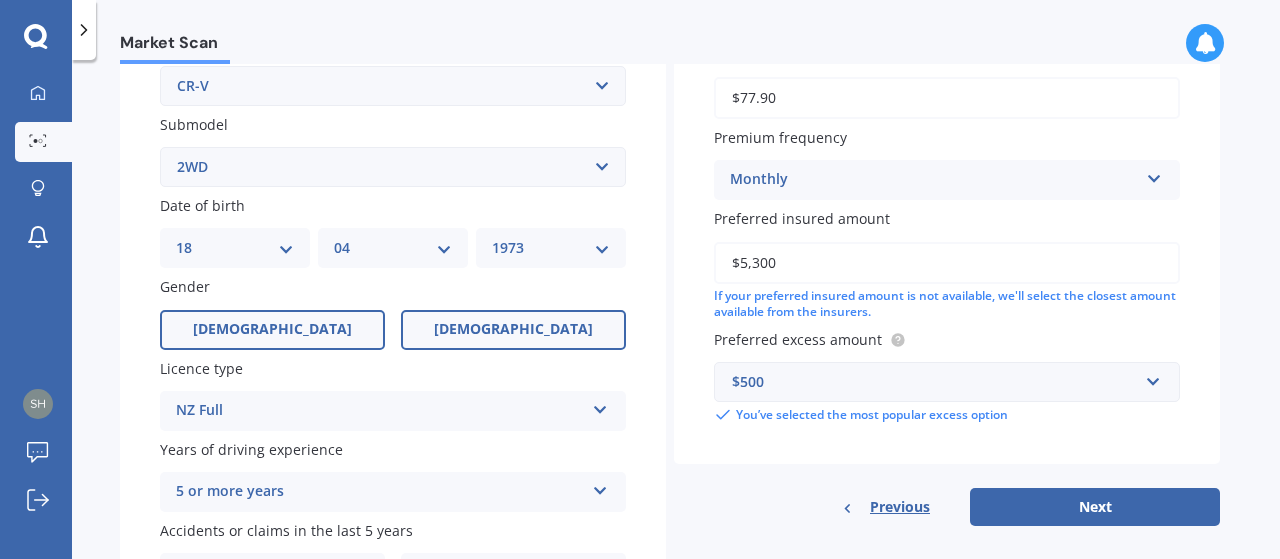 scroll, scrollTop: 500, scrollLeft: 0, axis: vertical 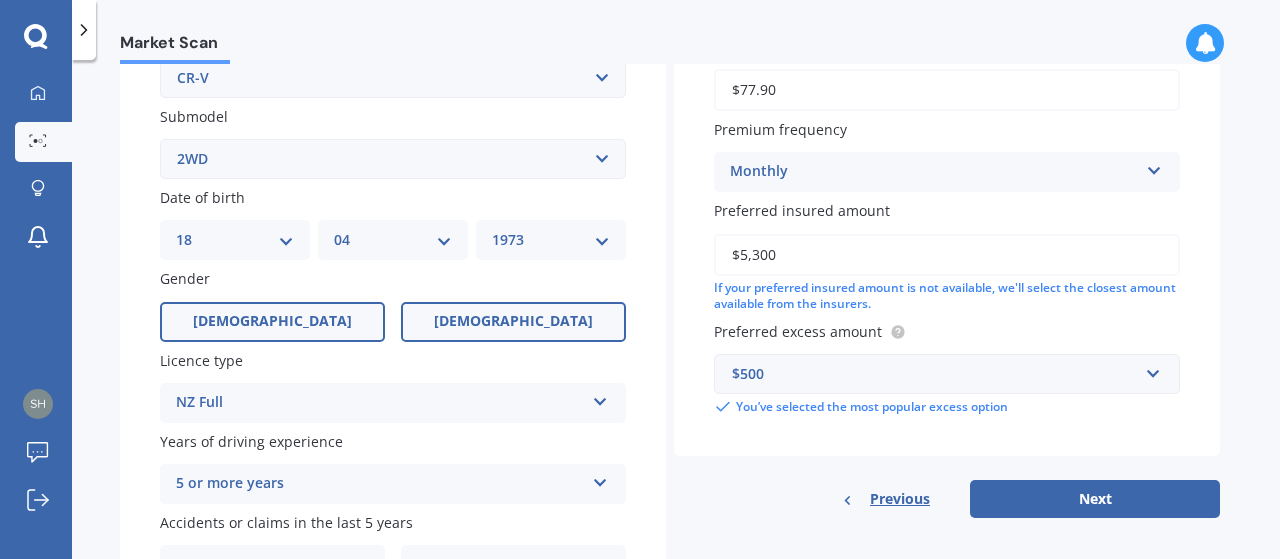 click on "[DEMOGRAPHIC_DATA]" at bounding box center (513, 322) 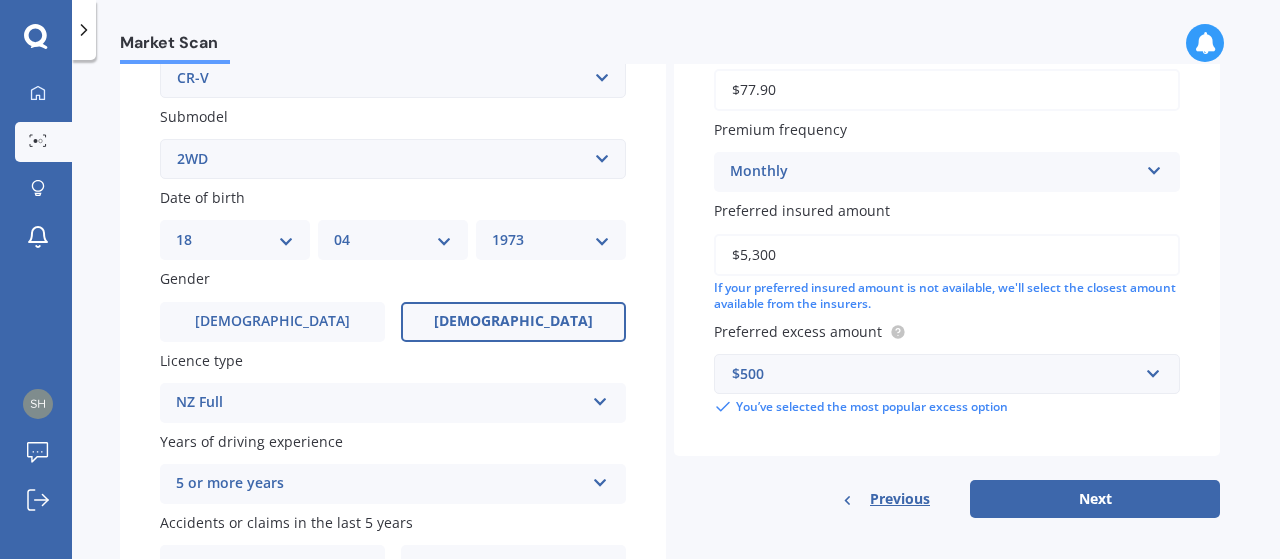 click on "DD 01 02 03 04 05 06 07 08 09 10 11 12 13 14 15 16 17 18 19 20 21 22 23 24 25 26 27 28 29 30 31" at bounding box center [235, 240] 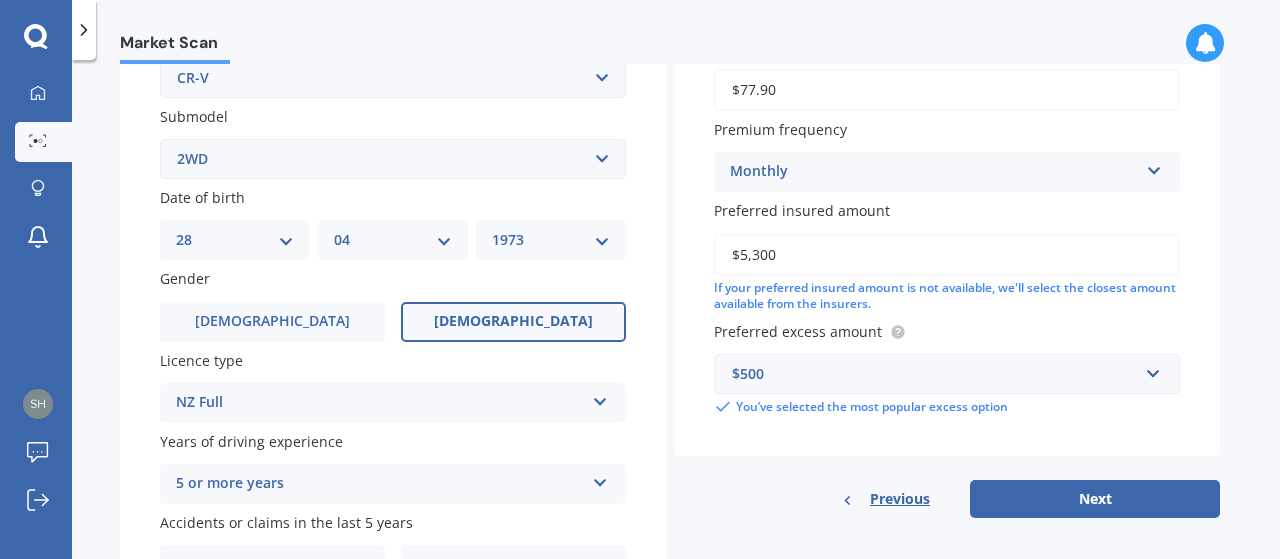 click on "DD 01 02 03 04 05 06 07 08 09 10 11 12 13 14 15 16 17 18 19 20 21 22 23 24 25 26 27 28 29 30 31" at bounding box center (235, 240) 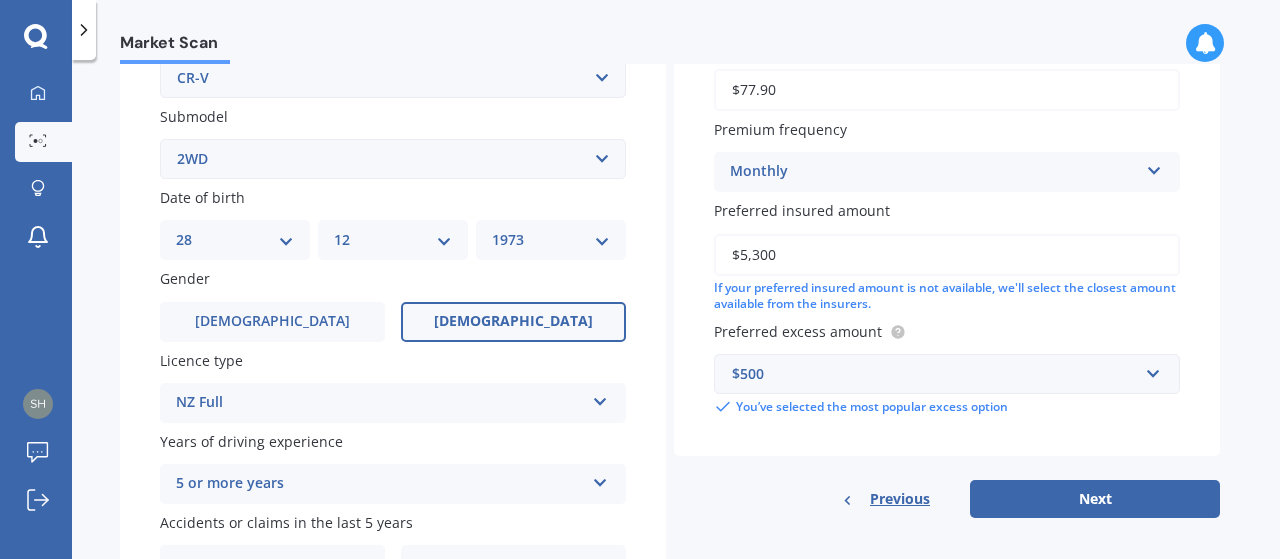 click on "MM 01 02 03 04 05 06 07 08 09 10 11 12" at bounding box center [393, 240] 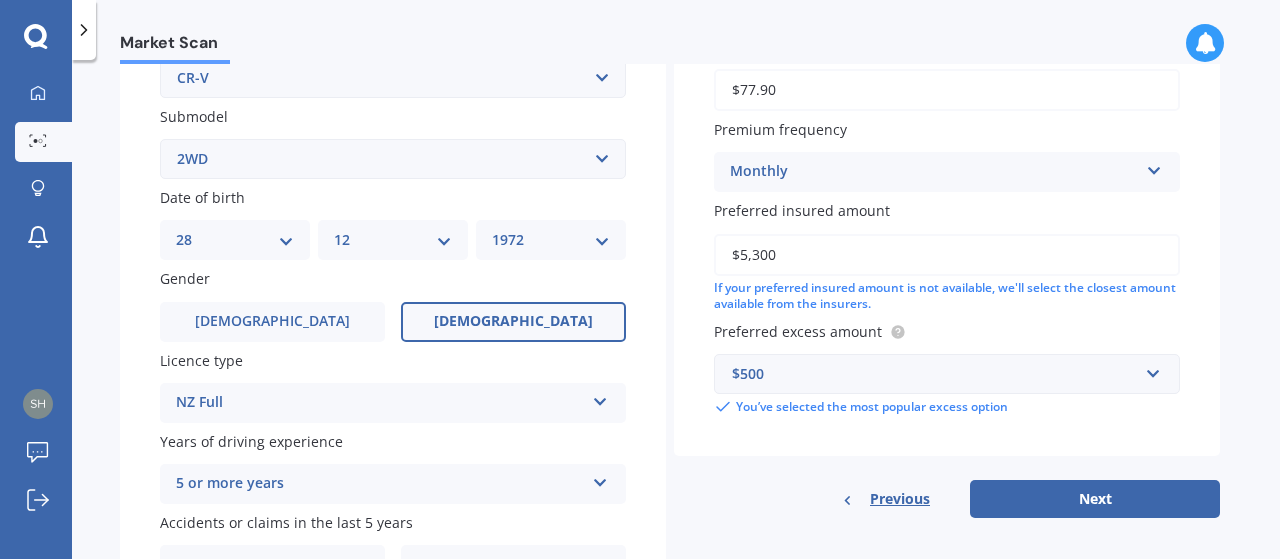 click on "YYYY 2025 2024 2023 2022 2021 2020 2019 2018 2017 2016 2015 2014 2013 2012 2011 2010 2009 2008 2007 2006 2005 2004 2003 2002 2001 2000 1999 1998 1997 1996 1995 1994 1993 1992 1991 1990 1989 1988 1987 1986 1985 1984 1983 1982 1981 1980 1979 1978 1977 1976 1975 1974 1973 1972 1971 1970 1969 1968 1967 1966 1965 1964 1963 1962 1961 1960 1959 1958 1957 1956 1955 1954 1953 1952 1951 1950 1949 1948 1947 1946 1945 1944 1943 1942 1941 1940 1939 1938 1937 1936 1935 1934 1933 1932 1931 1930 1929 1928 1927 1926" at bounding box center (551, 240) 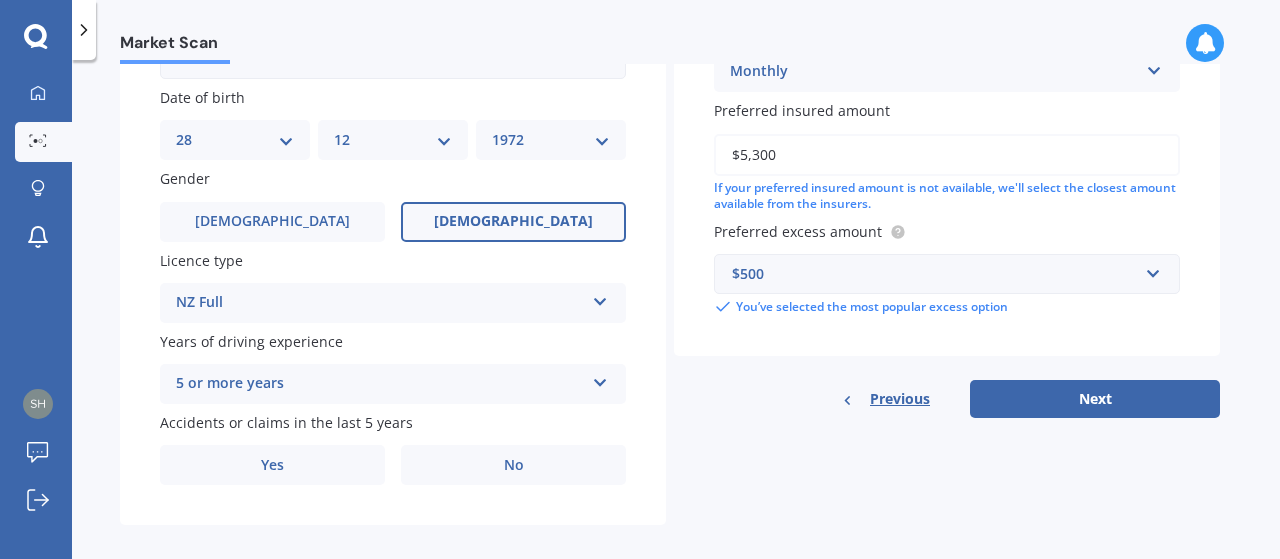 scroll, scrollTop: 621, scrollLeft: 0, axis: vertical 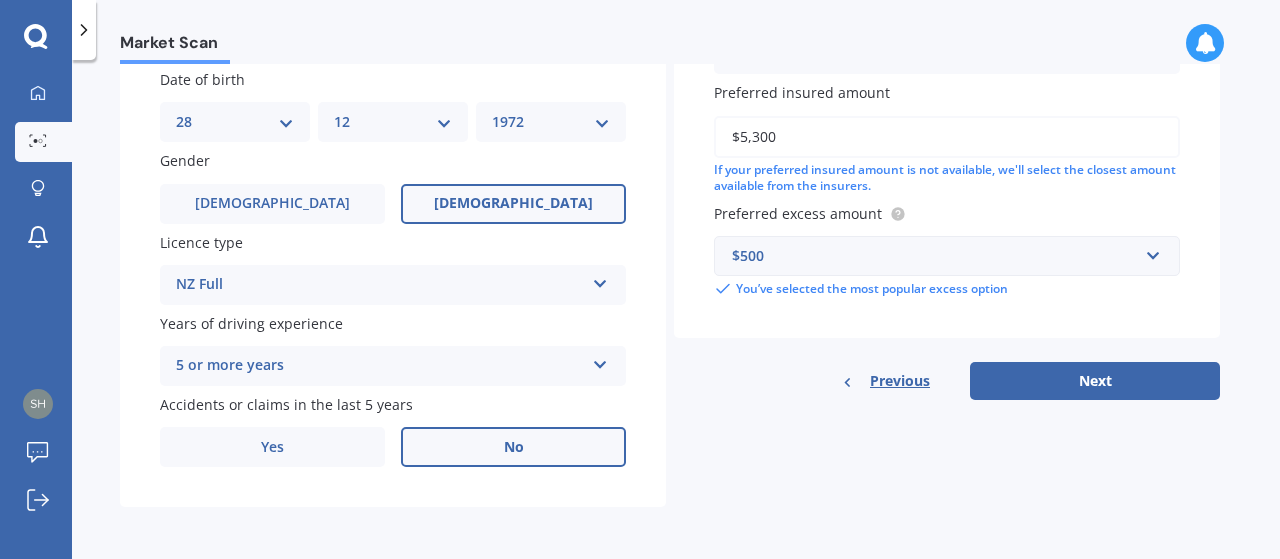 click on "No" at bounding box center [513, 447] 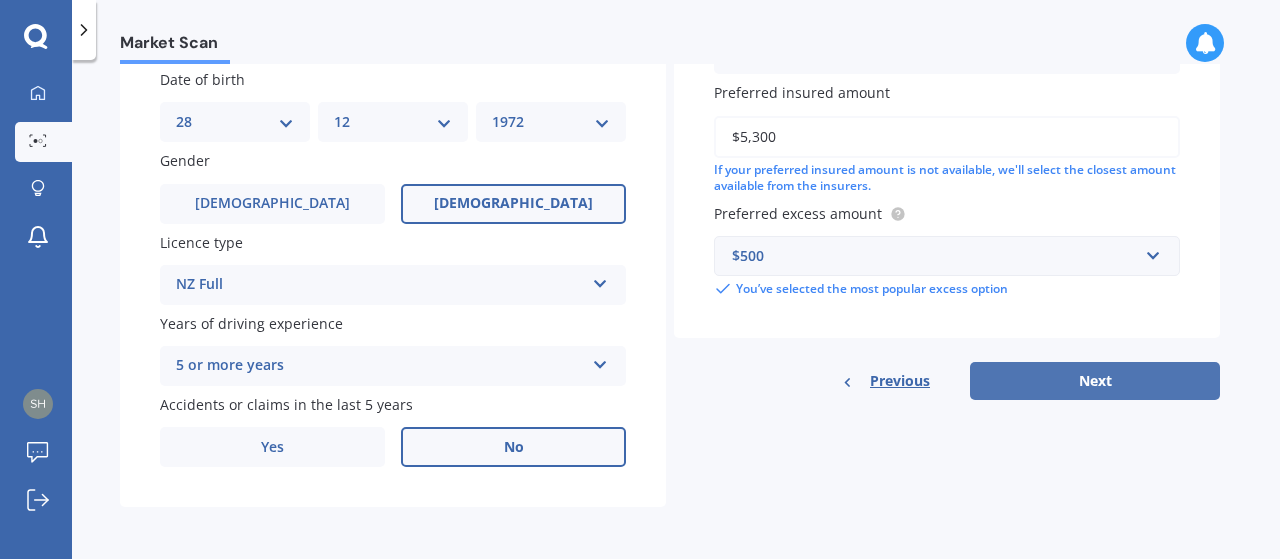 click on "Next" at bounding box center [1095, 381] 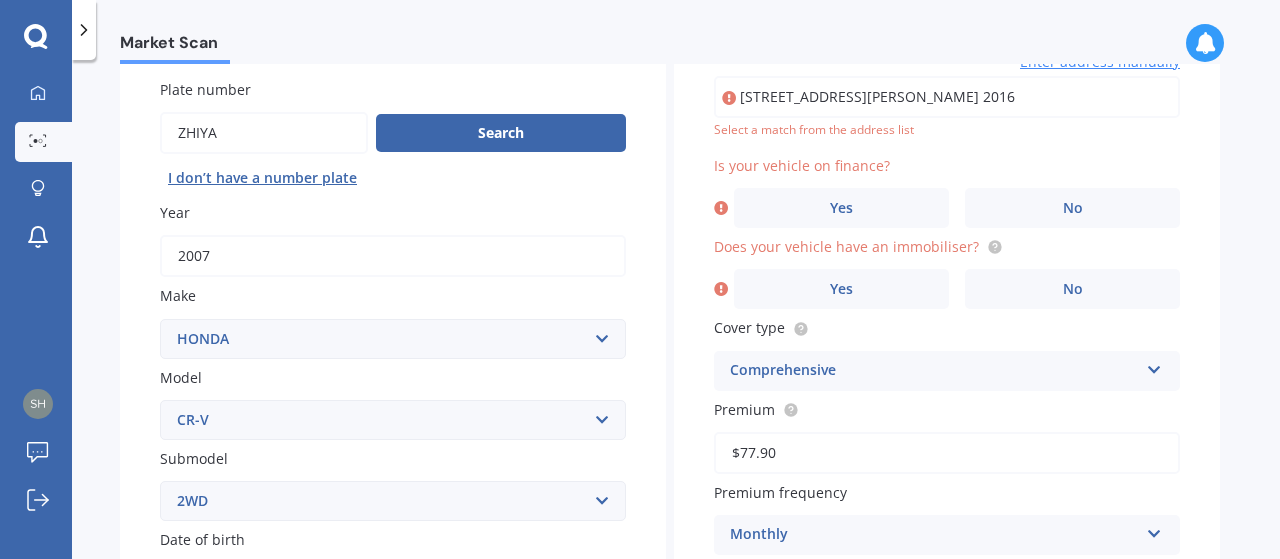 scroll, scrollTop: 136, scrollLeft: 0, axis: vertical 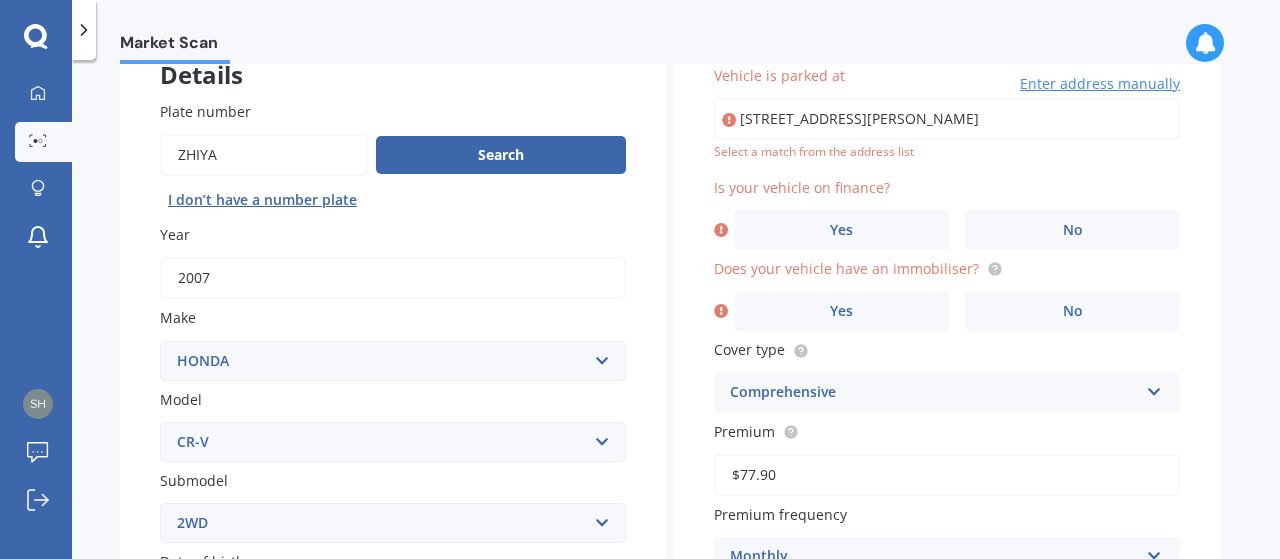 type on "[STREET_ADDRESS][PERSON_NAME] 2016" 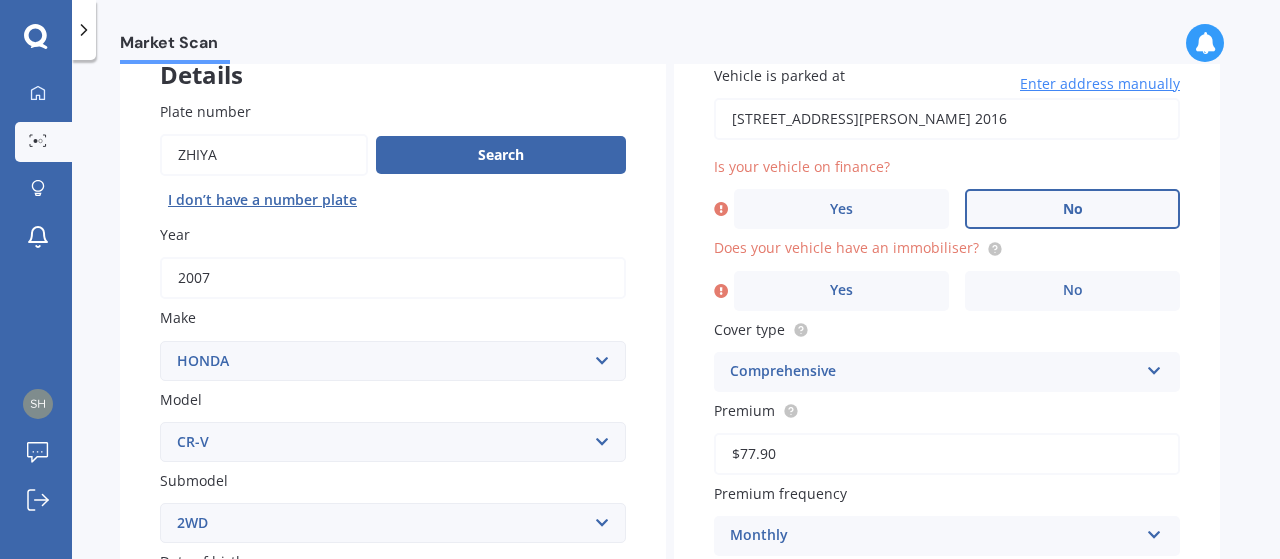 click on "No" at bounding box center (1072, 209) 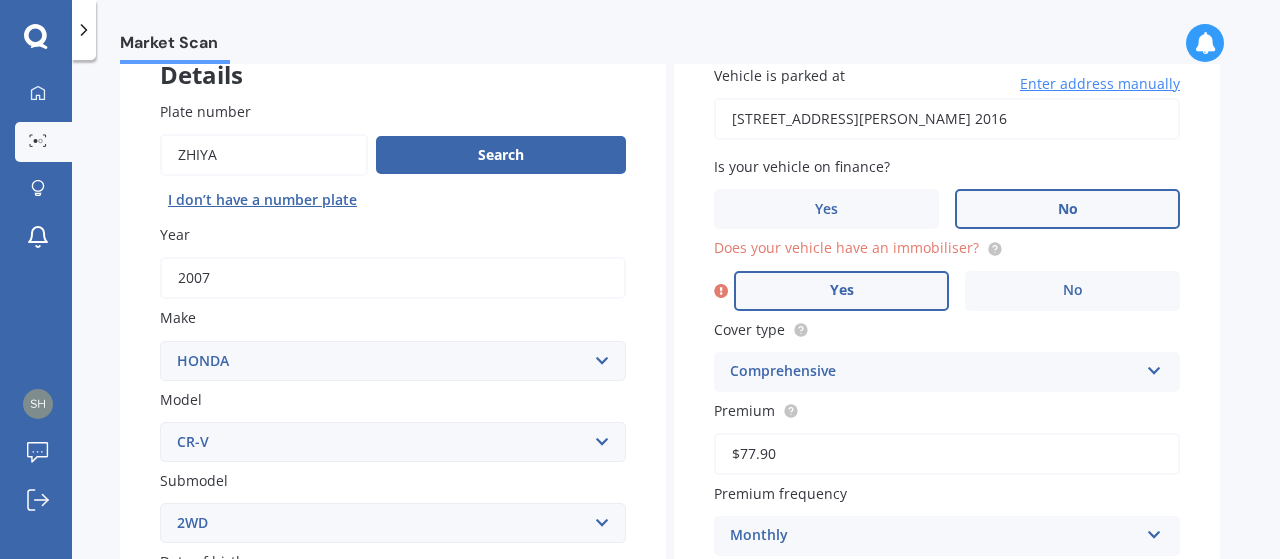 click on "Yes" at bounding box center (841, 291) 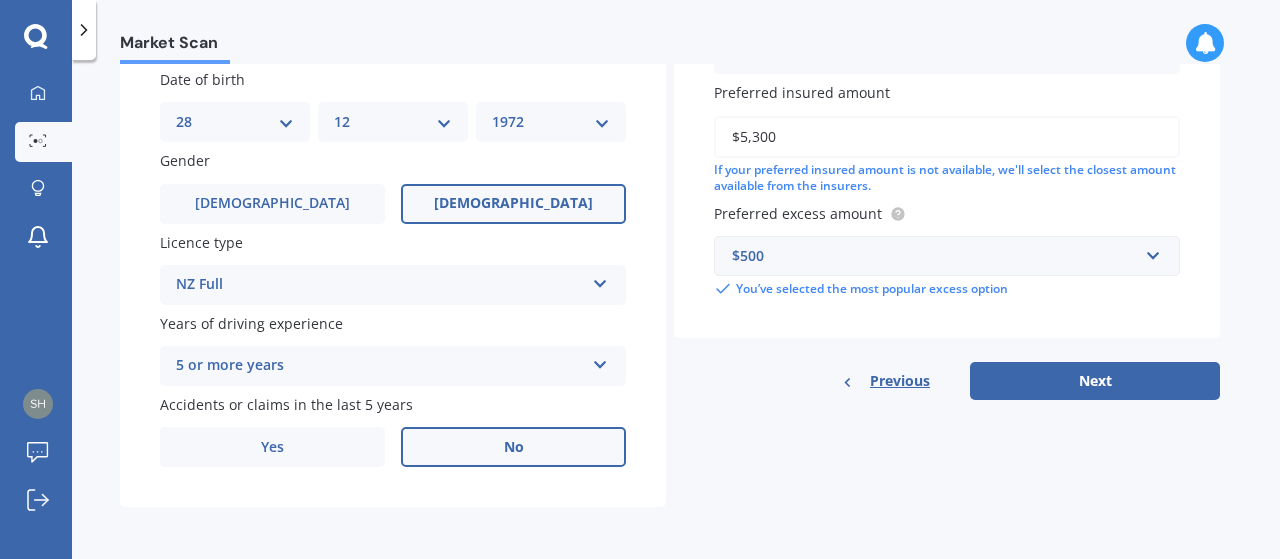 scroll, scrollTop: 621, scrollLeft: 0, axis: vertical 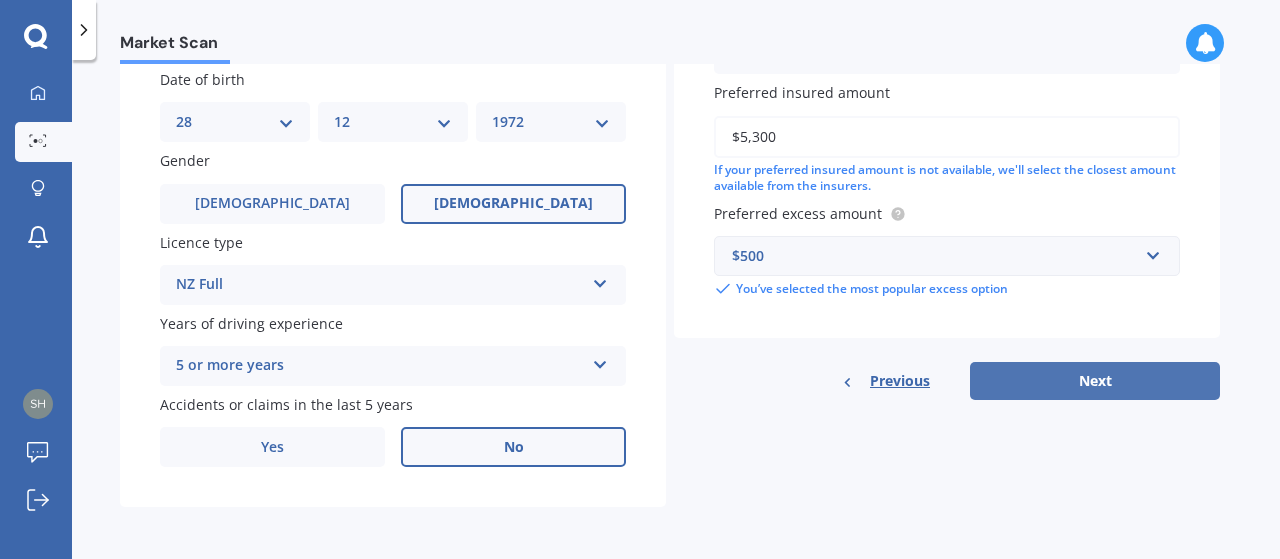 click on "Next" at bounding box center (1095, 381) 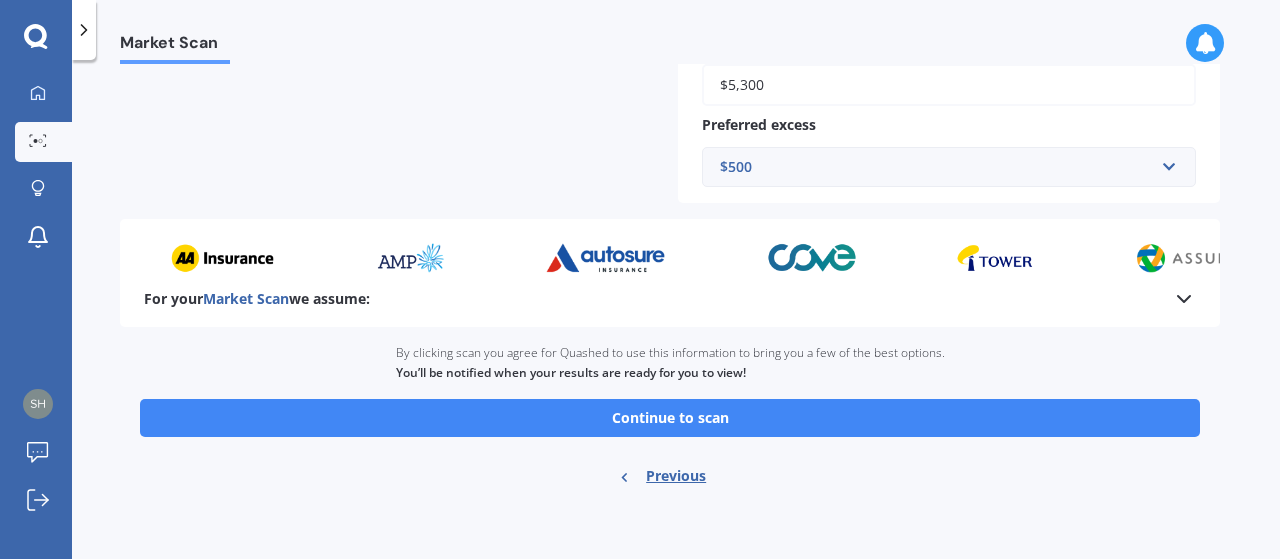 scroll, scrollTop: 640, scrollLeft: 0, axis: vertical 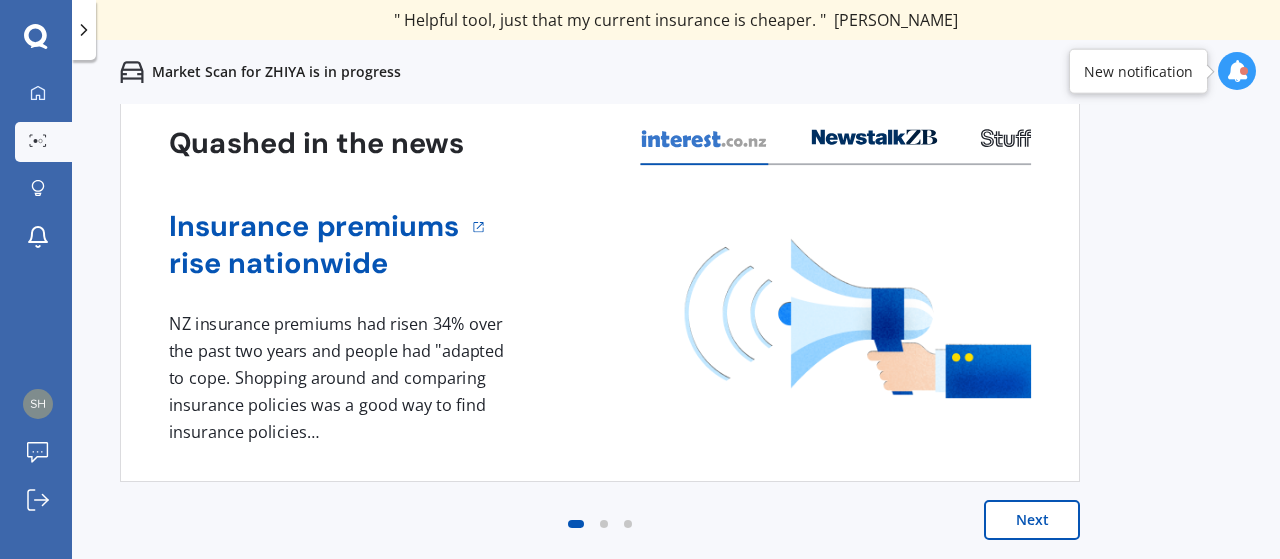 click on "Next" at bounding box center [1032, 520] 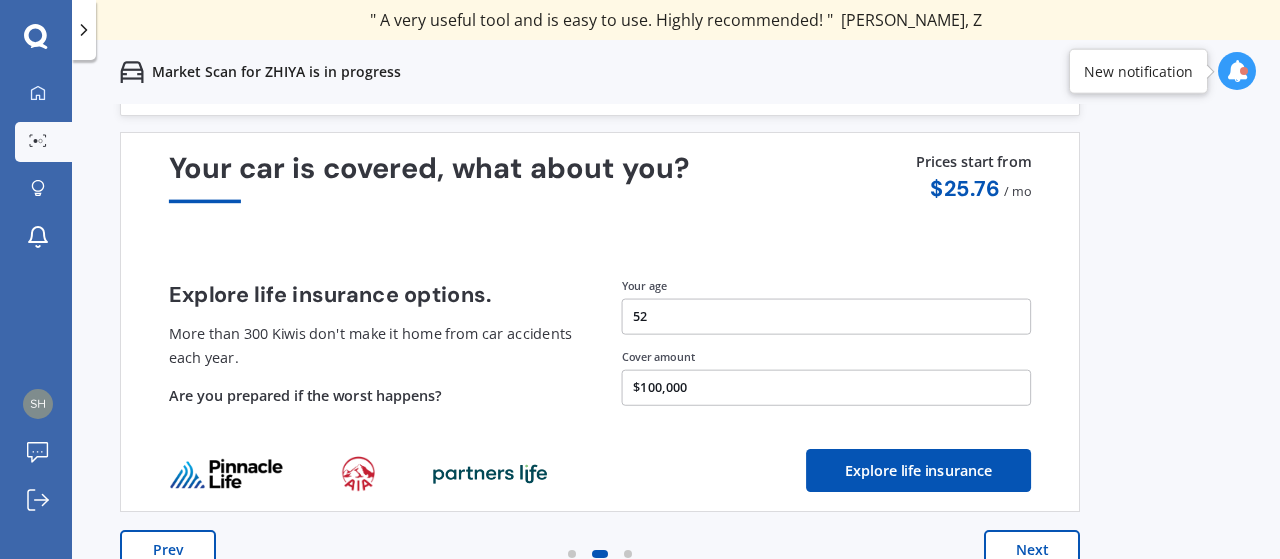 scroll, scrollTop: 86, scrollLeft: 0, axis: vertical 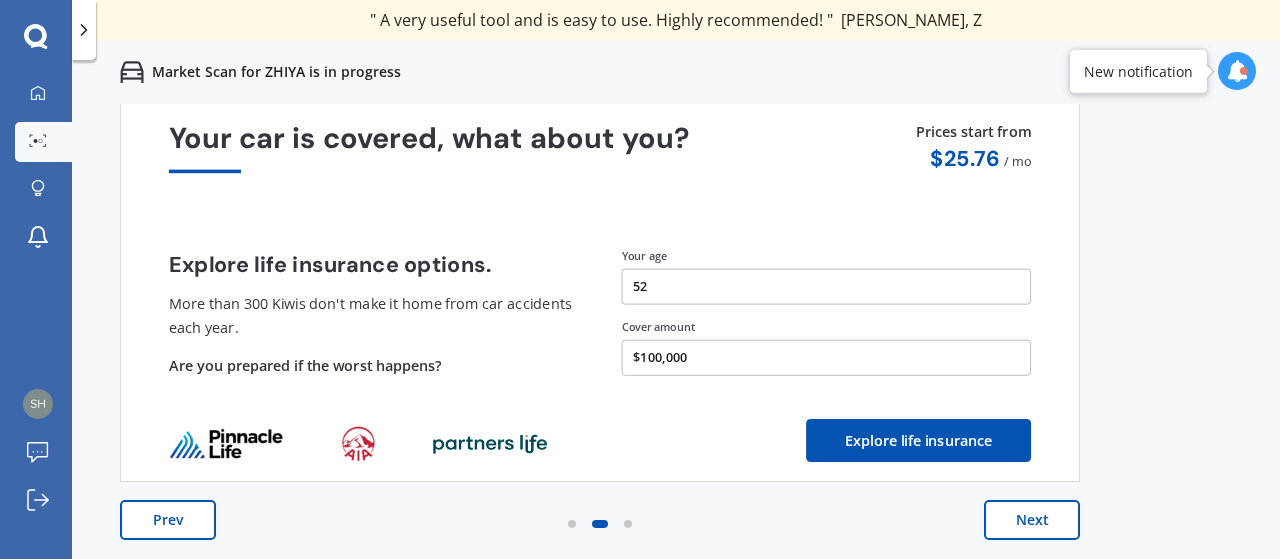 click on "Next" at bounding box center [1032, 520] 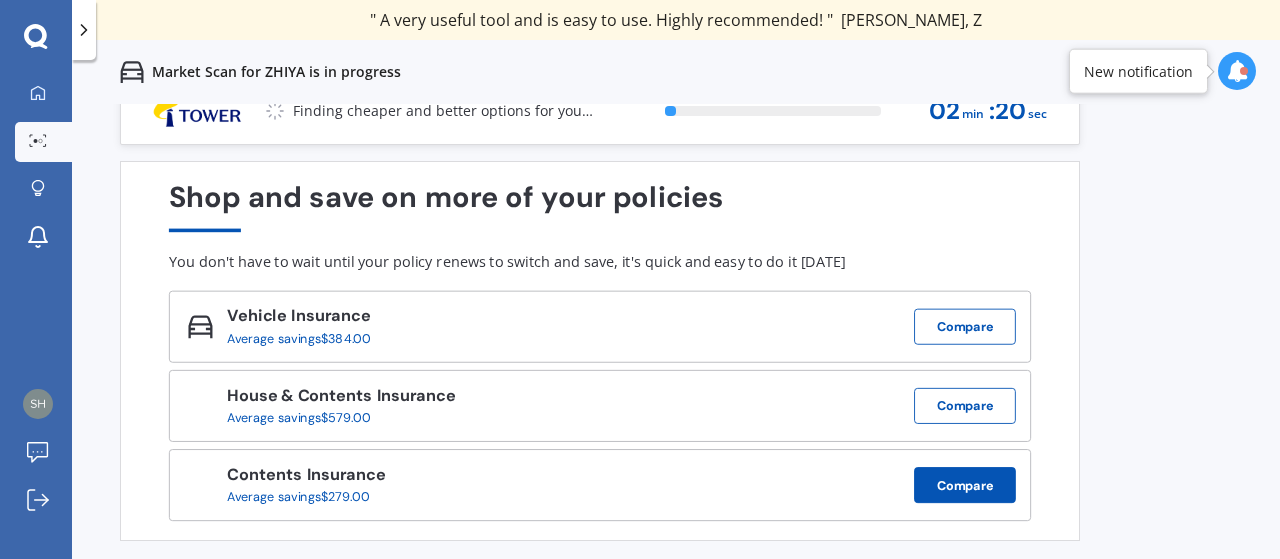 scroll, scrollTop: 0, scrollLeft: 0, axis: both 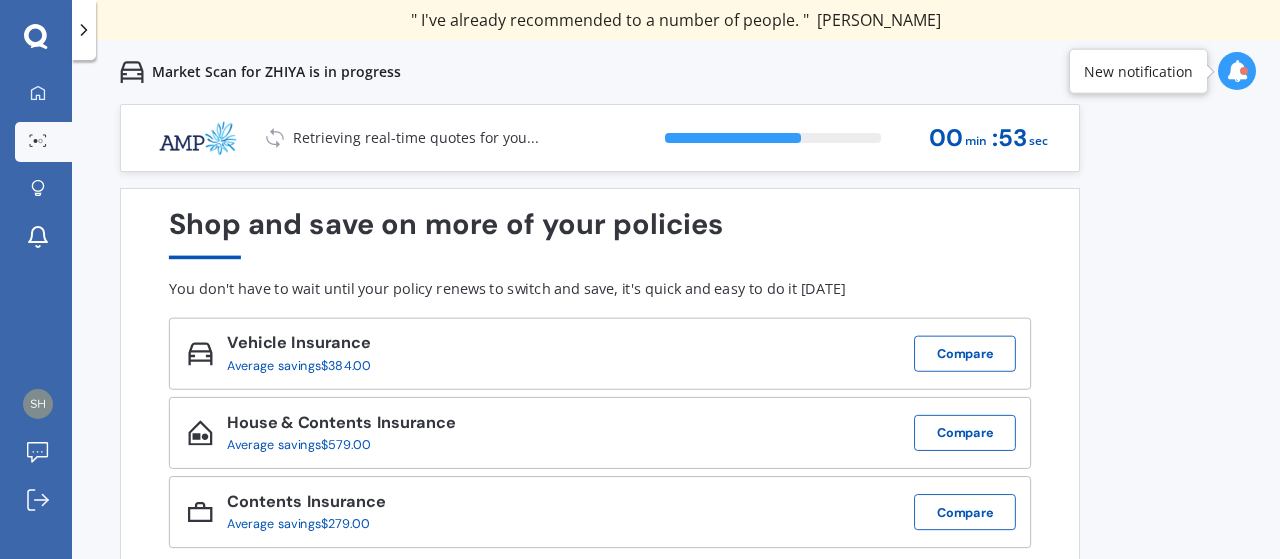 click on "New notification" at bounding box center [1138, 71] 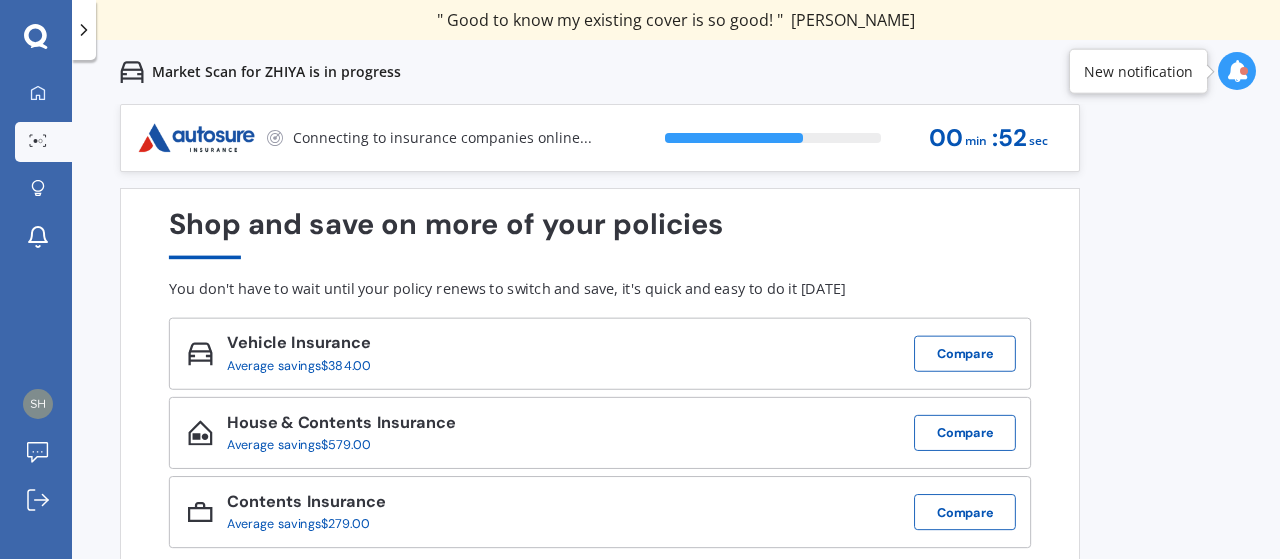 click at bounding box center [1237, 71] 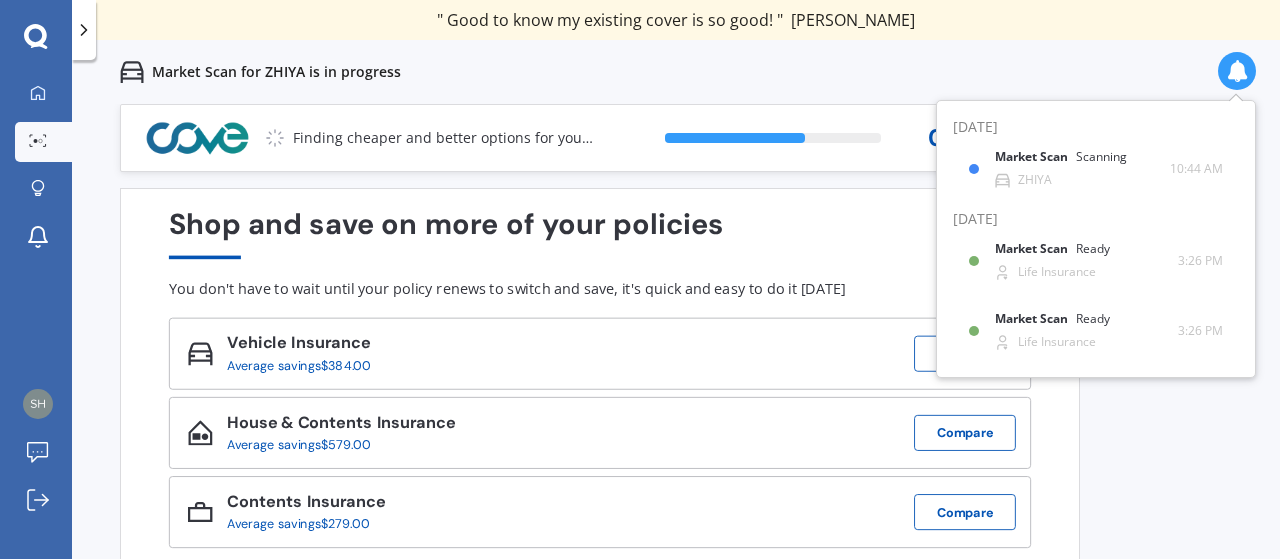 click on "Market Scan for ZHIYA is in progress" at bounding box center [676, 72] 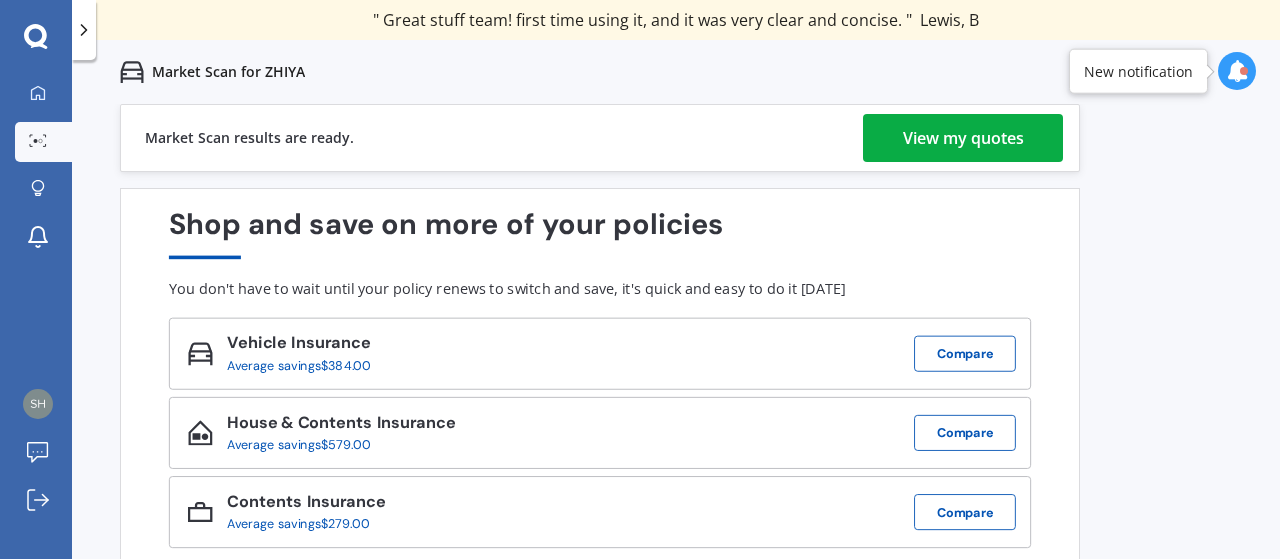 click on "View my quotes" at bounding box center (963, 138) 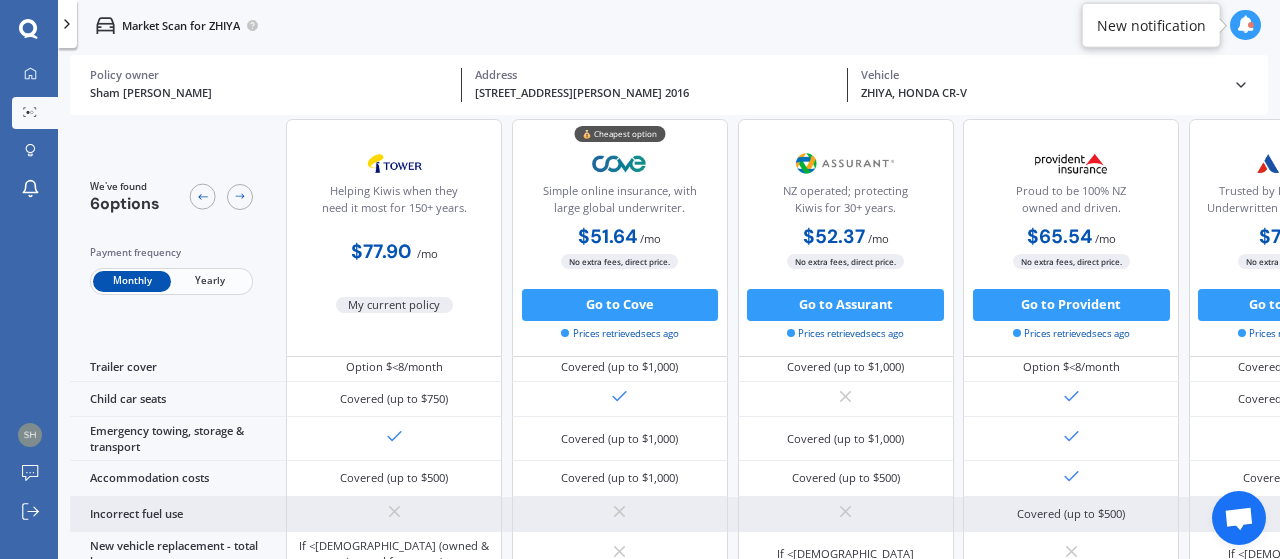 scroll, scrollTop: 338, scrollLeft: 0, axis: vertical 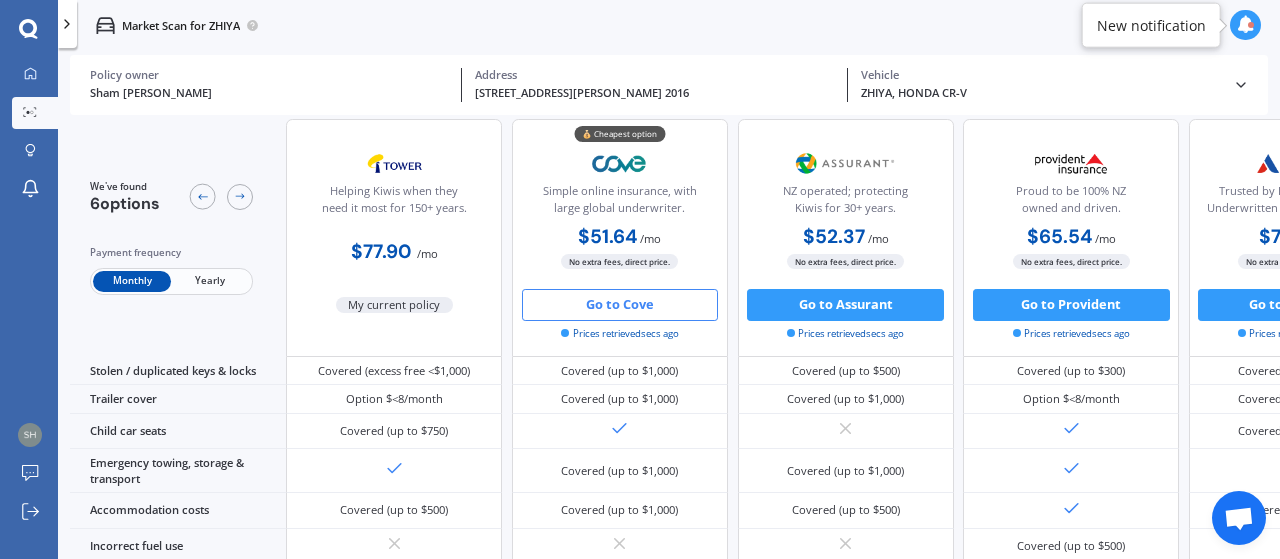 click on "Go to Cove" at bounding box center [620, 305] 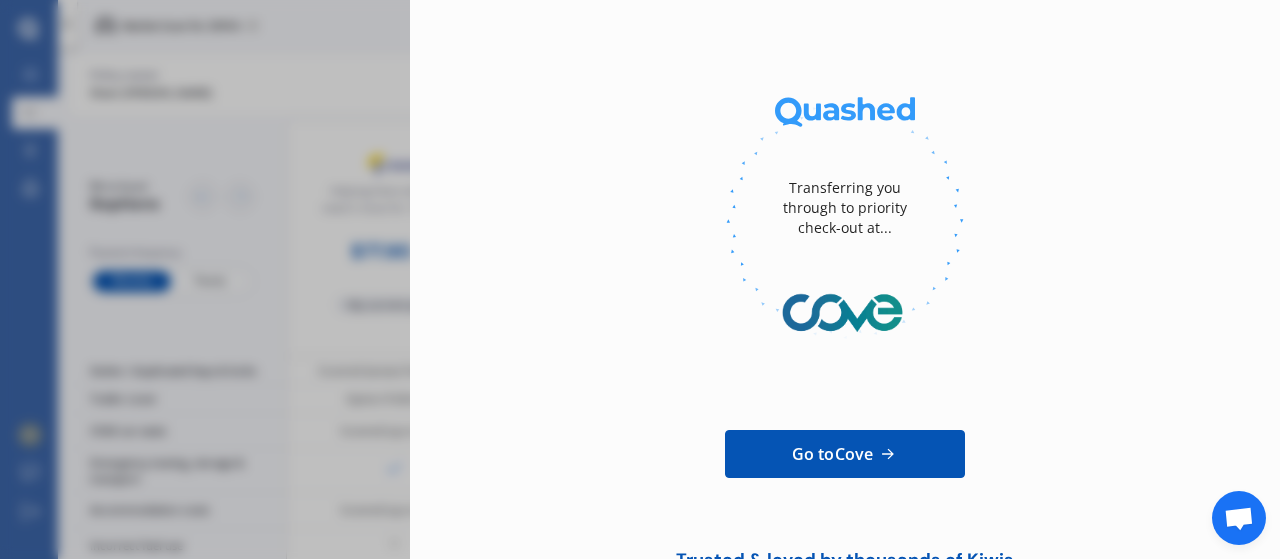 scroll, scrollTop: 0, scrollLeft: 0, axis: both 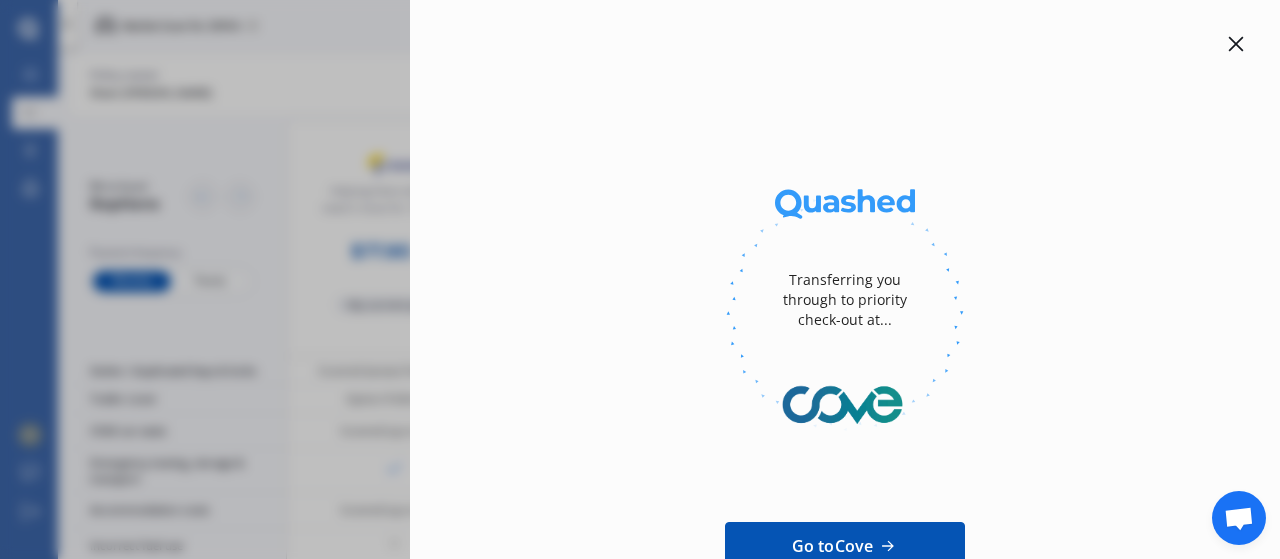 click at bounding box center (1236, 44) 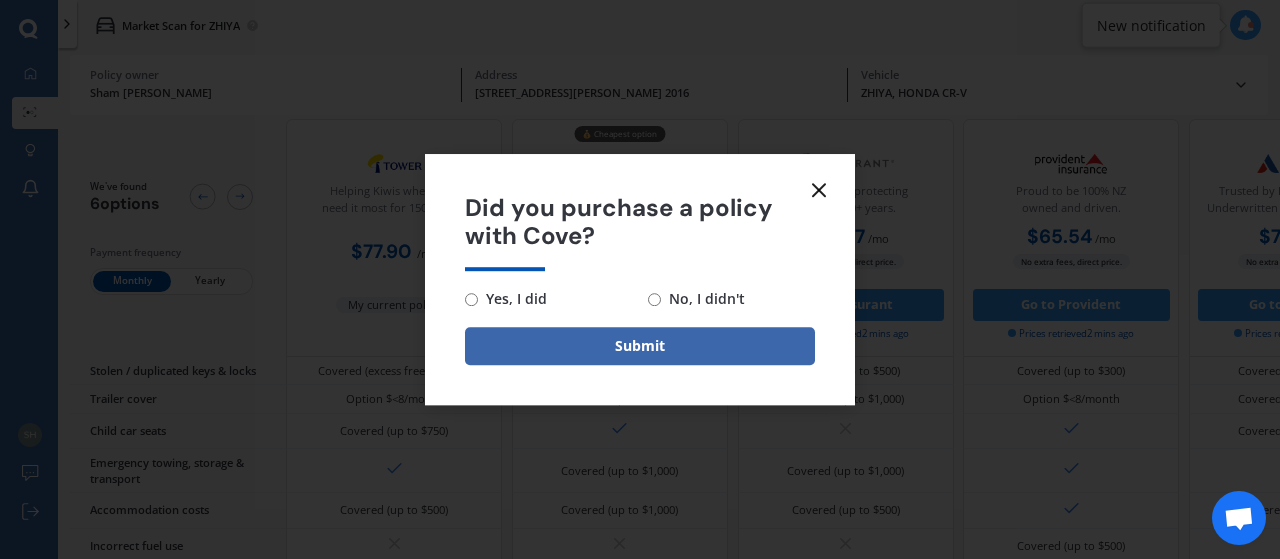 click on "No, I didn't" at bounding box center [703, 299] 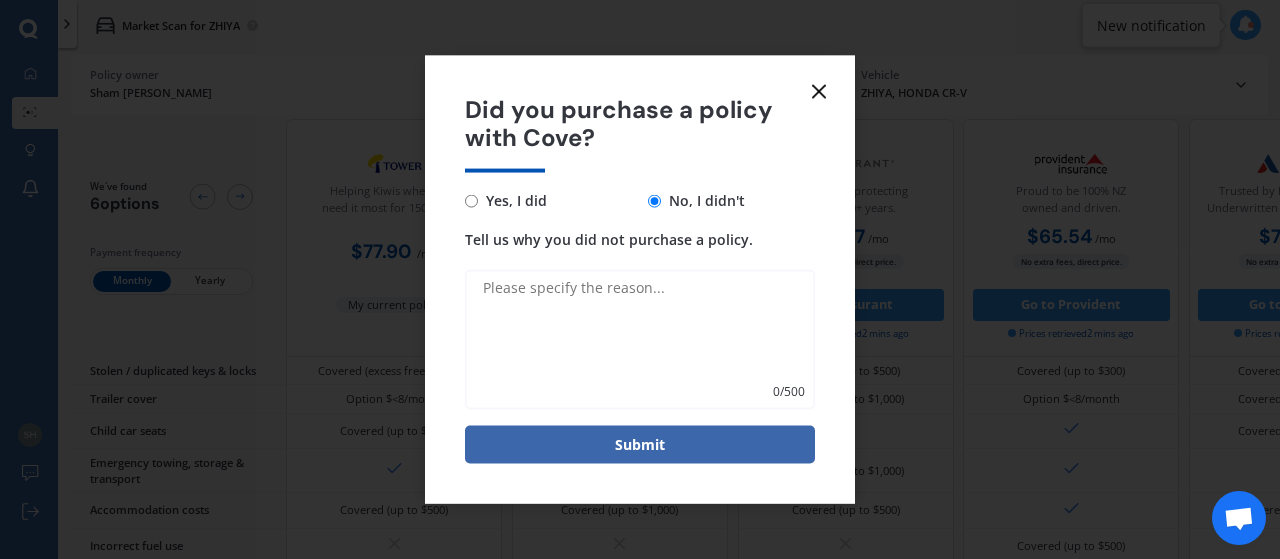 click on "Tell us why you did not purchase a policy." at bounding box center [640, 340] 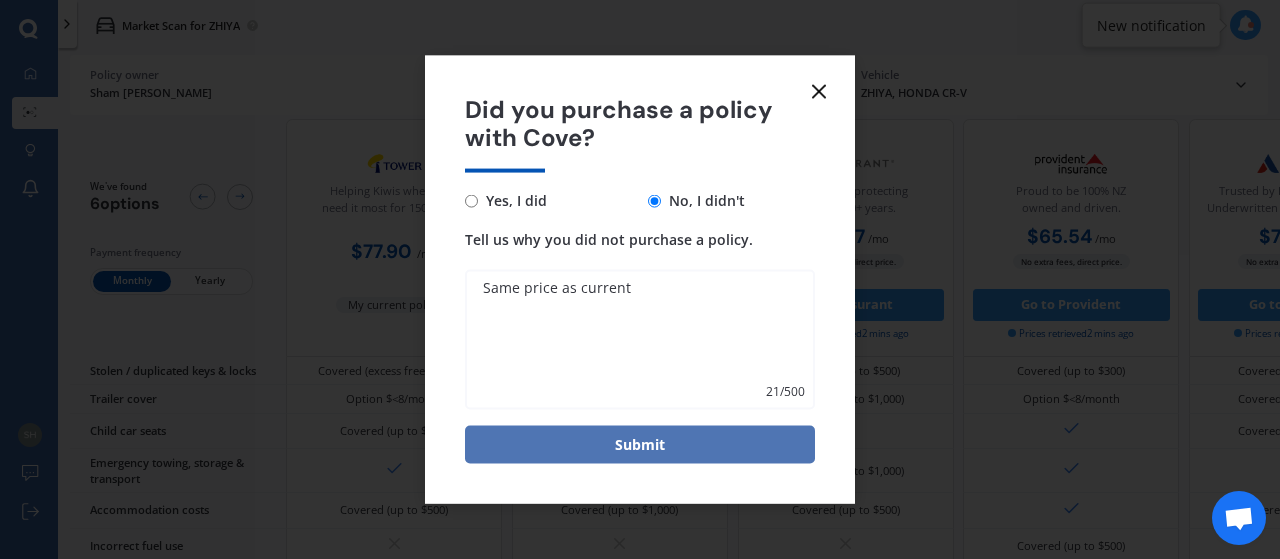 type on "Same price as current" 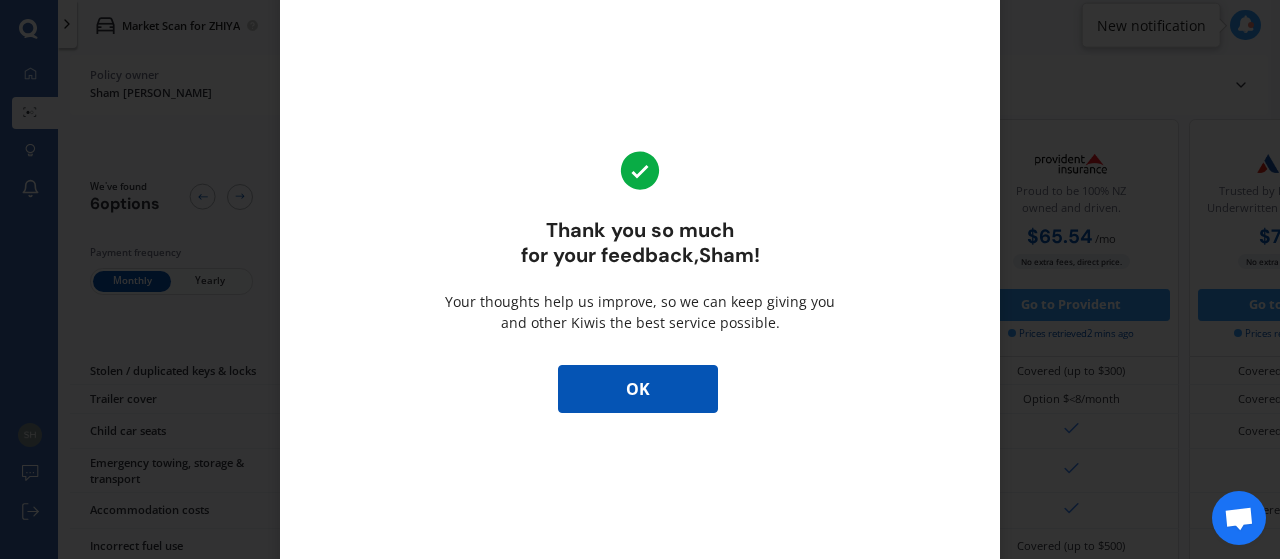 click on "OK" at bounding box center [638, 389] 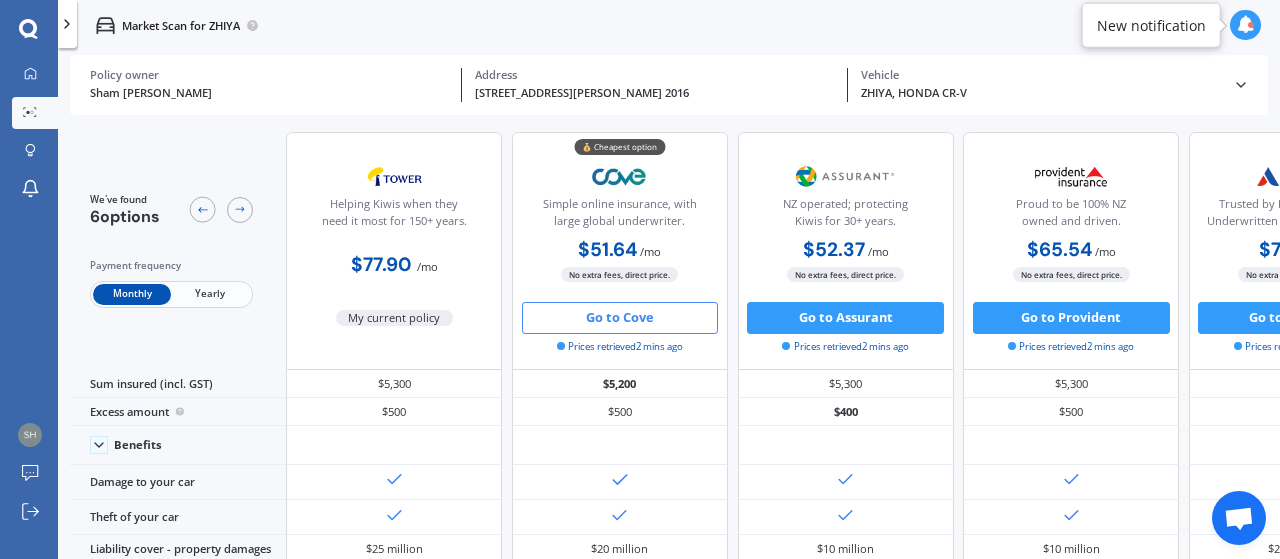 scroll, scrollTop: 124, scrollLeft: 0, axis: vertical 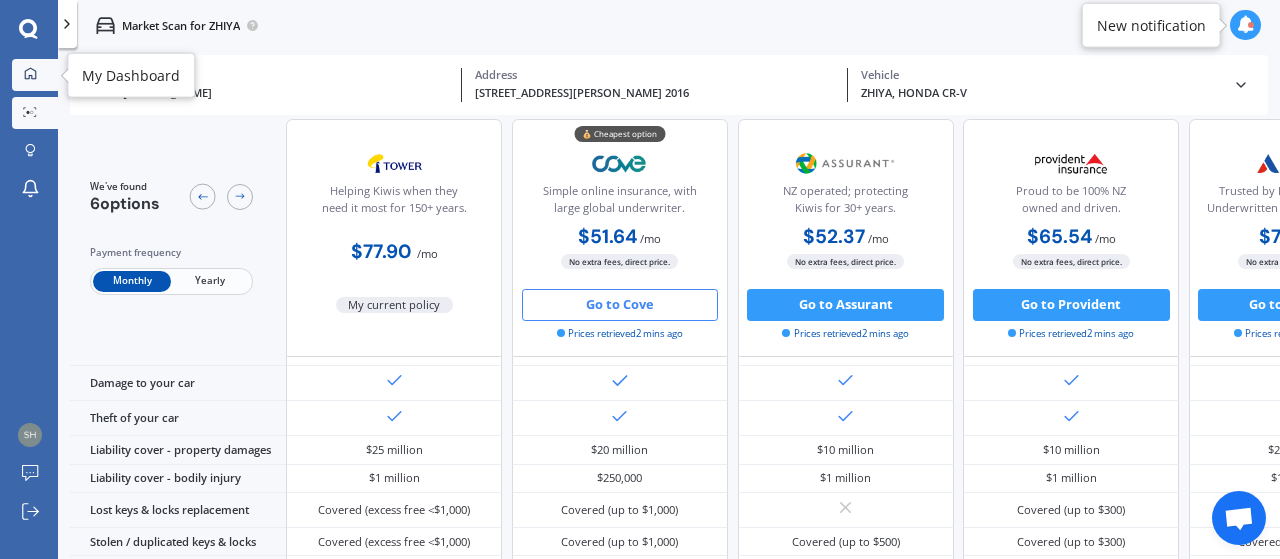 click 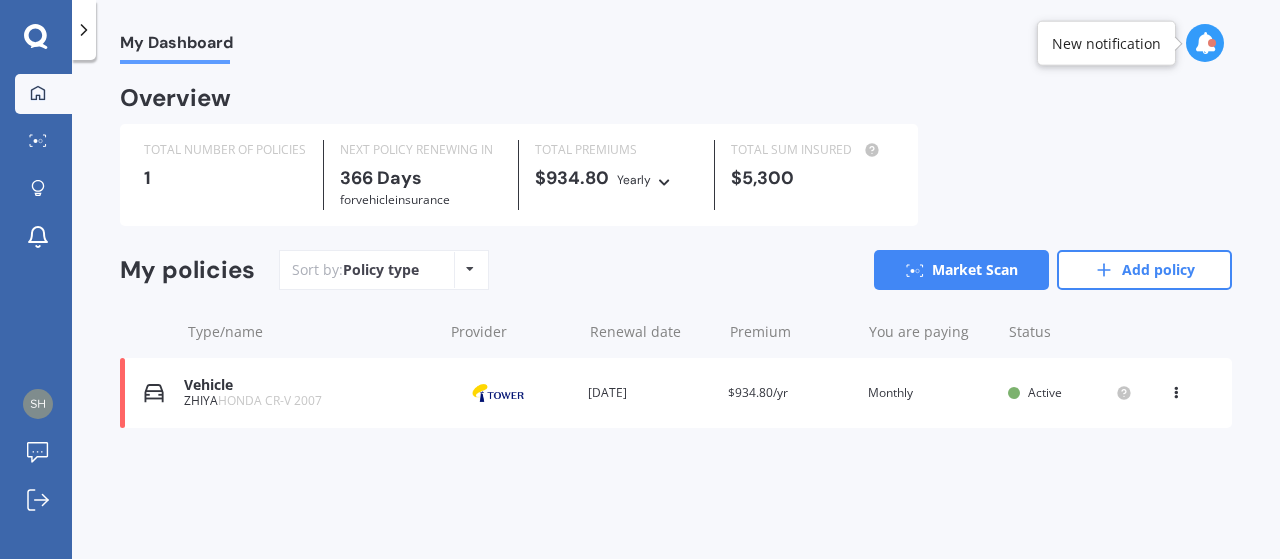 click on "View option View policy Delete" at bounding box center [1178, 393] 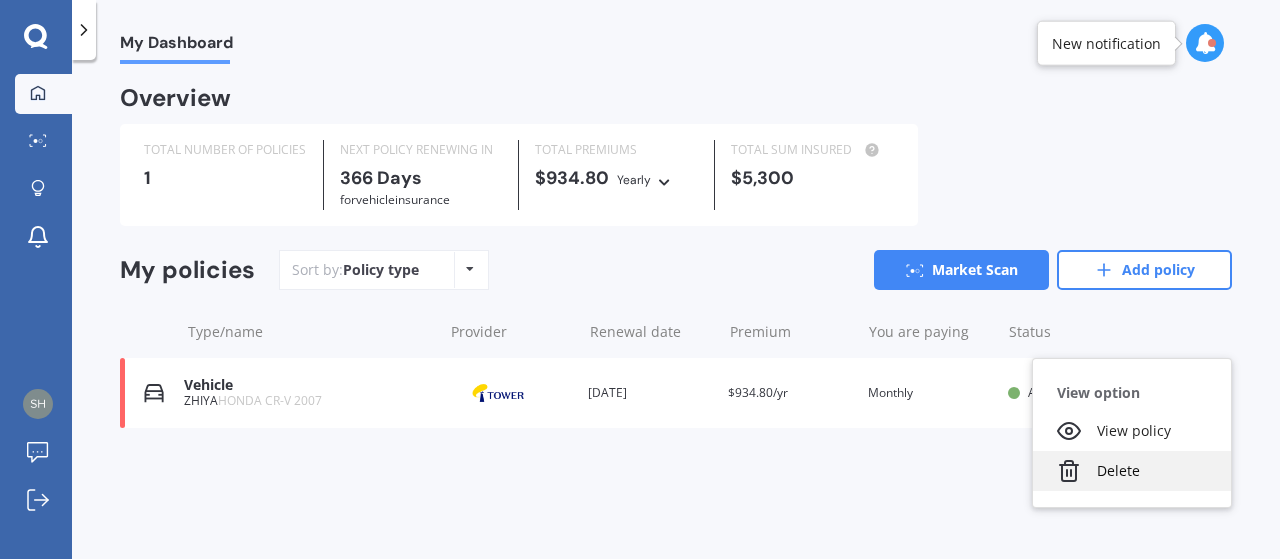 click on "Delete" at bounding box center [1132, 471] 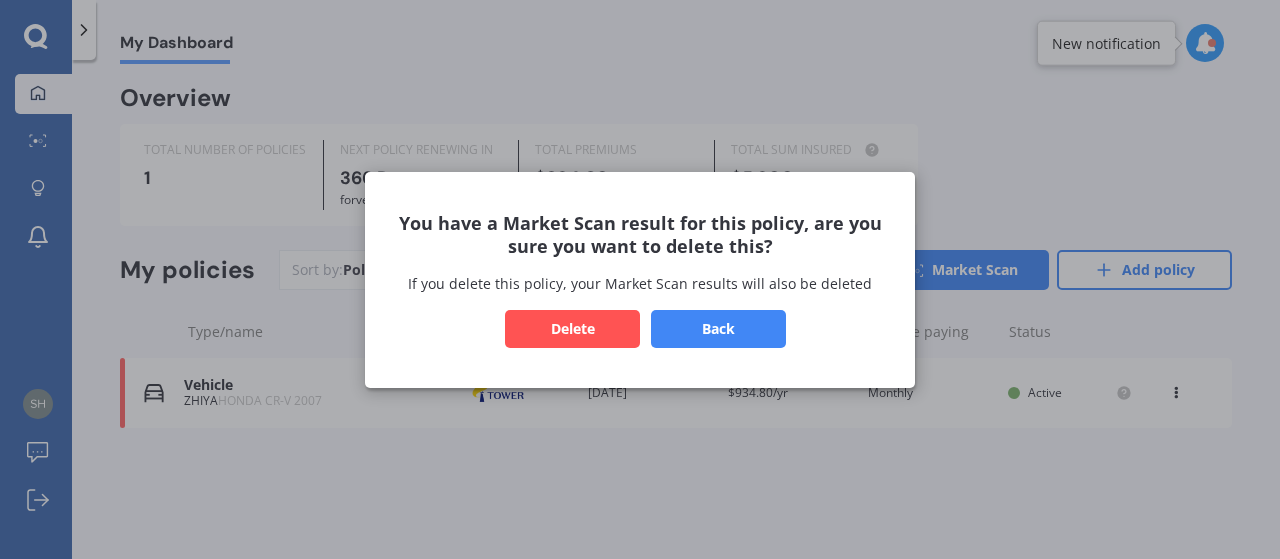 click on "Delete" at bounding box center [572, 328] 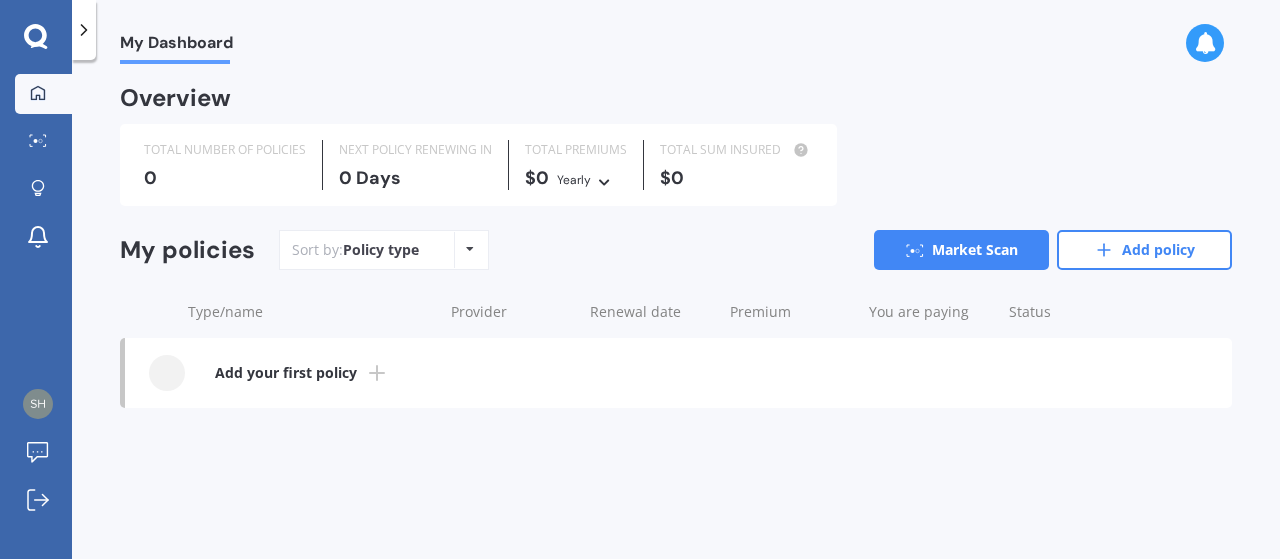 click on "Add your first policy" at bounding box center (286, 373) 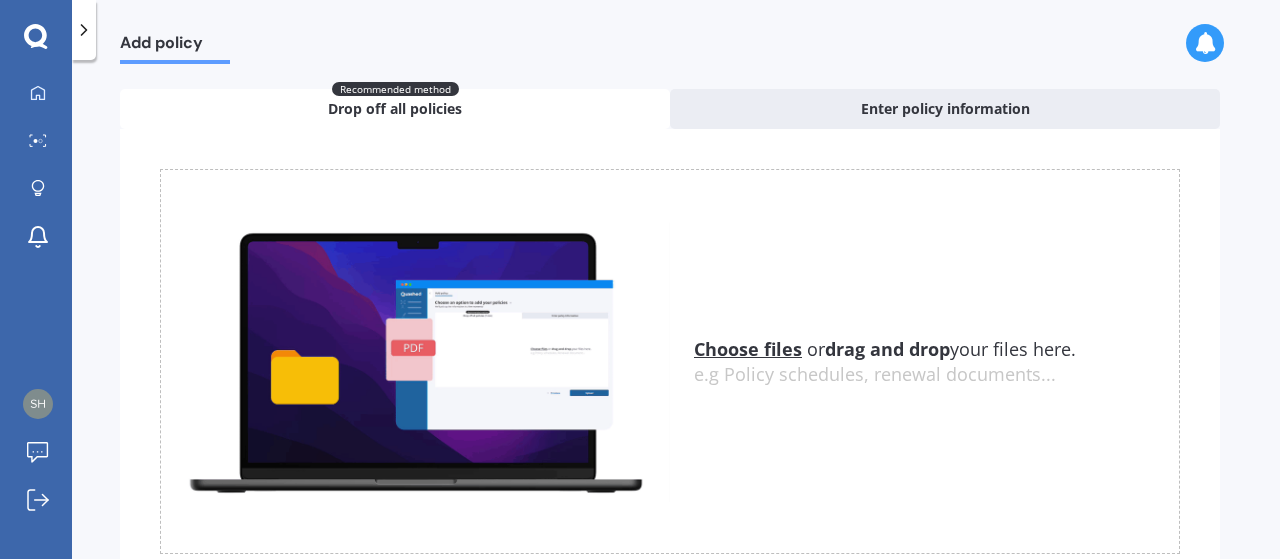 scroll, scrollTop: 170, scrollLeft: 0, axis: vertical 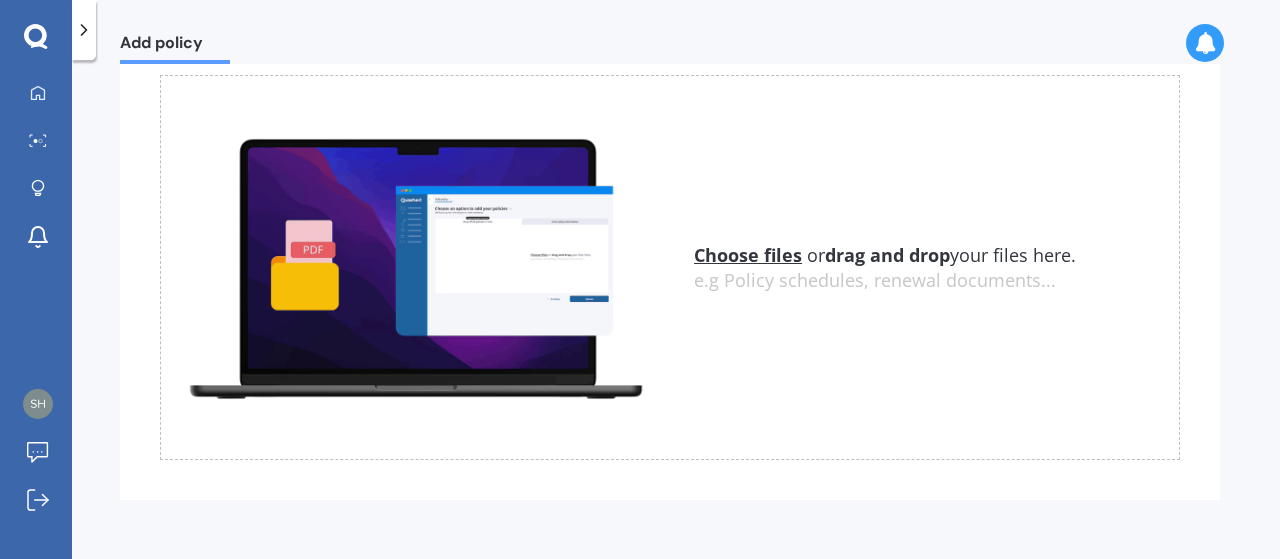 click on "Choose files" at bounding box center [748, 255] 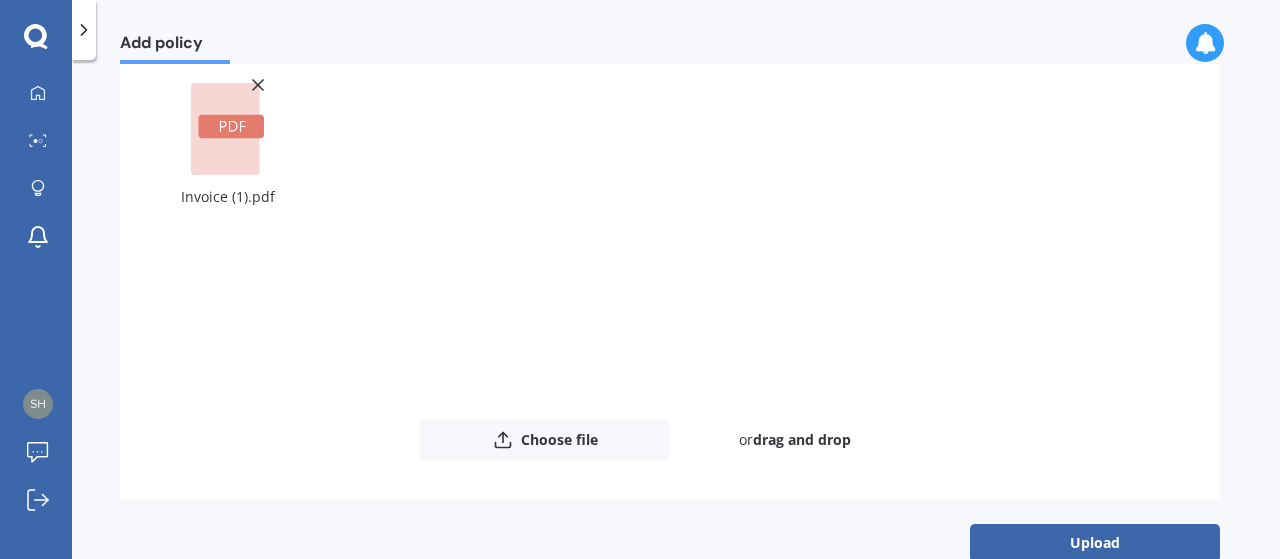 scroll, scrollTop: 208, scrollLeft: 0, axis: vertical 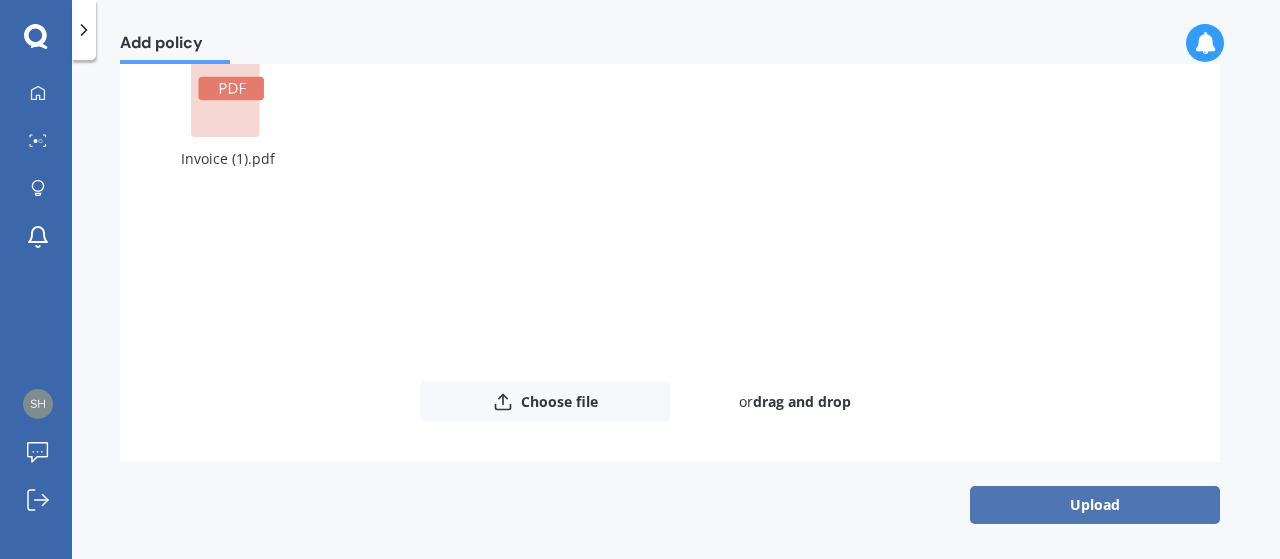 click on "Upload" at bounding box center [1095, 505] 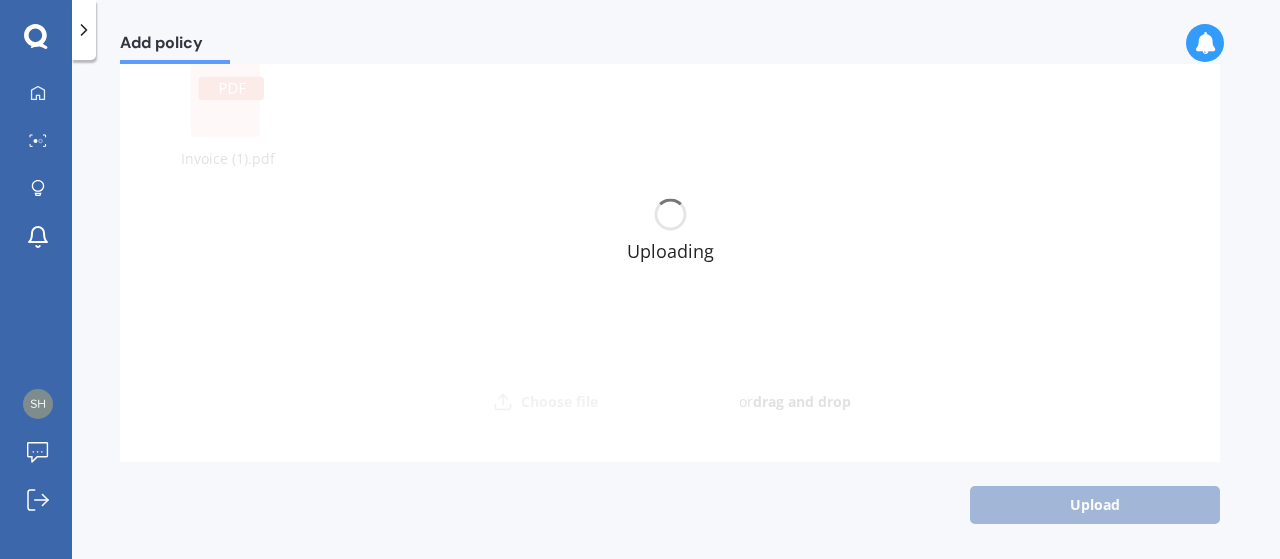 scroll, scrollTop: 0, scrollLeft: 0, axis: both 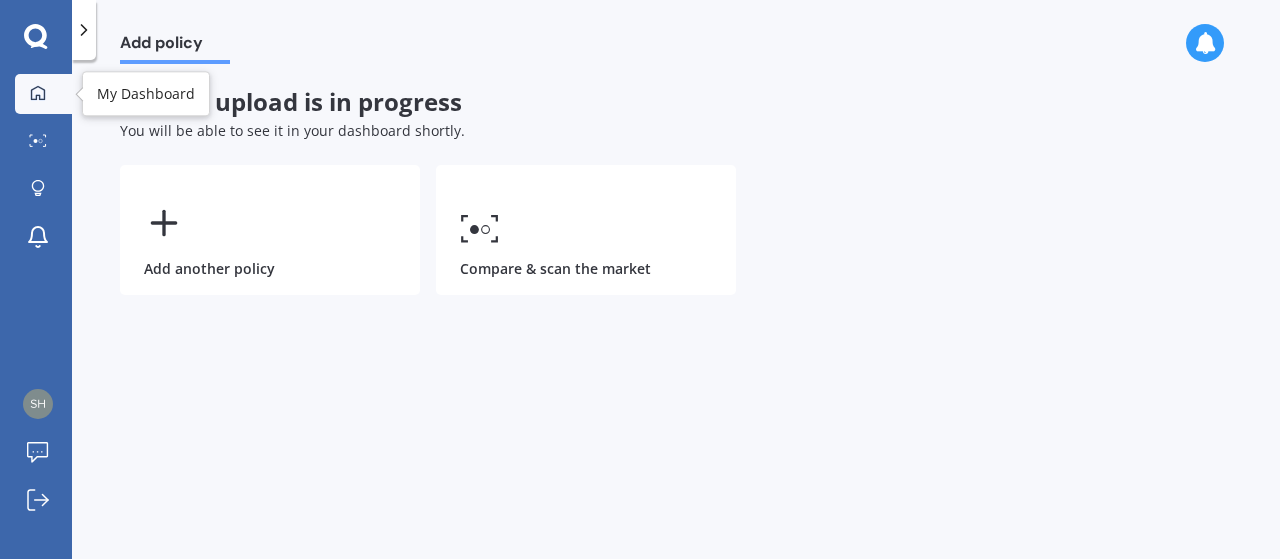 click 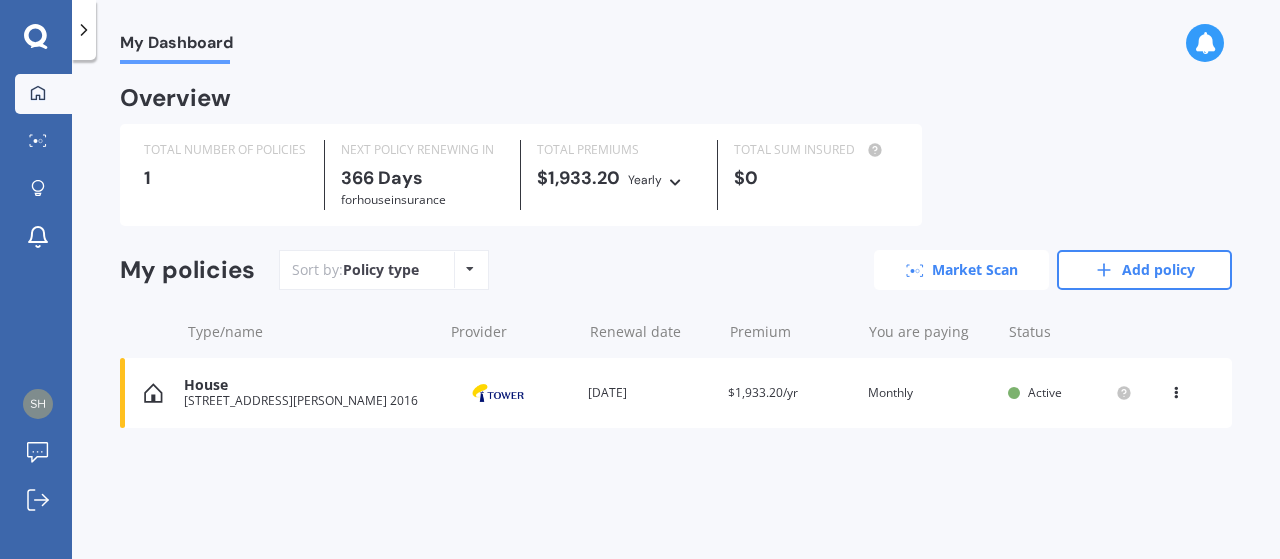 click on "Market Scan" at bounding box center (961, 270) 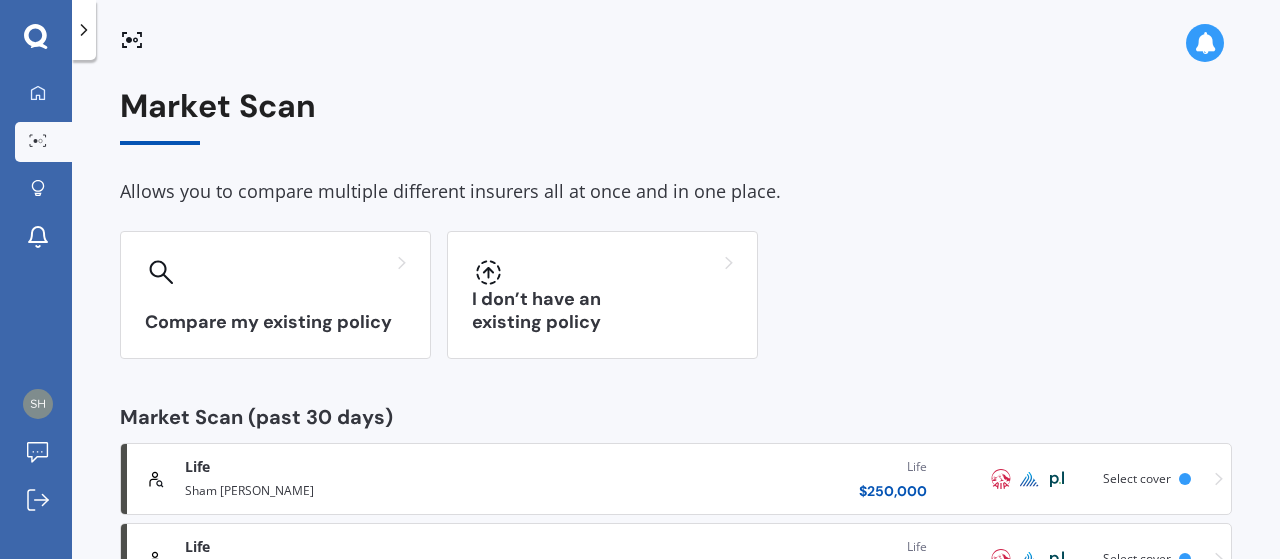 scroll, scrollTop: 80, scrollLeft: 0, axis: vertical 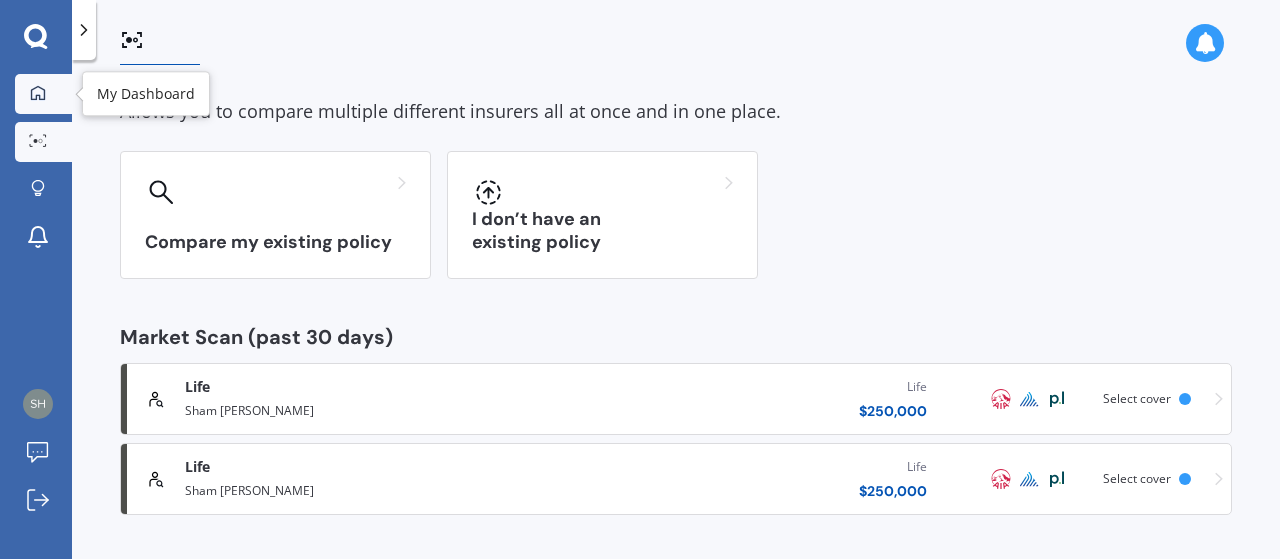 click on "My Dashboard" at bounding box center [43, 94] 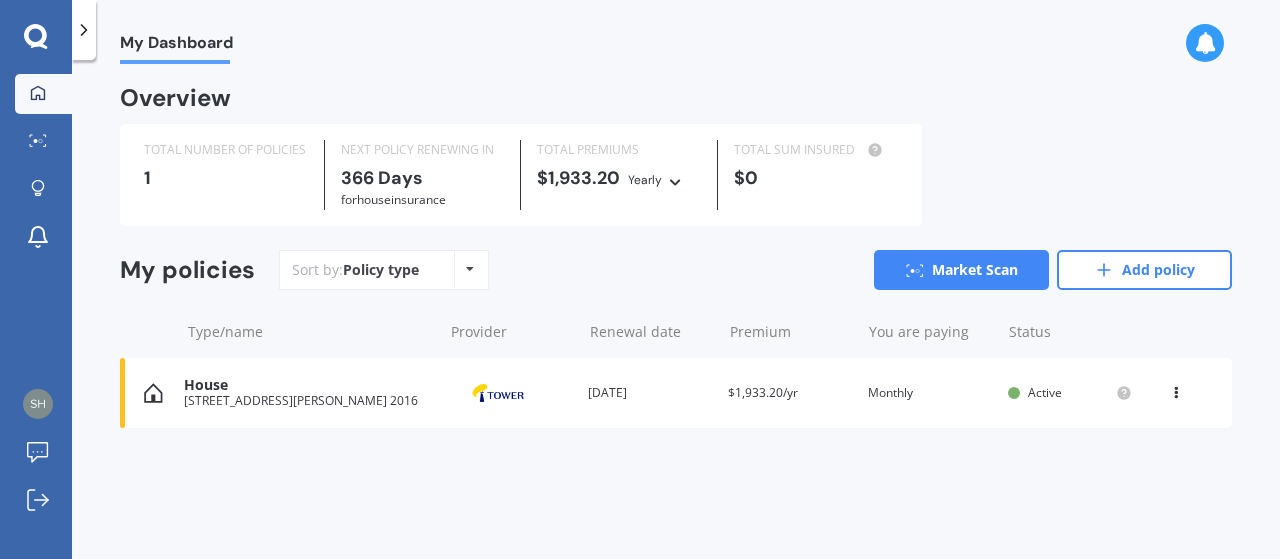 scroll, scrollTop: 0, scrollLeft: 0, axis: both 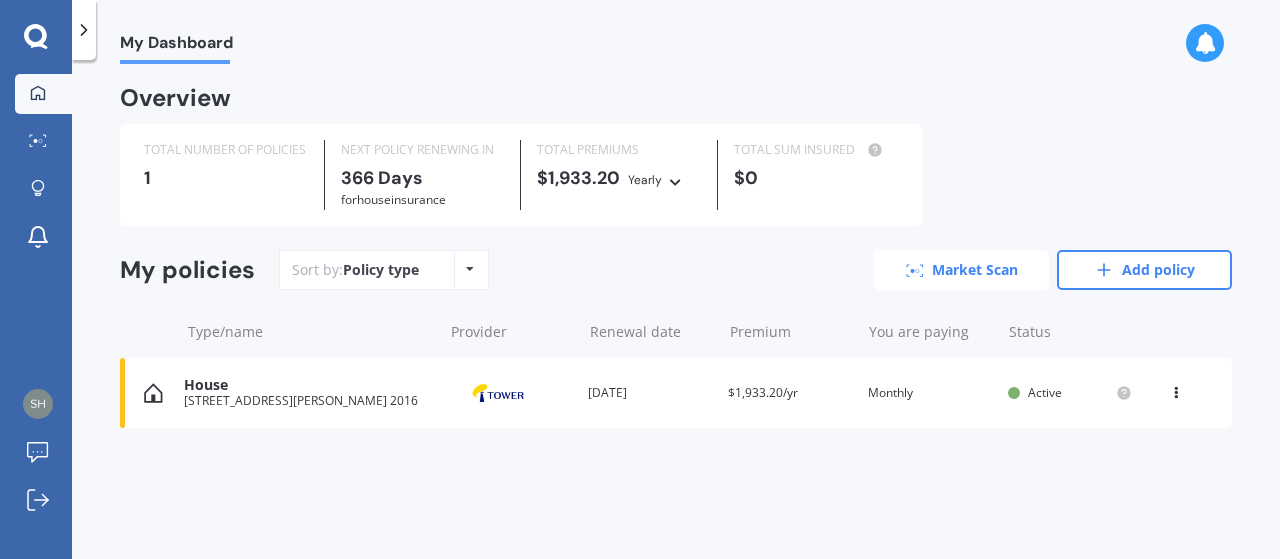 click on "Market Scan" at bounding box center (961, 270) 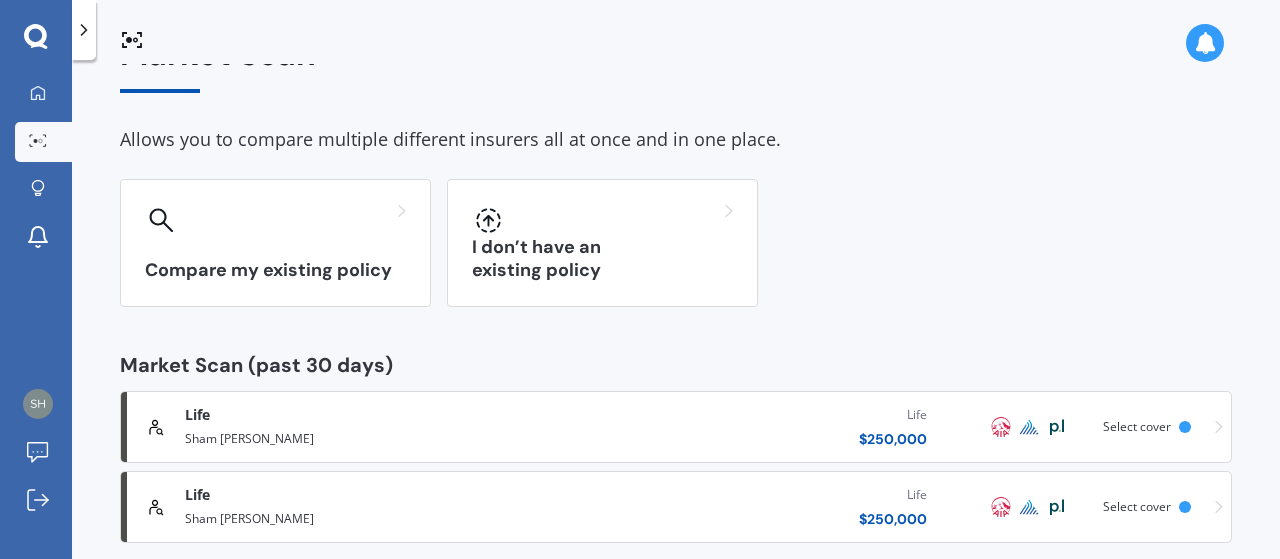 scroll, scrollTop: 80, scrollLeft: 0, axis: vertical 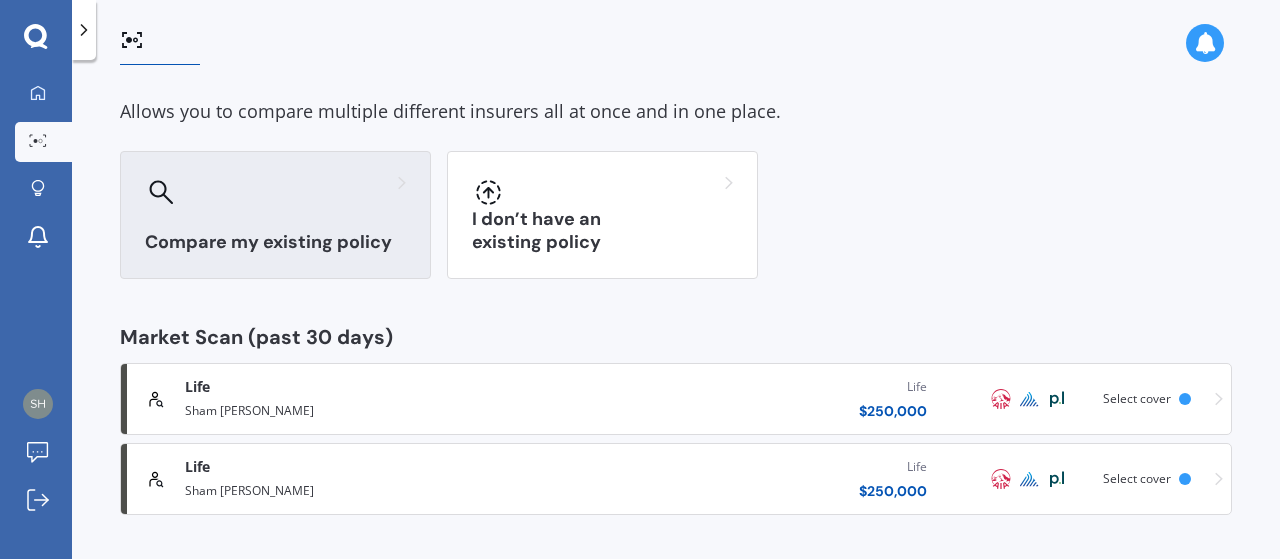 click on "Compare my existing policy" at bounding box center (275, 215) 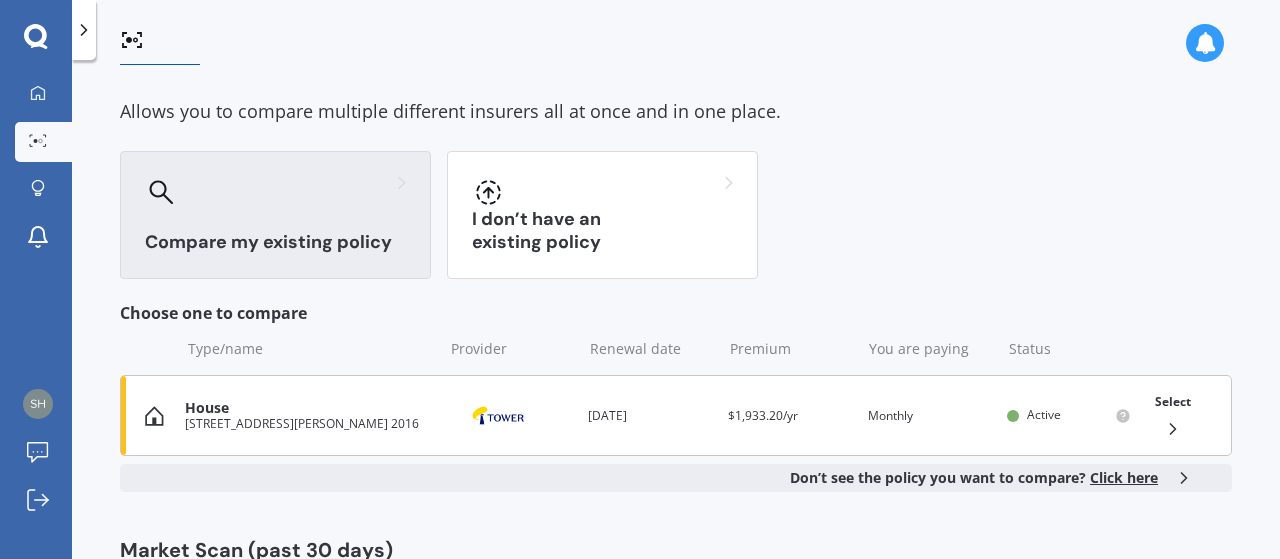 click on "[STREET_ADDRESS][PERSON_NAME] 2016" at bounding box center (308, 424) 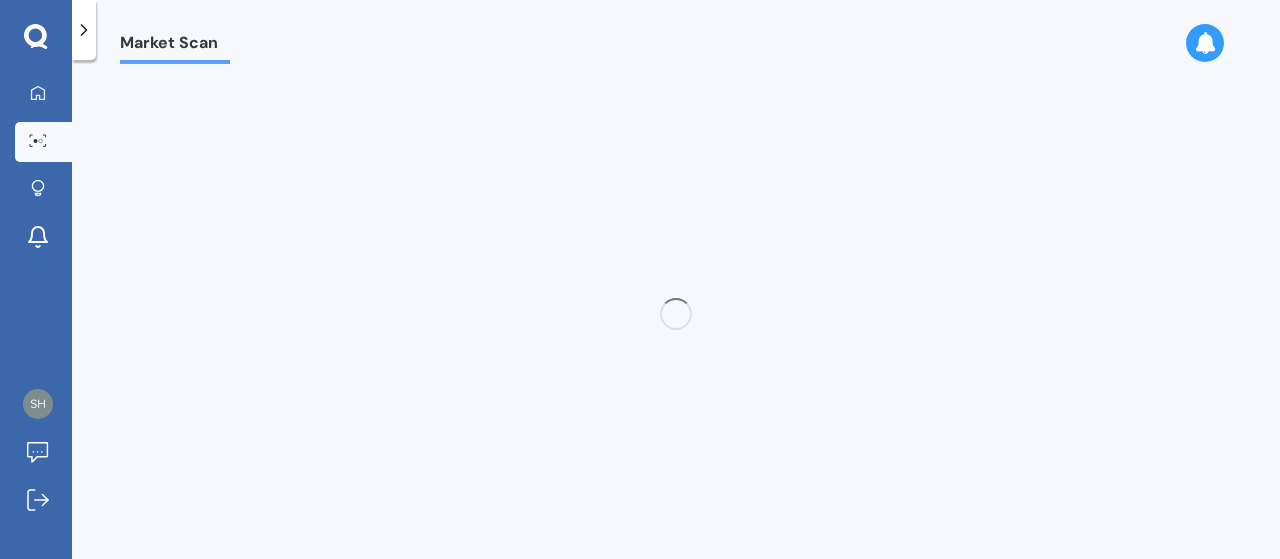 scroll, scrollTop: 0, scrollLeft: 0, axis: both 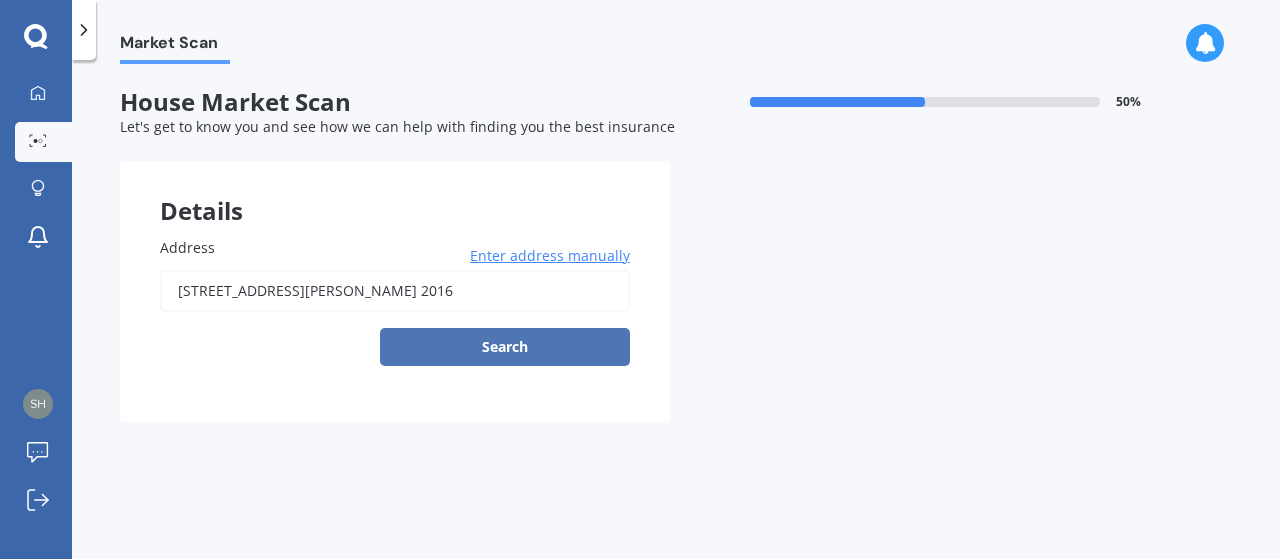 click on "Search" at bounding box center [505, 347] 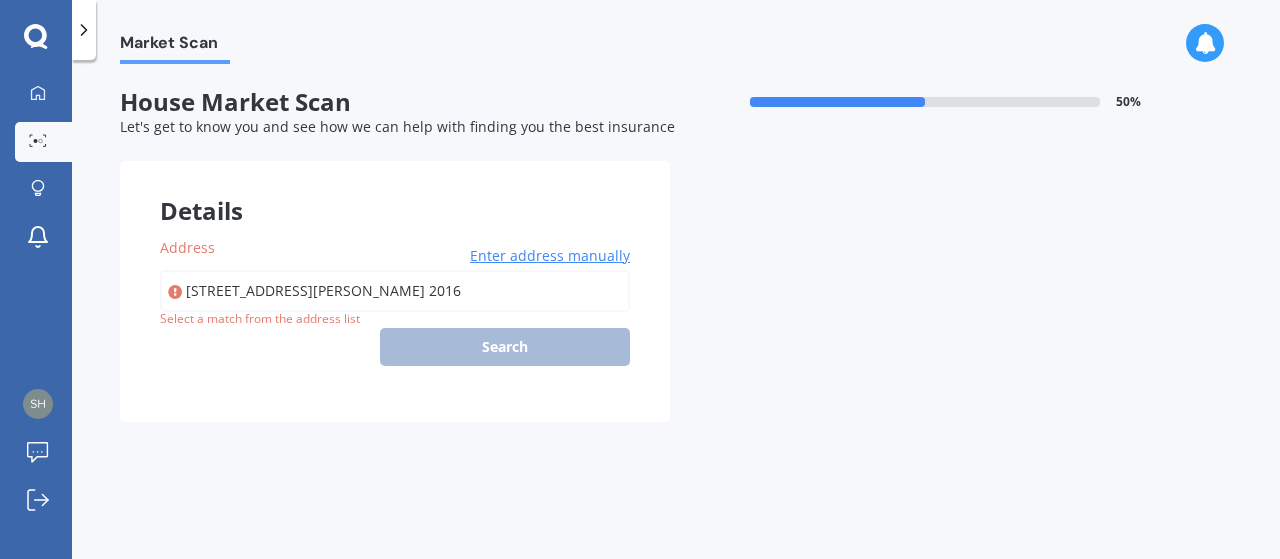 click on "[STREET_ADDRESS][PERSON_NAME] 2016" at bounding box center (395, 291) 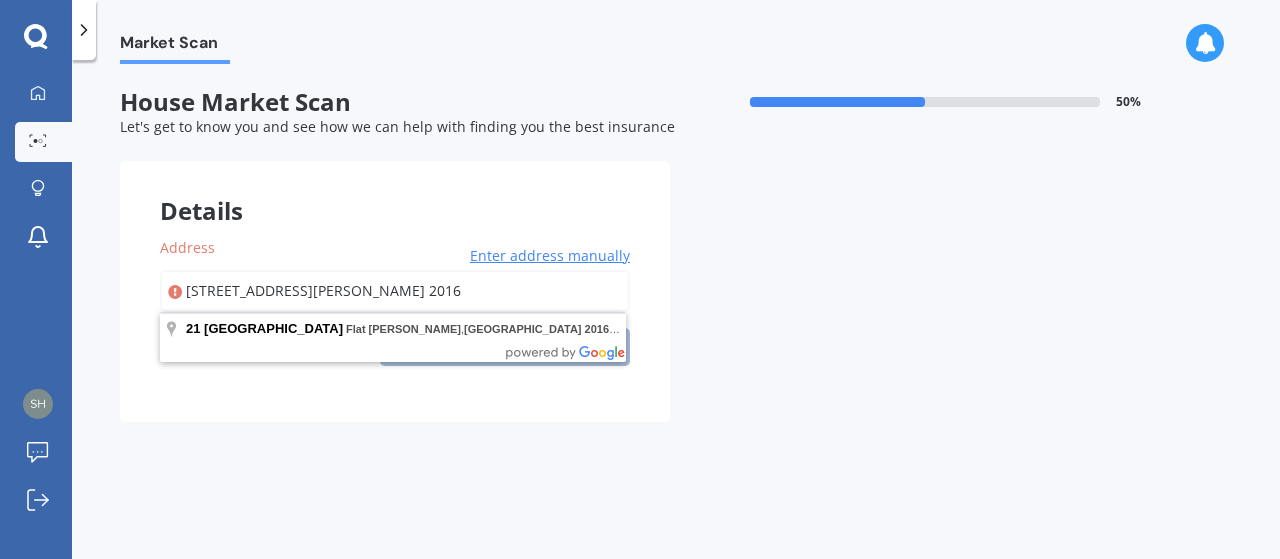 click on "[STREET_ADDRESS][PERSON_NAME] 2016" at bounding box center (395, 291) 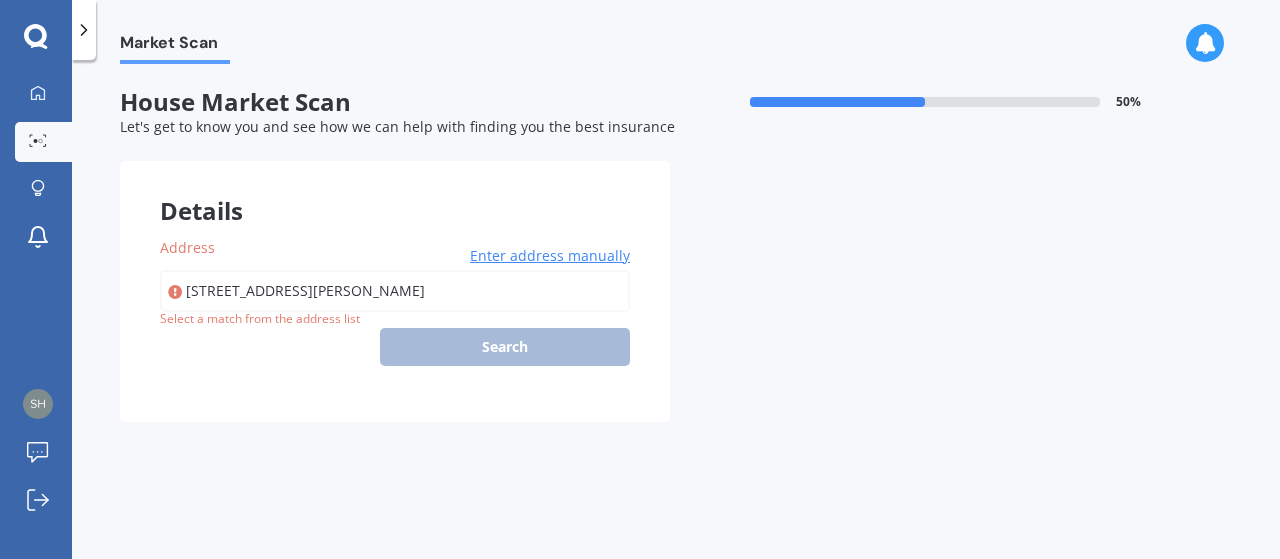 type on "[STREET_ADDRESS][PERSON_NAME] 2016" 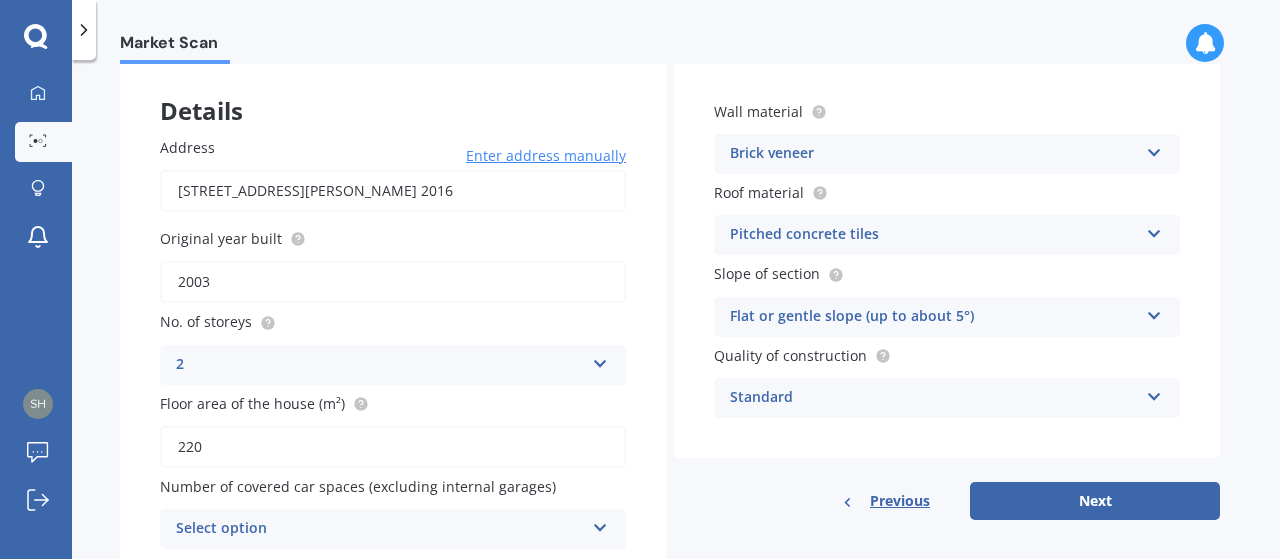 scroll, scrollTop: 183, scrollLeft: 0, axis: vertical 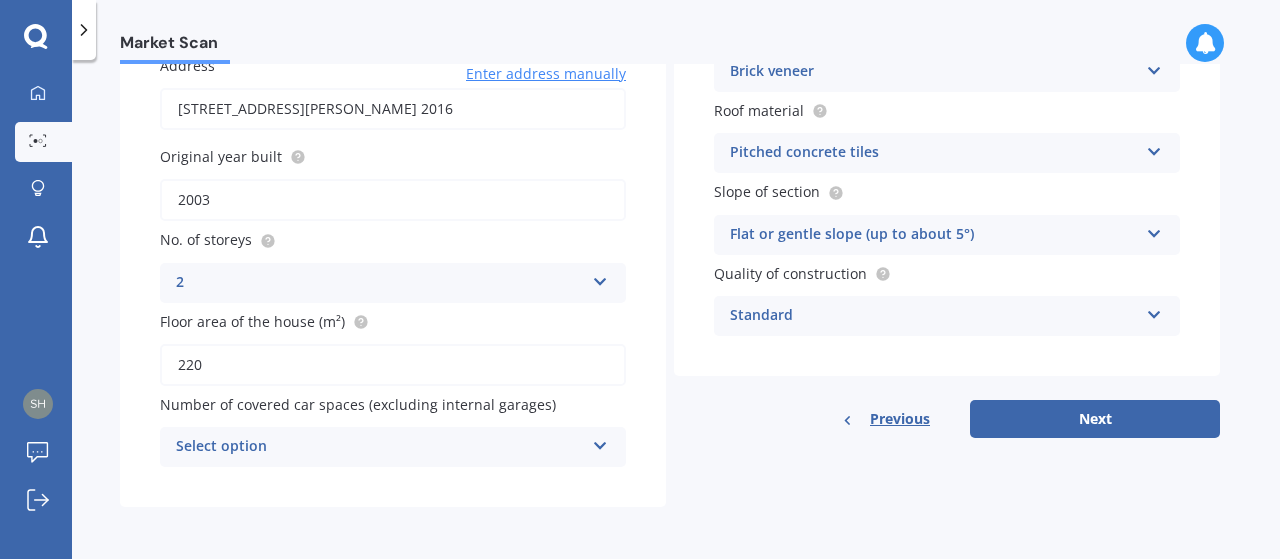 click on "Select option" at bounding box center [380, 447] 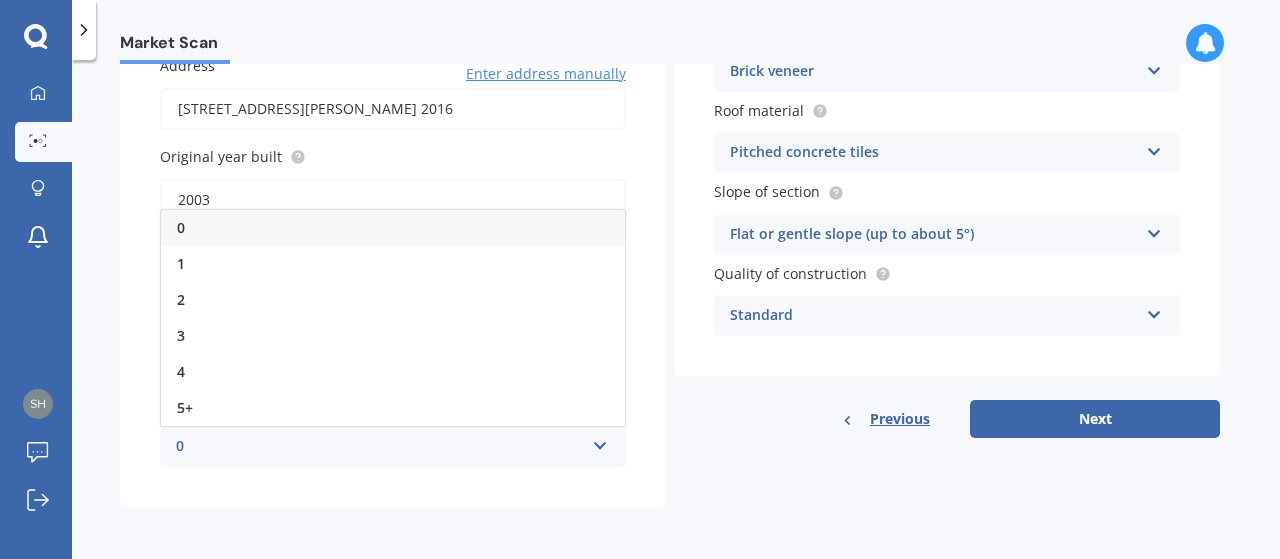 click on "0" at bounding box center (380, 447) 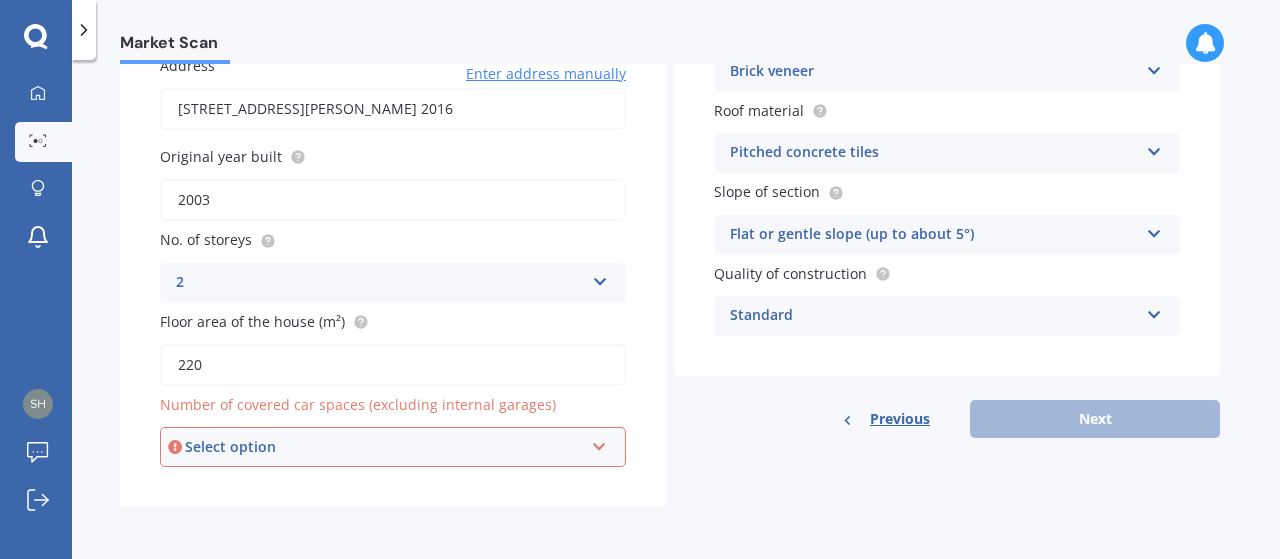 click on "Select option" at bounding box center [384, 447] 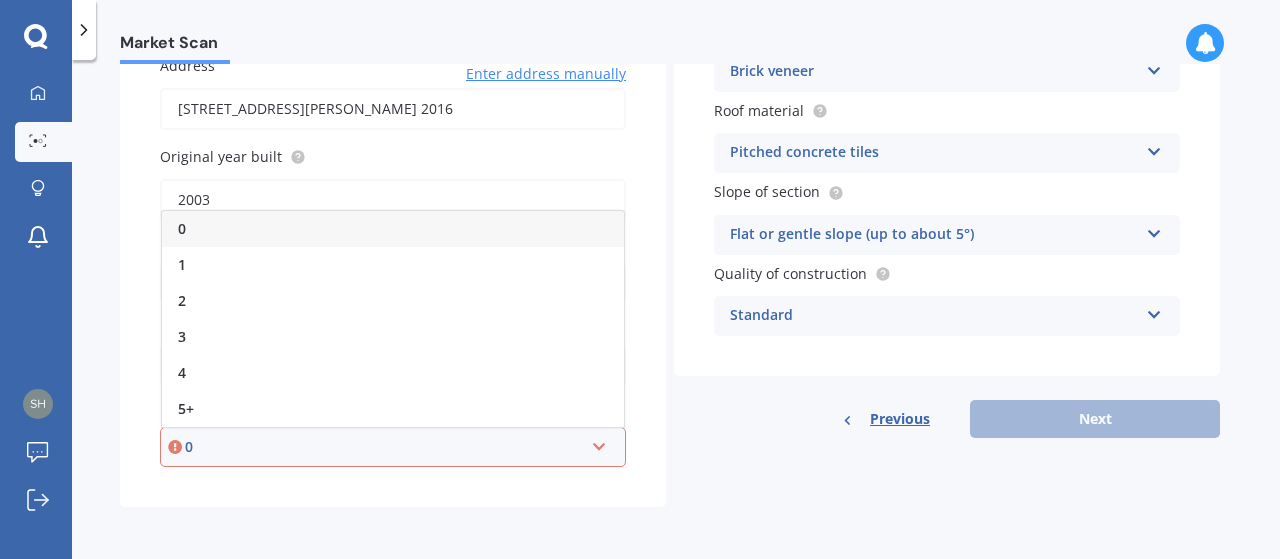 click on "0" at bounding box center [393, 229] 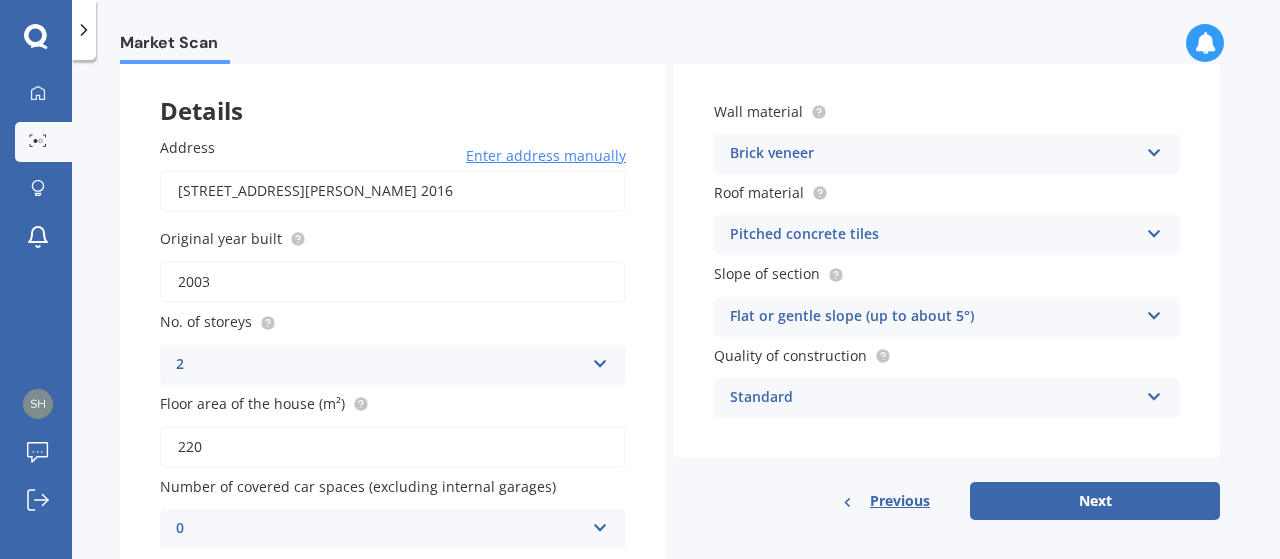 scroll, scrollTop: 183, scrollLeft: 0, axis: vertical 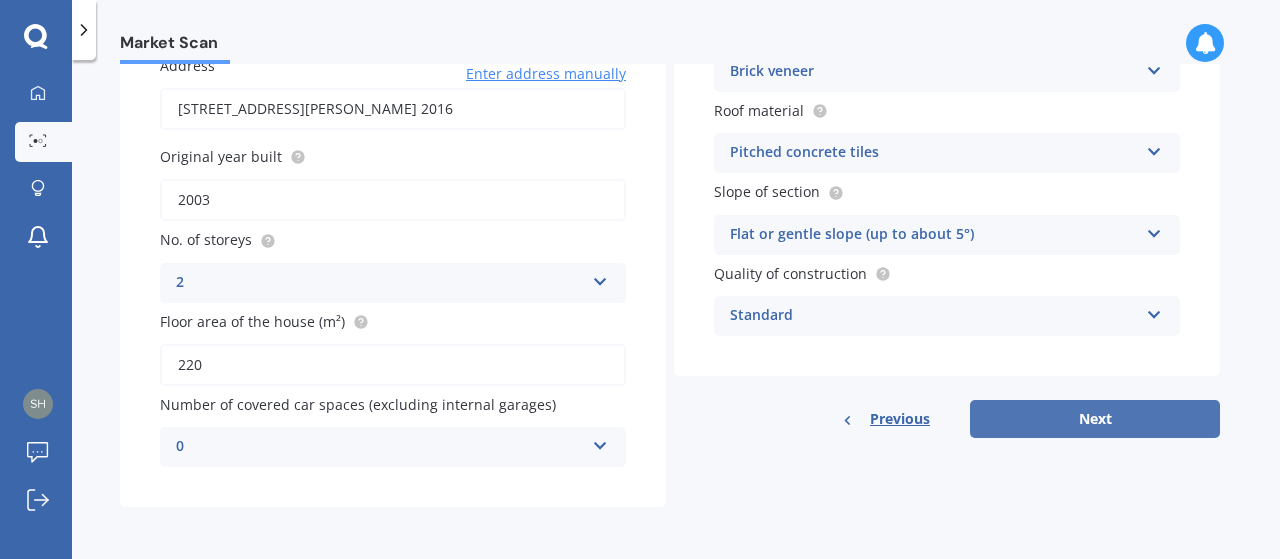 click on "Next" at bounding box center [1095, 419] 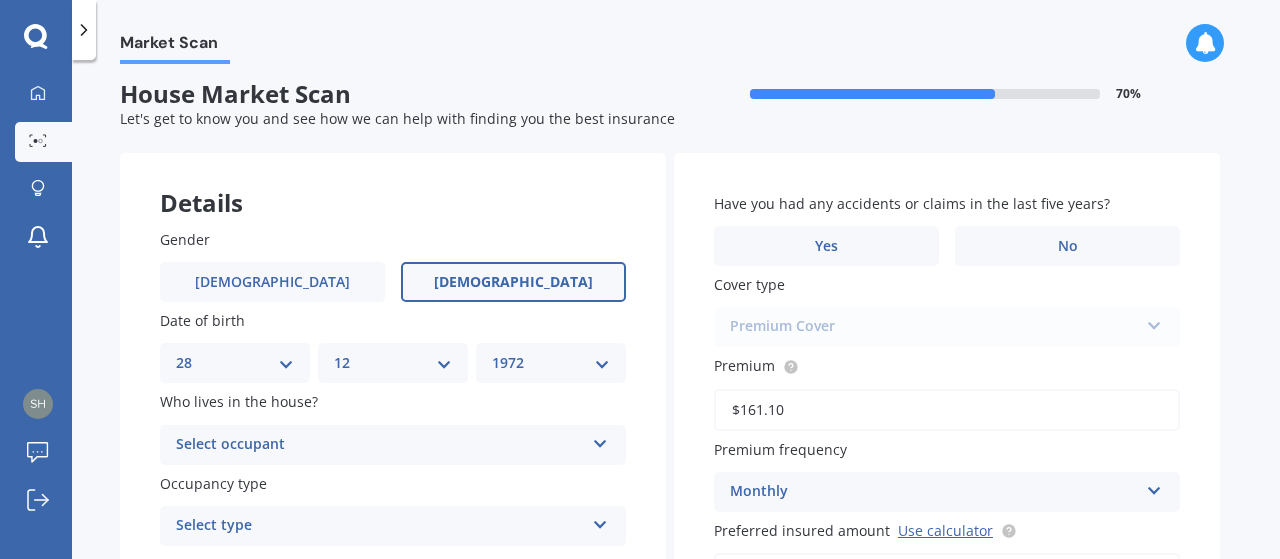 scroll, scrollTop: 0, scrollLeft: 0, axis: both 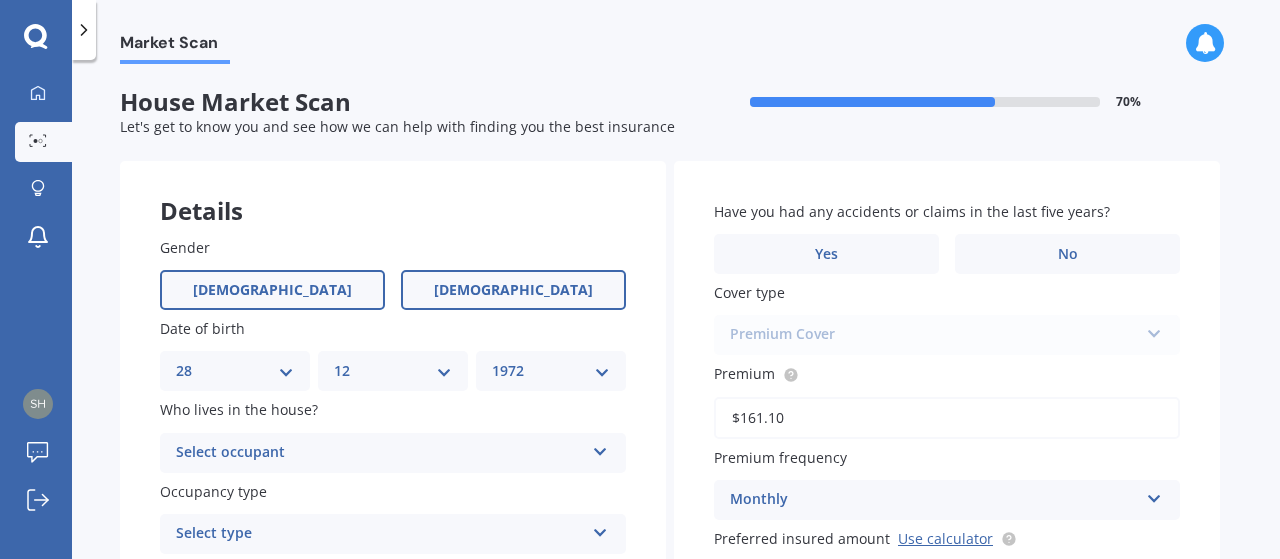 click on "[DEMOGRAPHIC_DATA]" at bounding box center [272, 290] 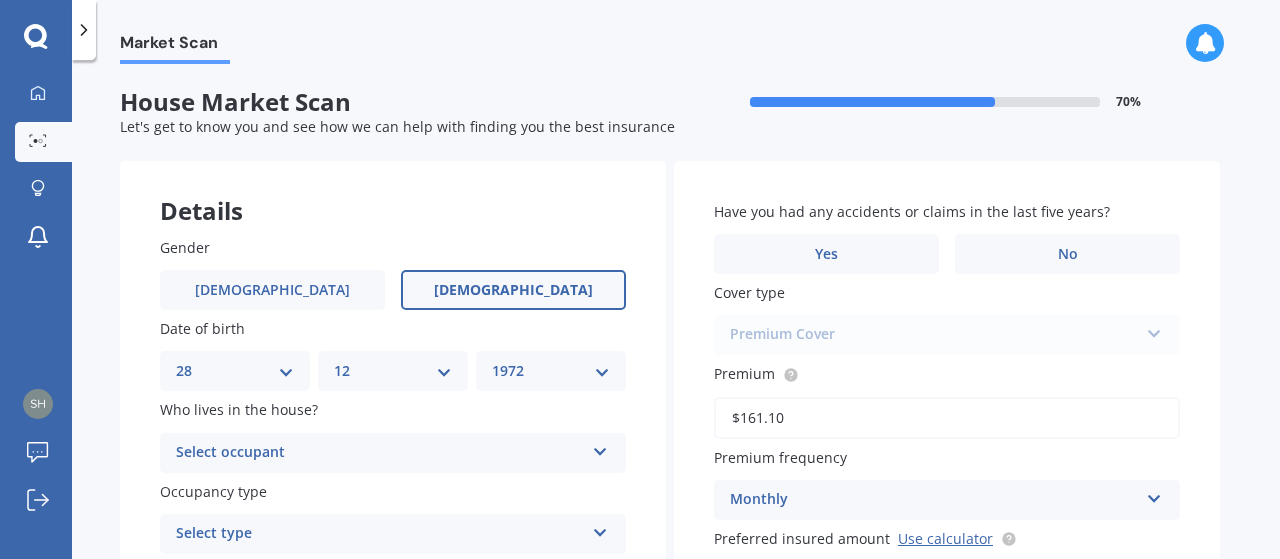 scroll, scrollTop: 200, scrollLeft: 0, axis: vertical 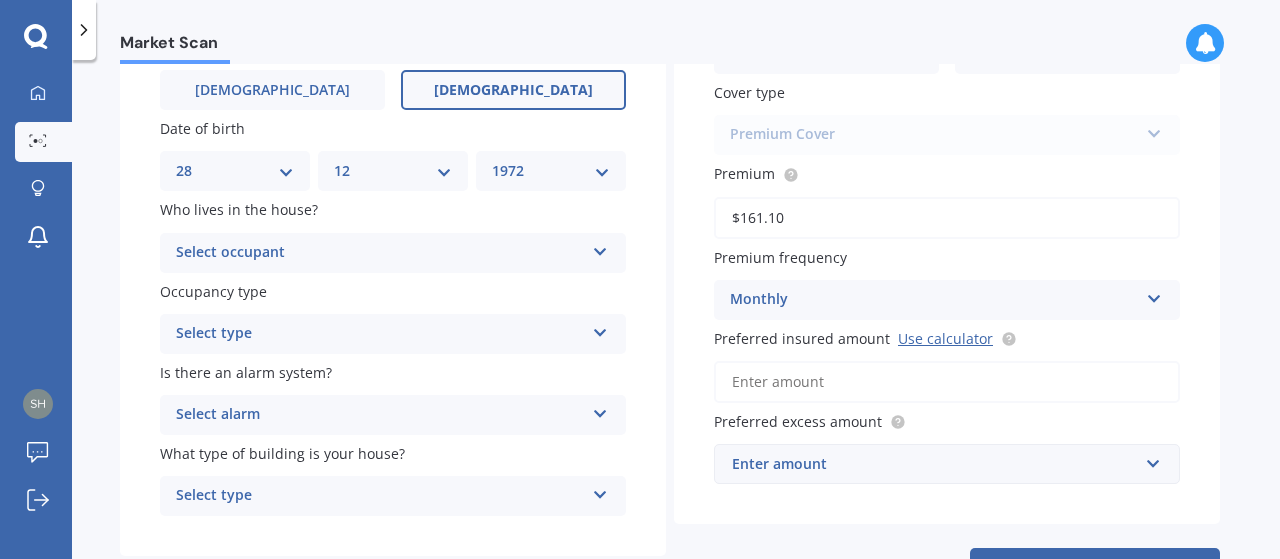 click on "Select occupant" at bounding box center (380, 253) 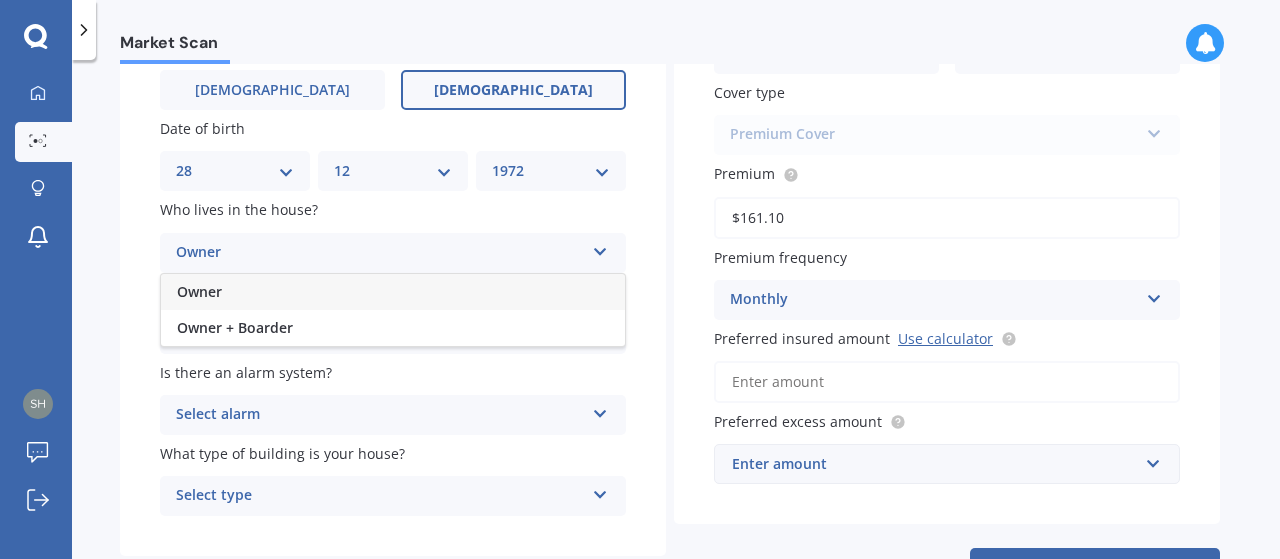 click on "Owner" at bounding box center [393, 292] 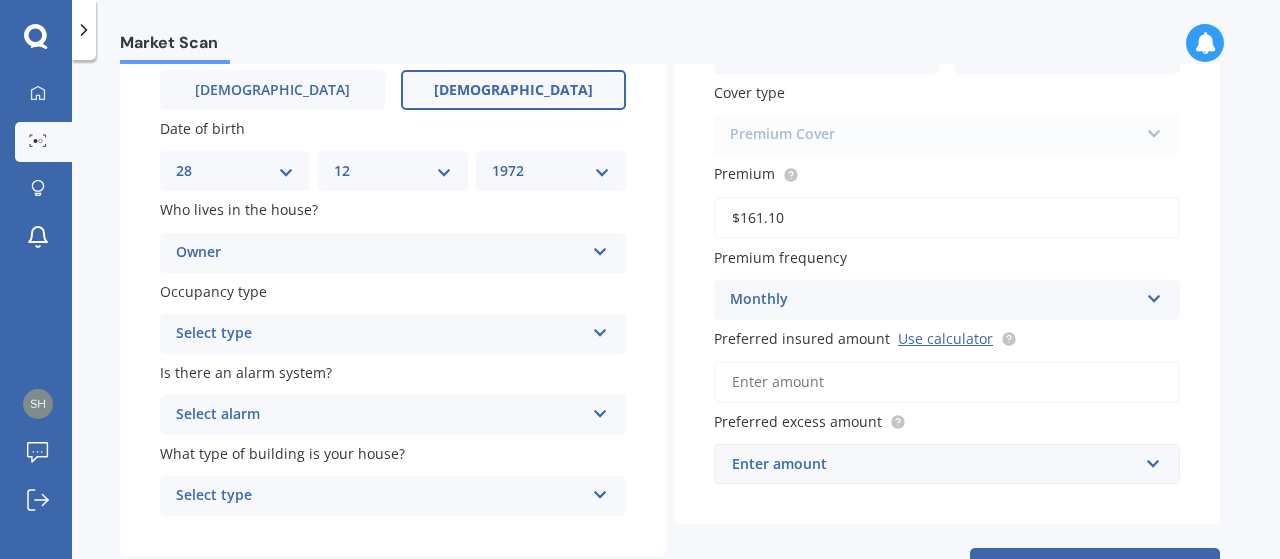click on "Select type" at bounding box center [380, 334] 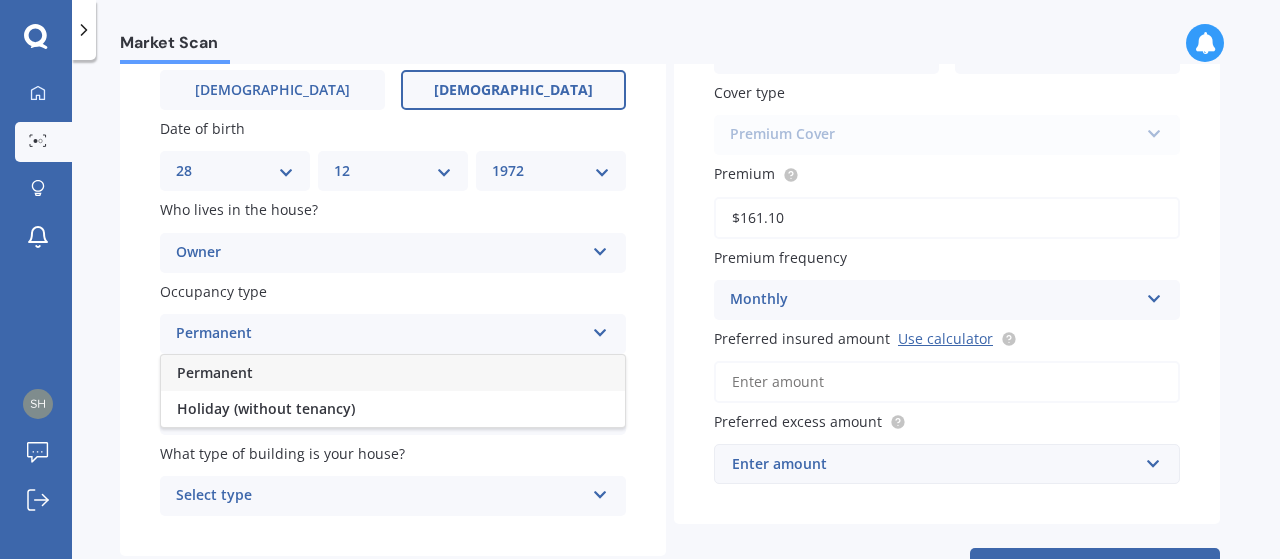 click on "Permanent" at bounding box center (393, 373) 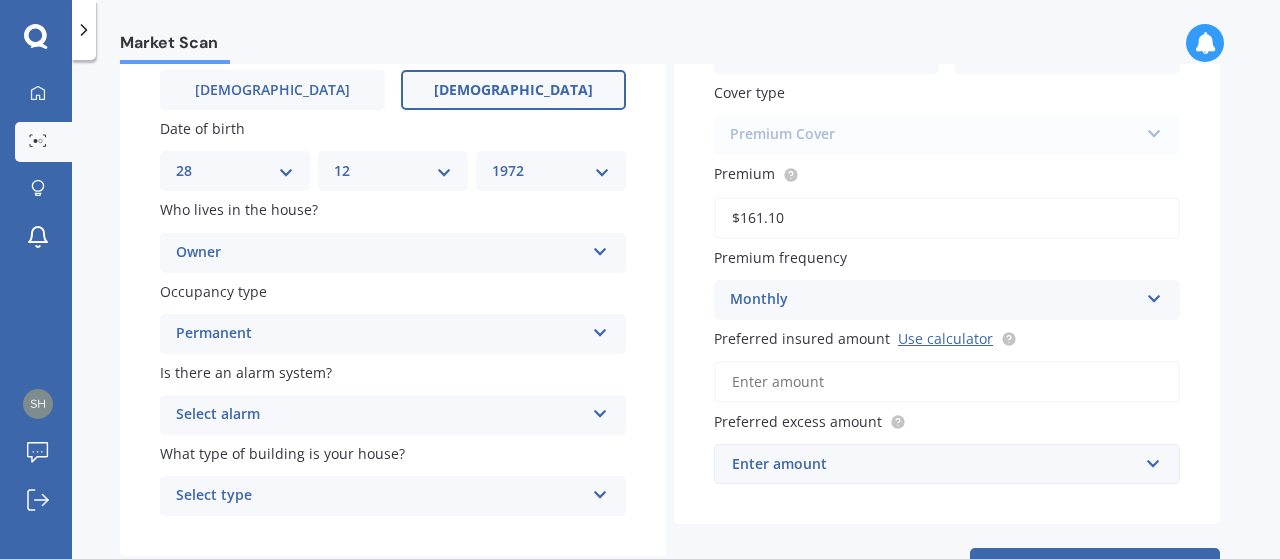 click on "Select alarm" at bounding box center [380, 415] 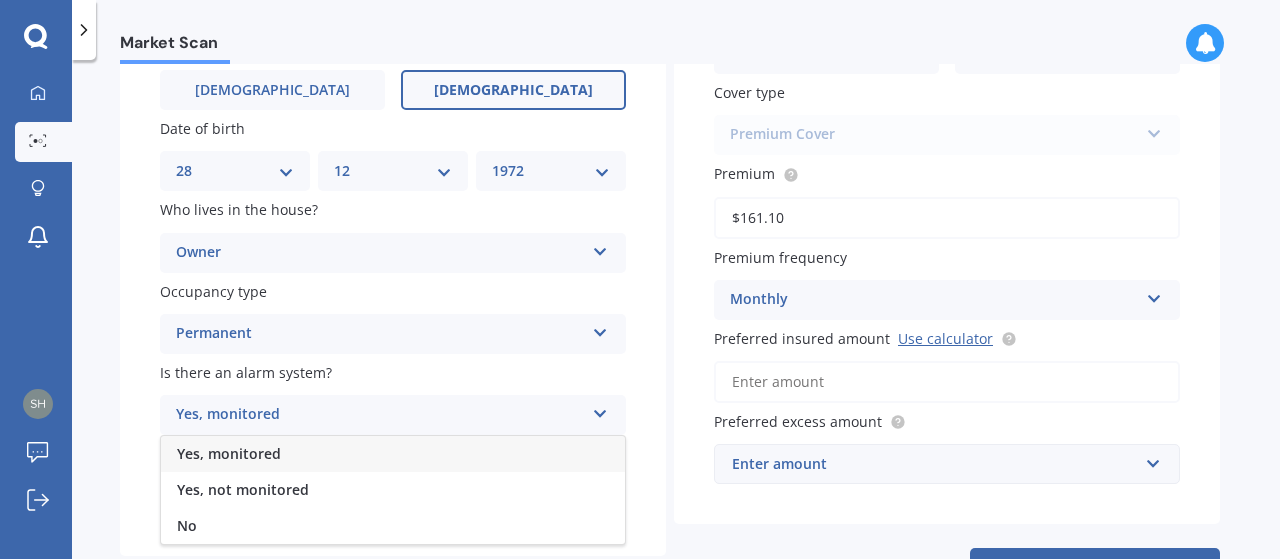 click on "Yes, monitored" at bounding box center [380, 415] 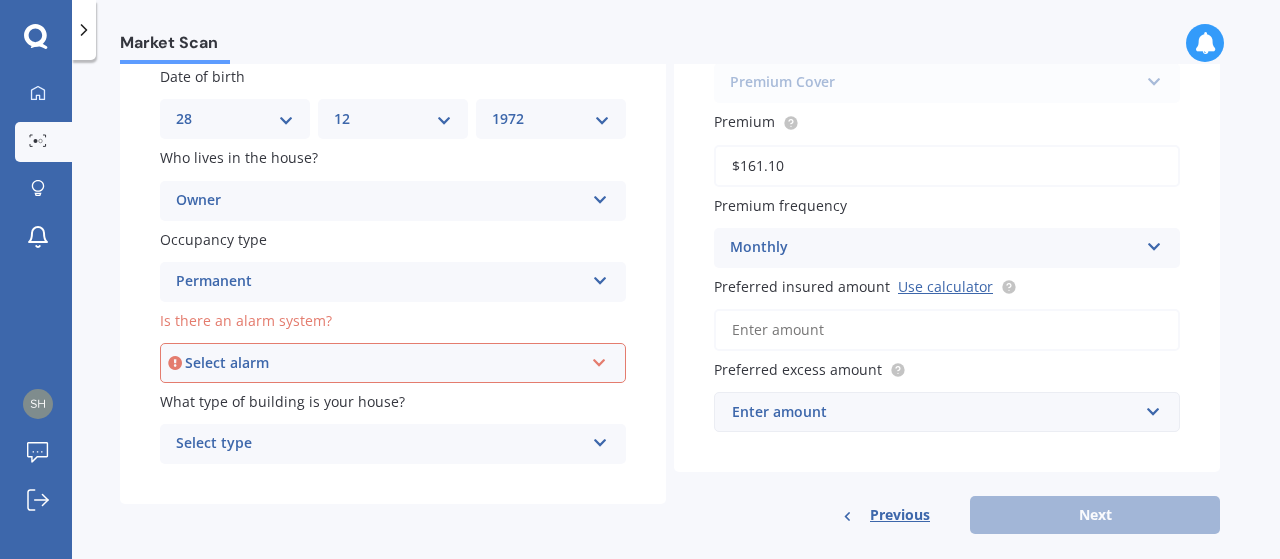 scroll, scrollTop: 280, scrollLeft: 0, axis: vertical 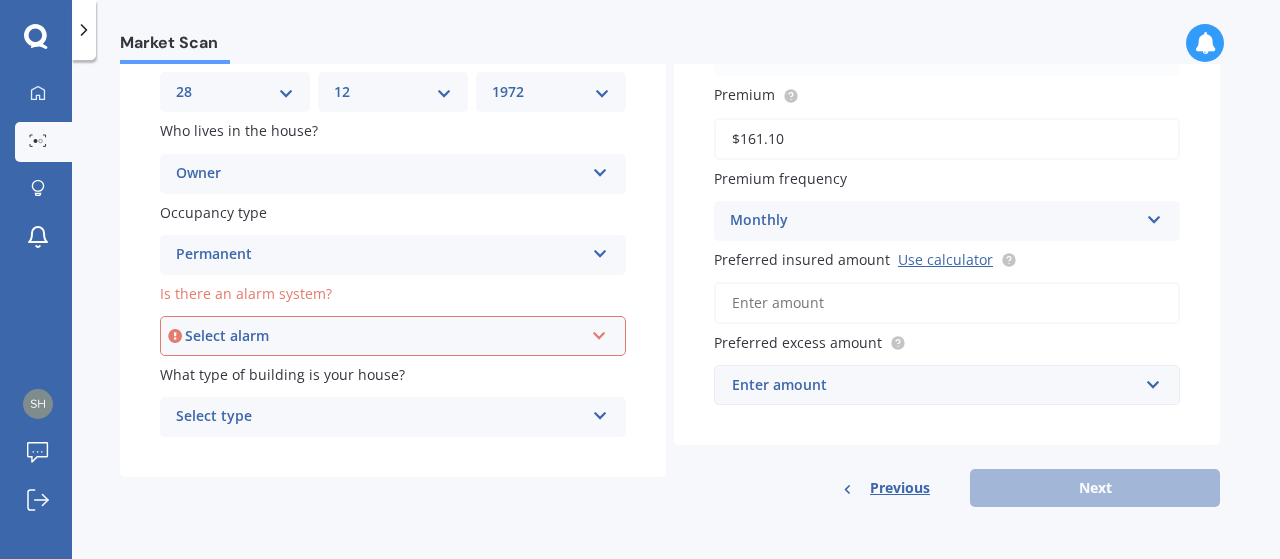 click on "Select alarm" at bounding box center (384, 336) 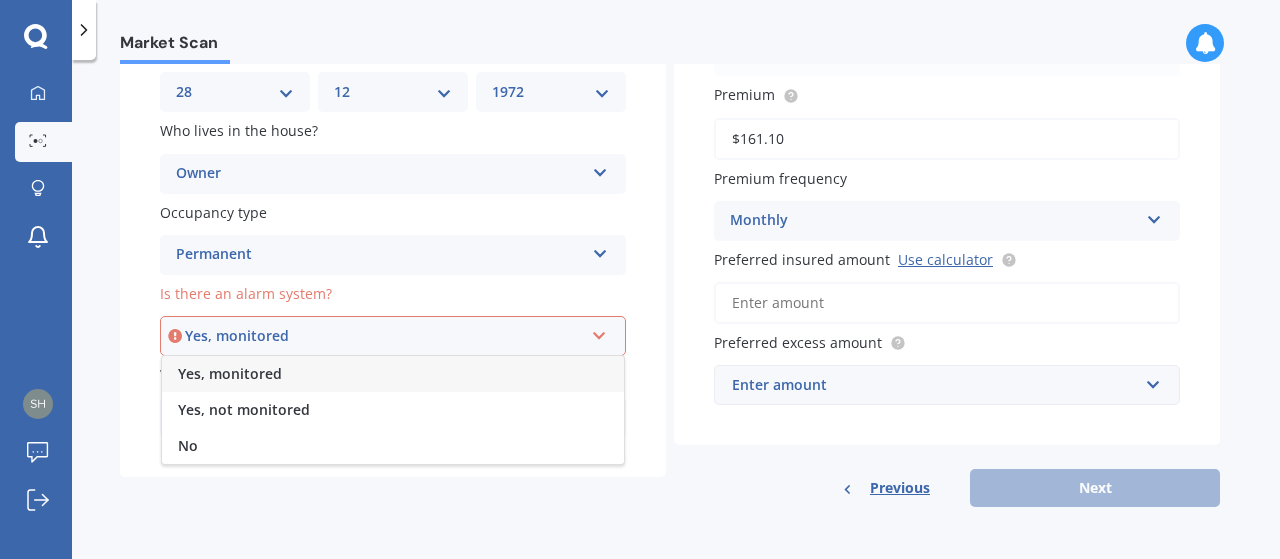 click on "Yes, monitored" at bounding box center [393, 374] 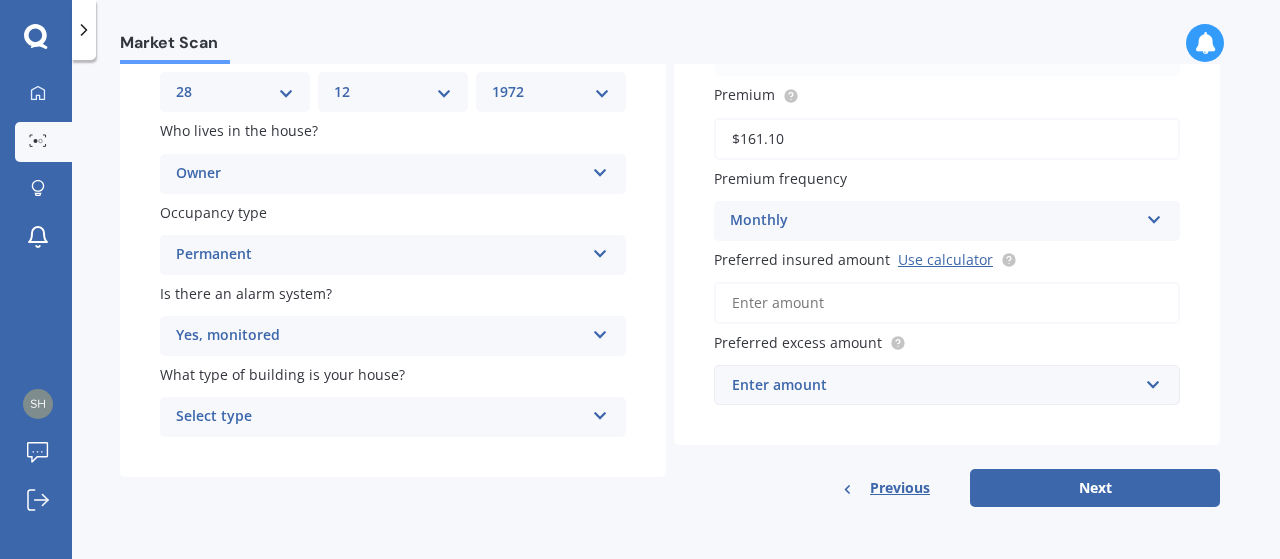 click on "Select type" at bounding box center [380, 417] 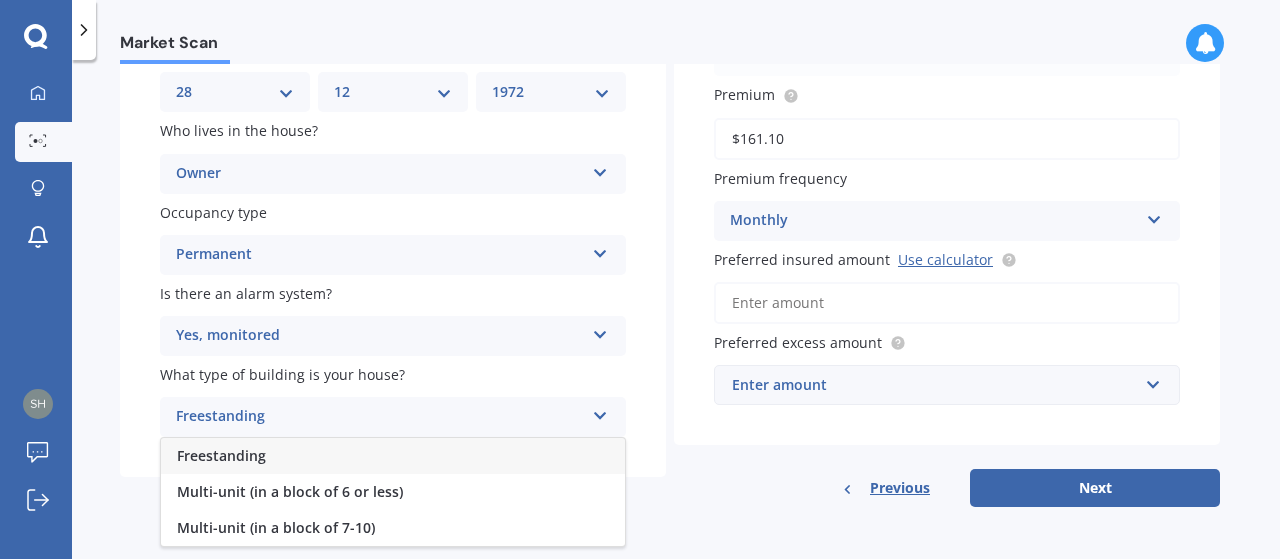click on "Freestanding" at bounding box center (393, 456) 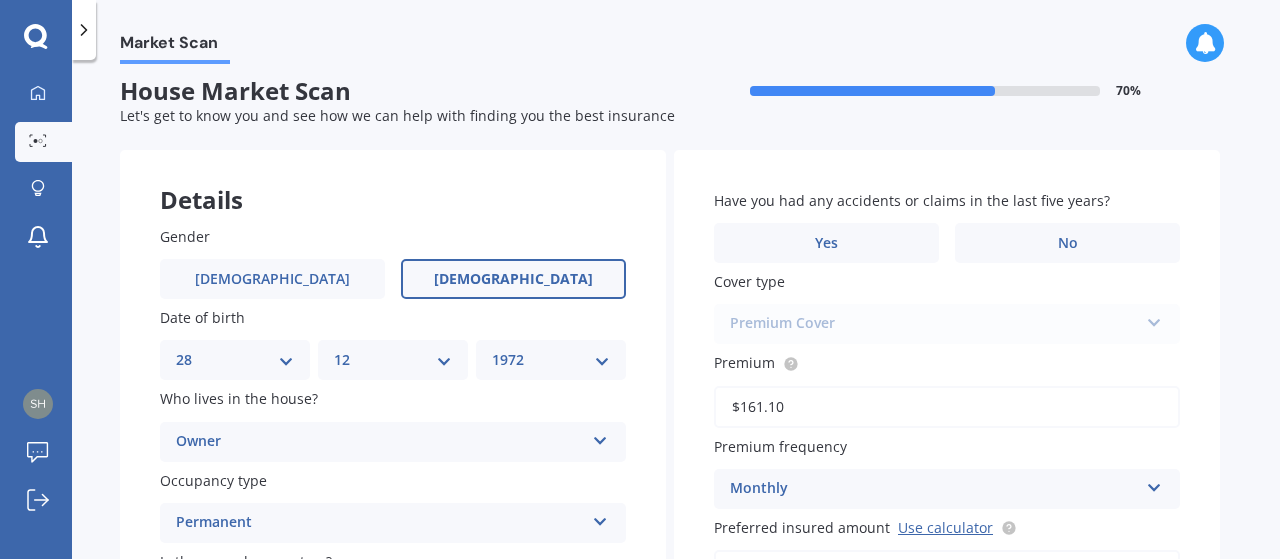 scroll, scrollTop: 0, scrollLeft: 0, axis: both 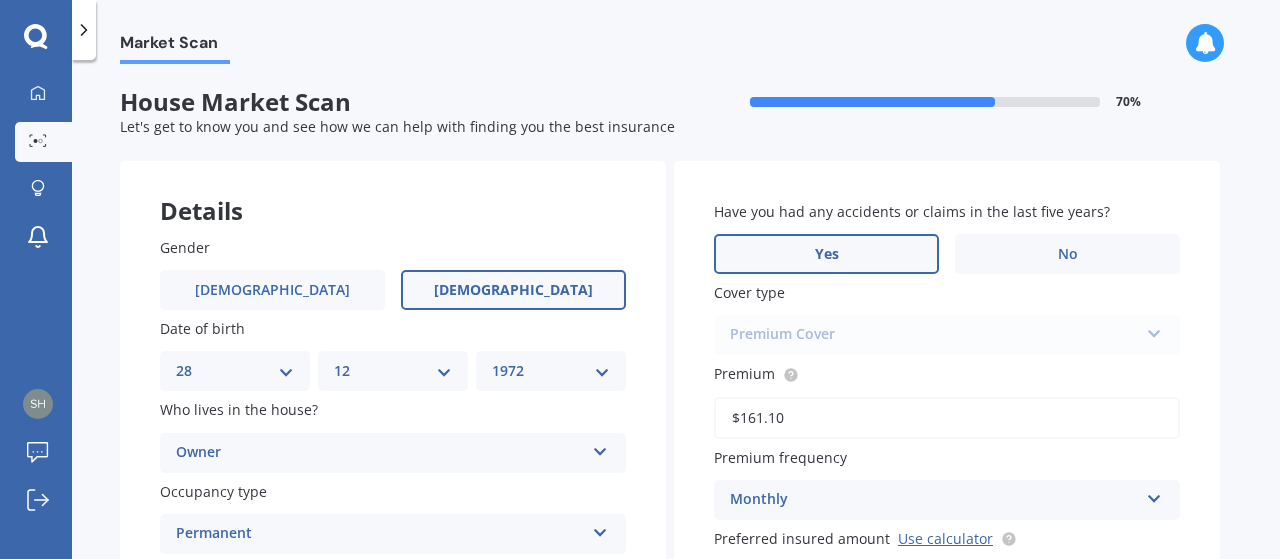 click on "Yes" at bounding box center [826, 254] 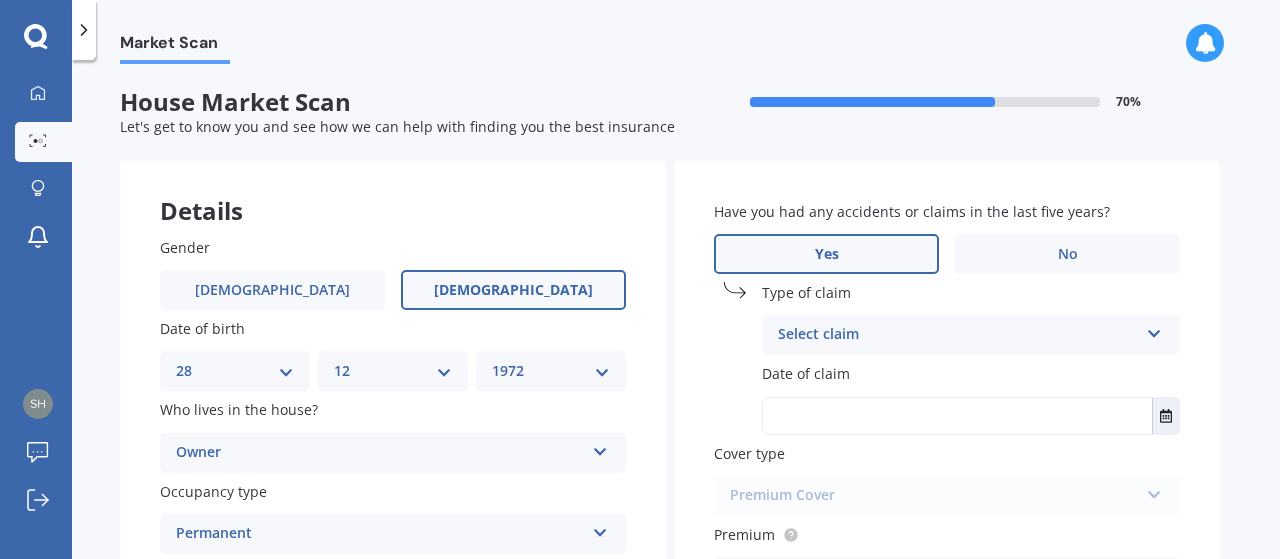 click on "Select claim" at bounding box center (958, 335) 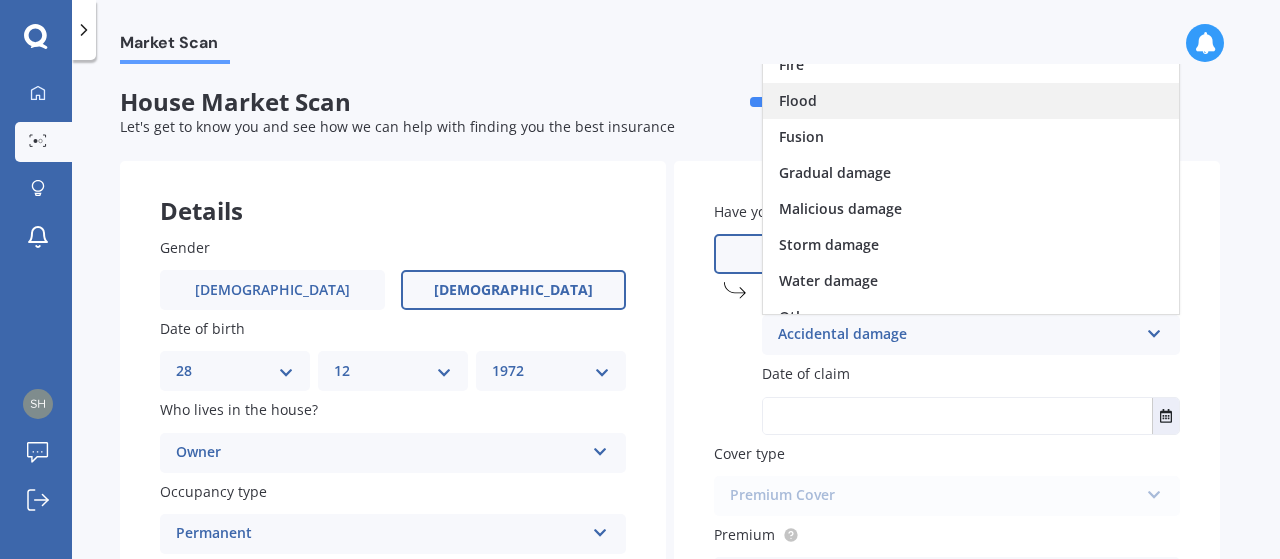 scroll, scrollTop: 145, scrollLeft: 0, axis: vertical 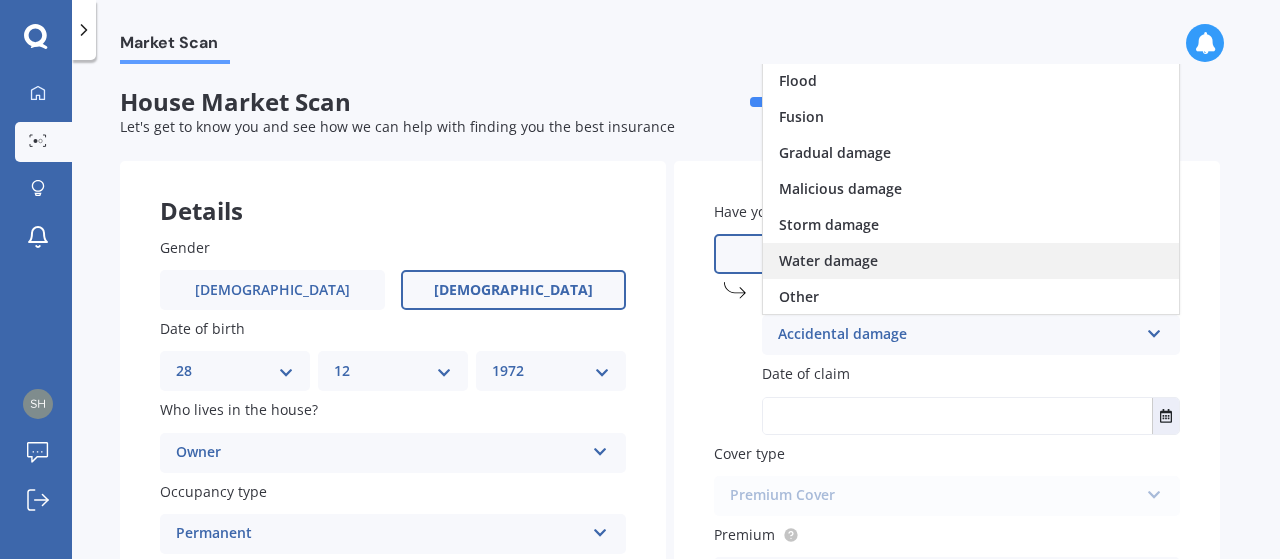 click on "Water damage" at bounding box center [828, 260] 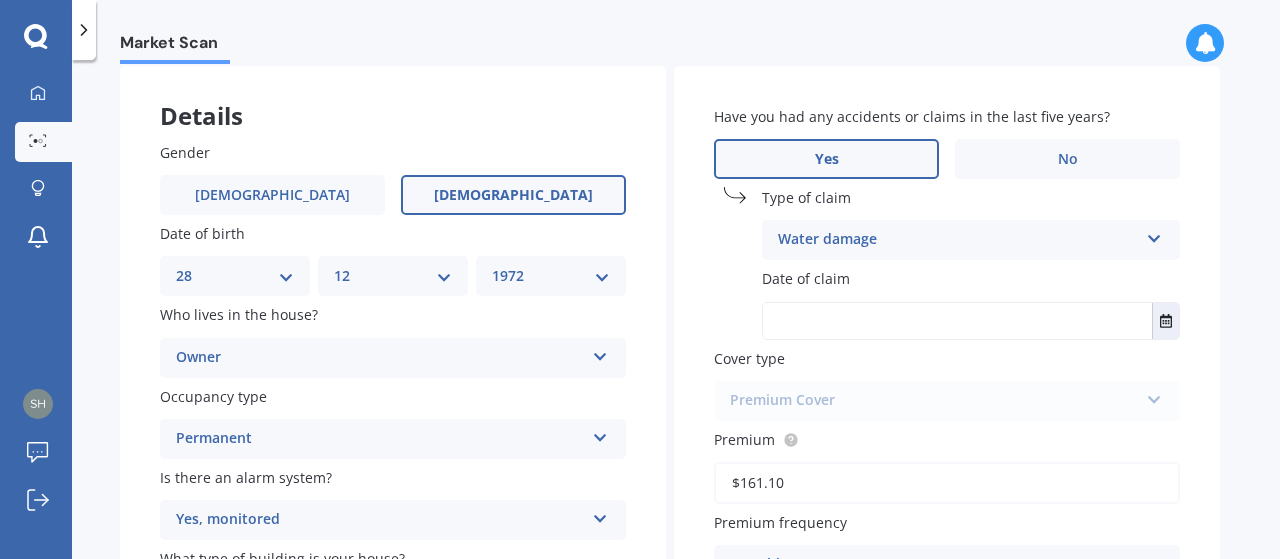 scroll, scrollTop: 100, scrollLeft: 0, axis: vertical 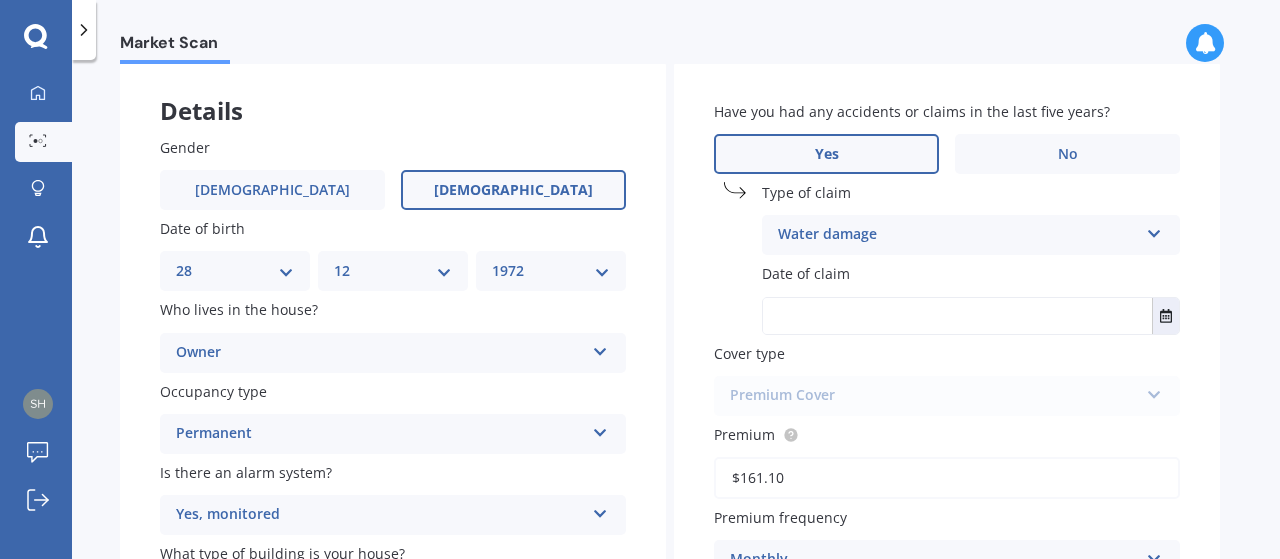 click at bounding box center (957, 316) 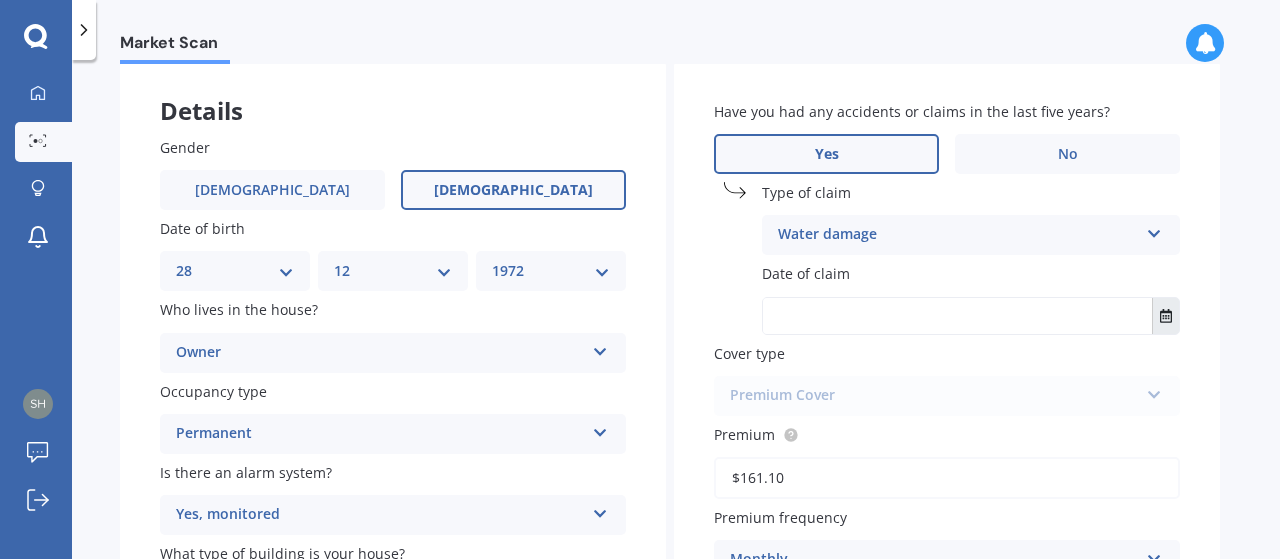 click at bounding box center (1165, 316) 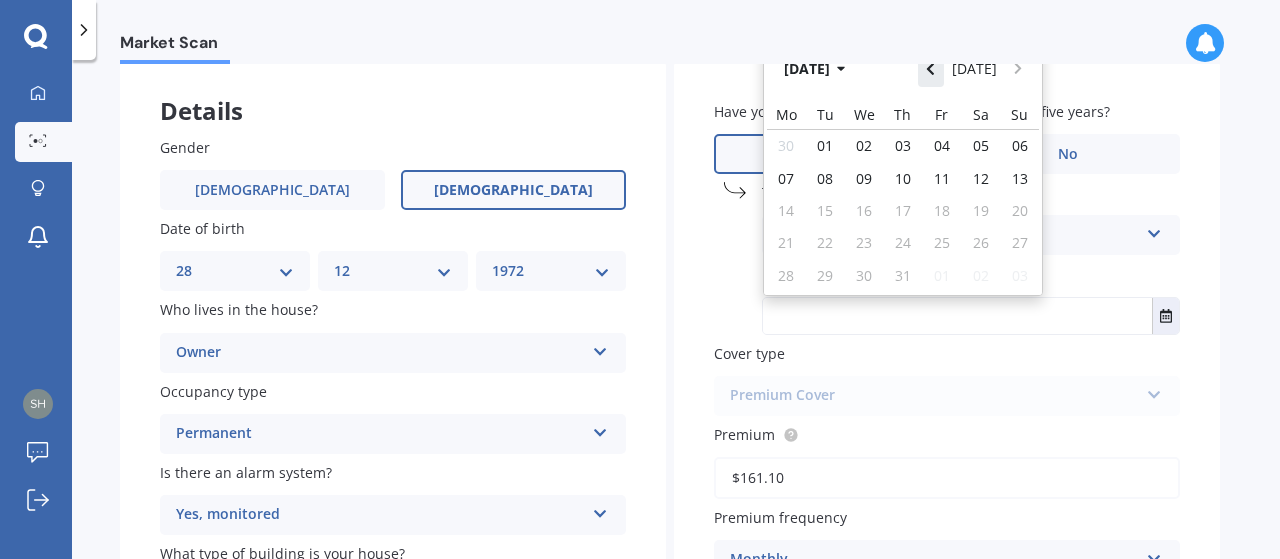 click 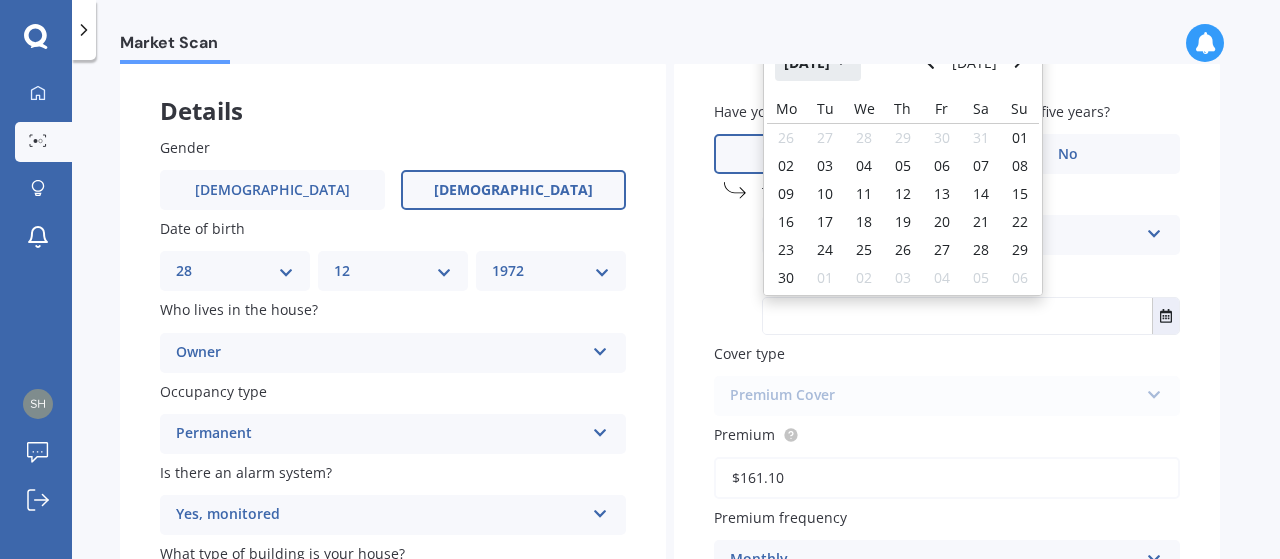 click 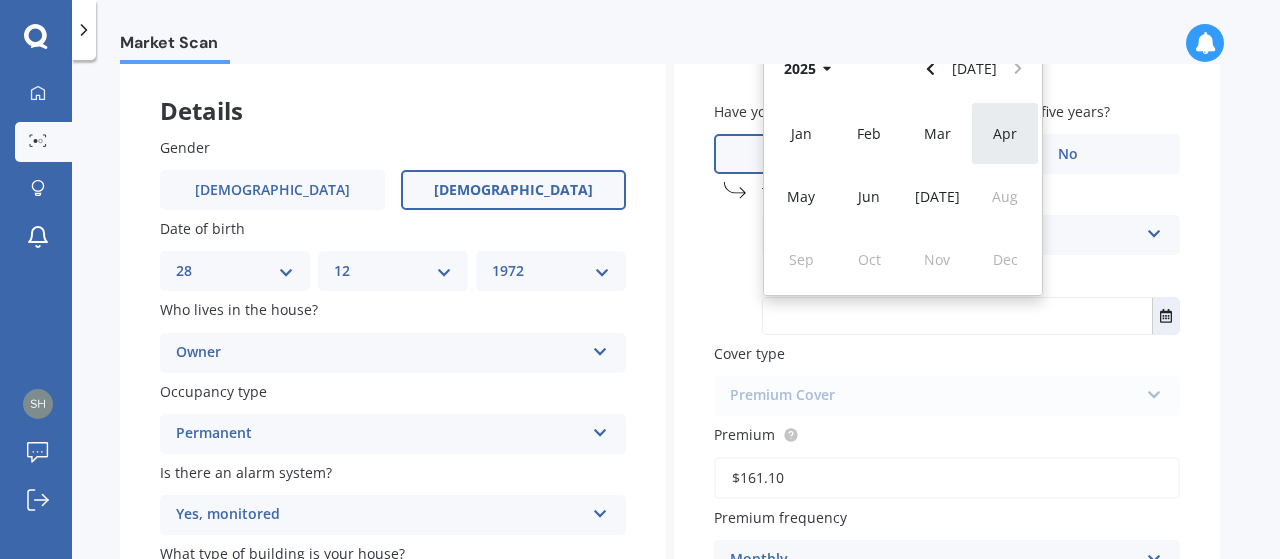 click on "Apr" at bounding box center [1005, 133] 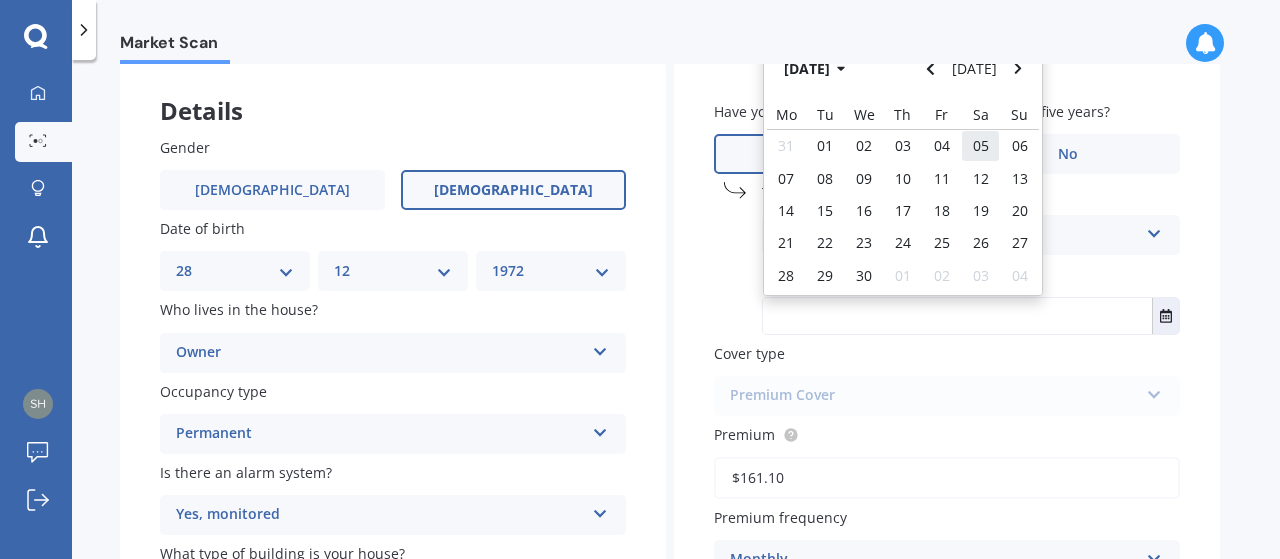 click on "05" at bounding box center [980, 146] 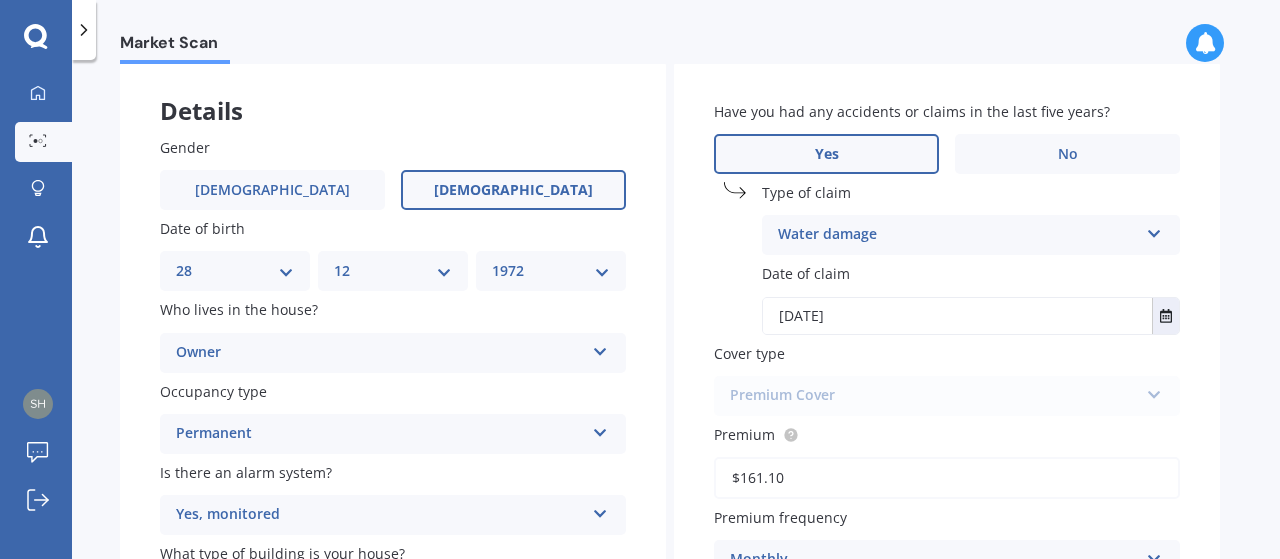scroll, scrollTop: 200, scrollLeft: 0, axis: vertical 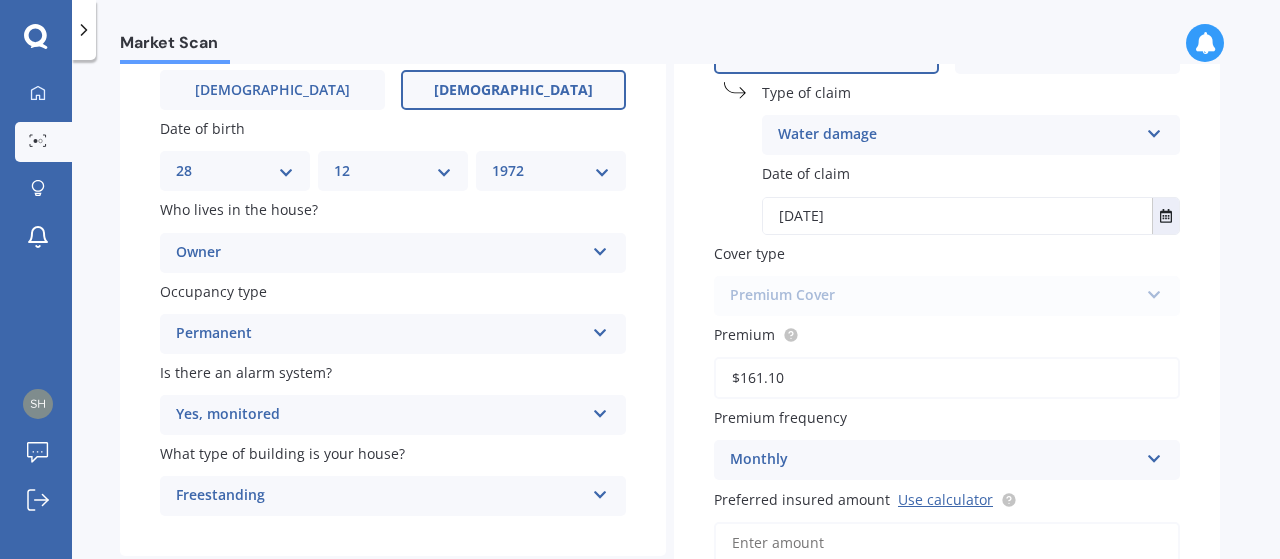click on "Premium Cover Standard Cover Premium Cover Plus" at bounding box center [947, 296] 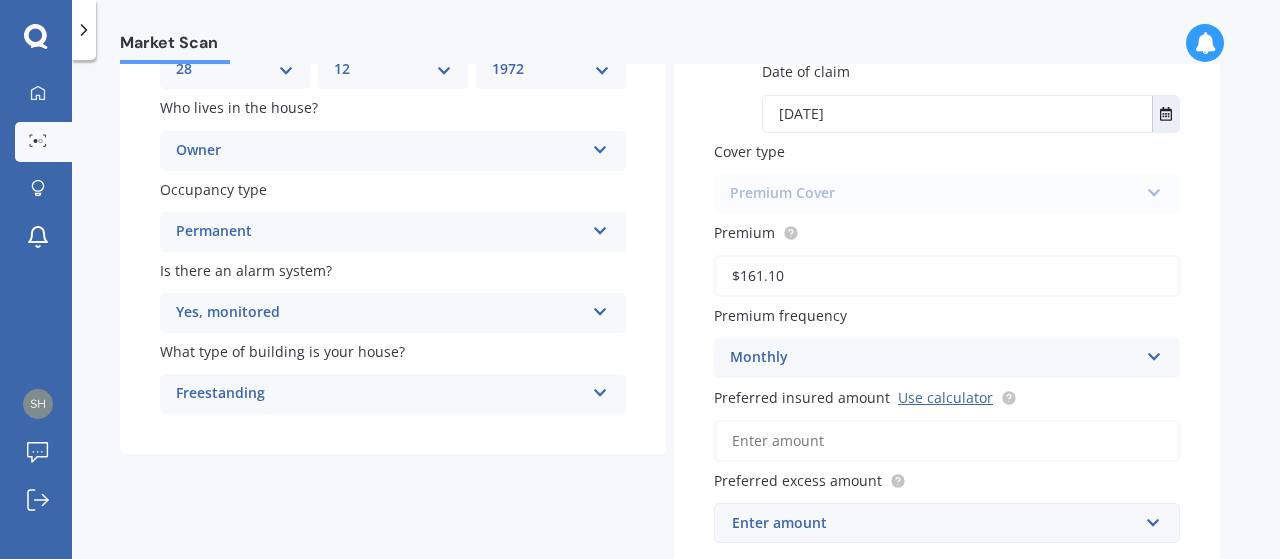 scroll, scrollTop: 400, scrollLeft: 0, axis: vertical 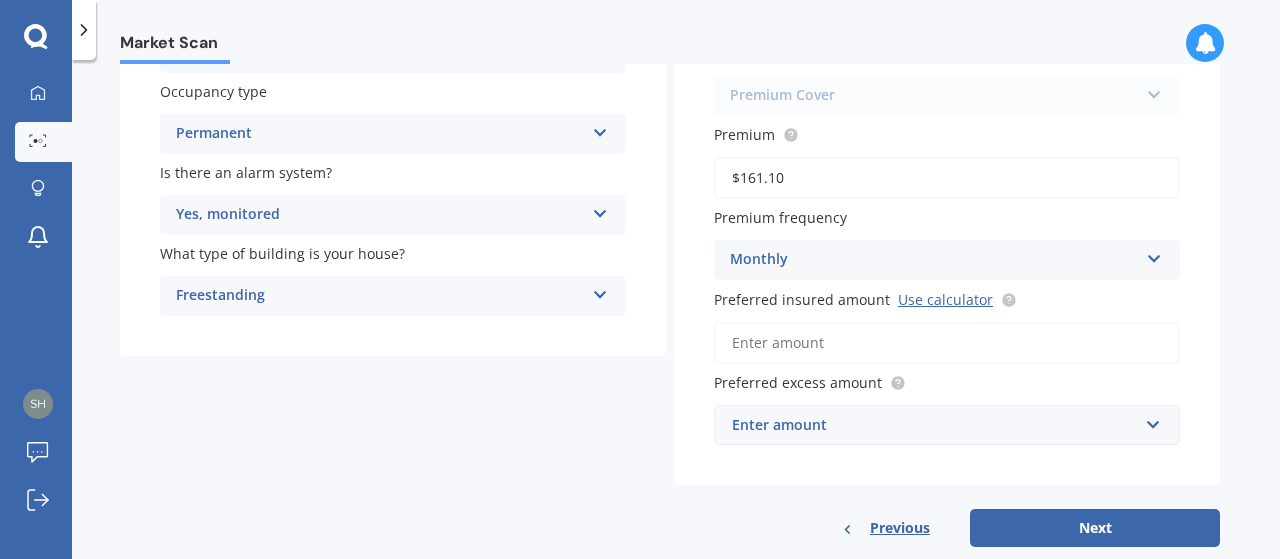click on "Preferred insured amount Use calculator" at bounding box center (947, 343) 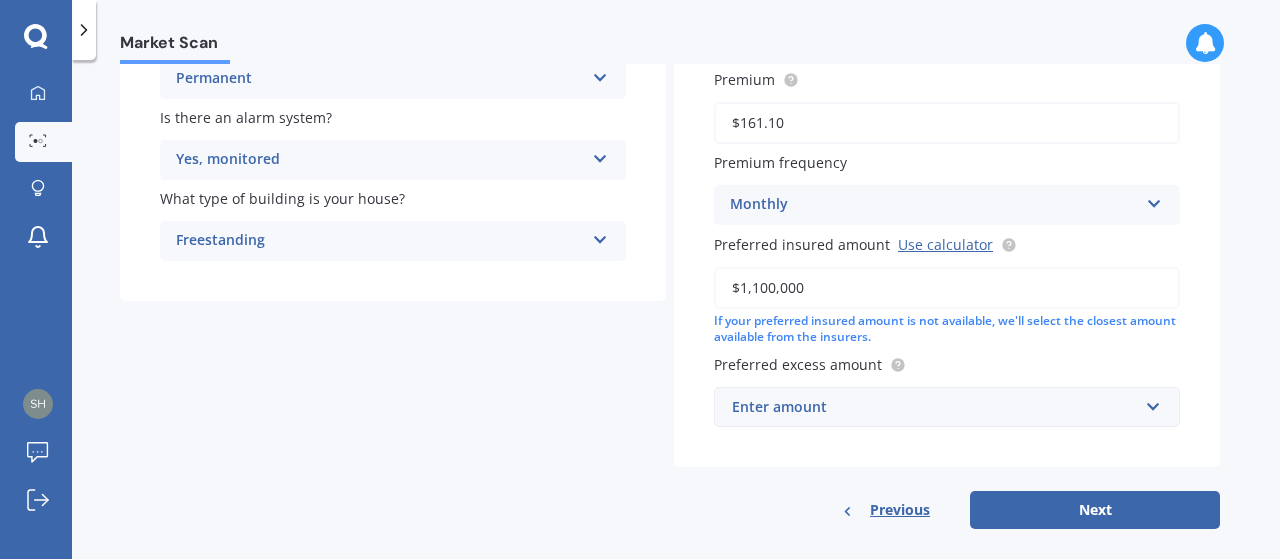 scroll, scrollTop: 479, scrollLeft: 0, axis: vertical 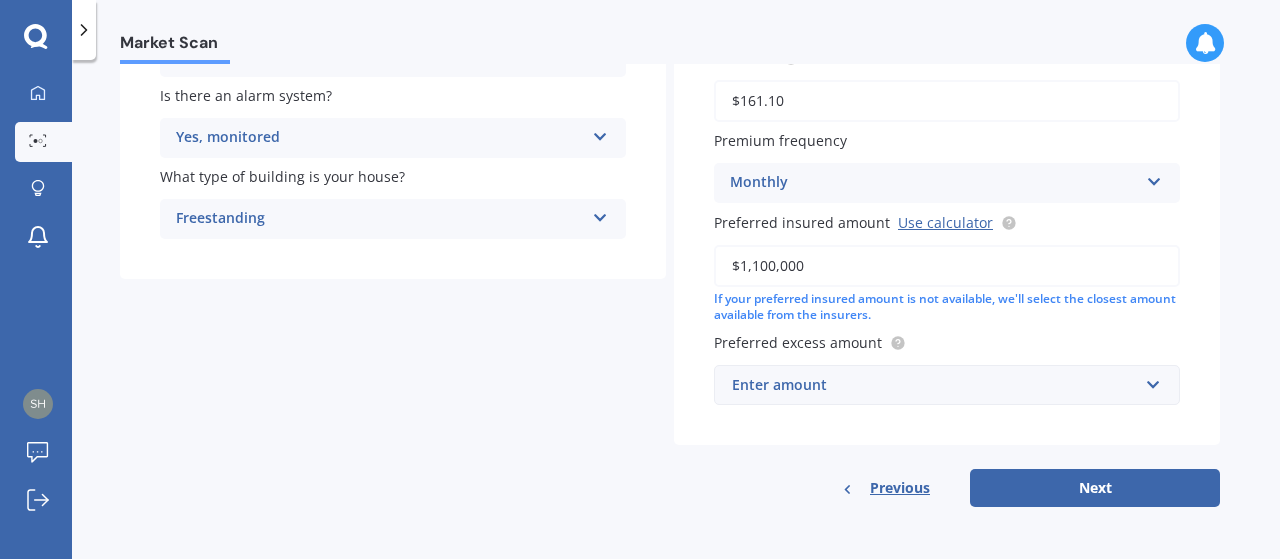 type on "$1,100,000" 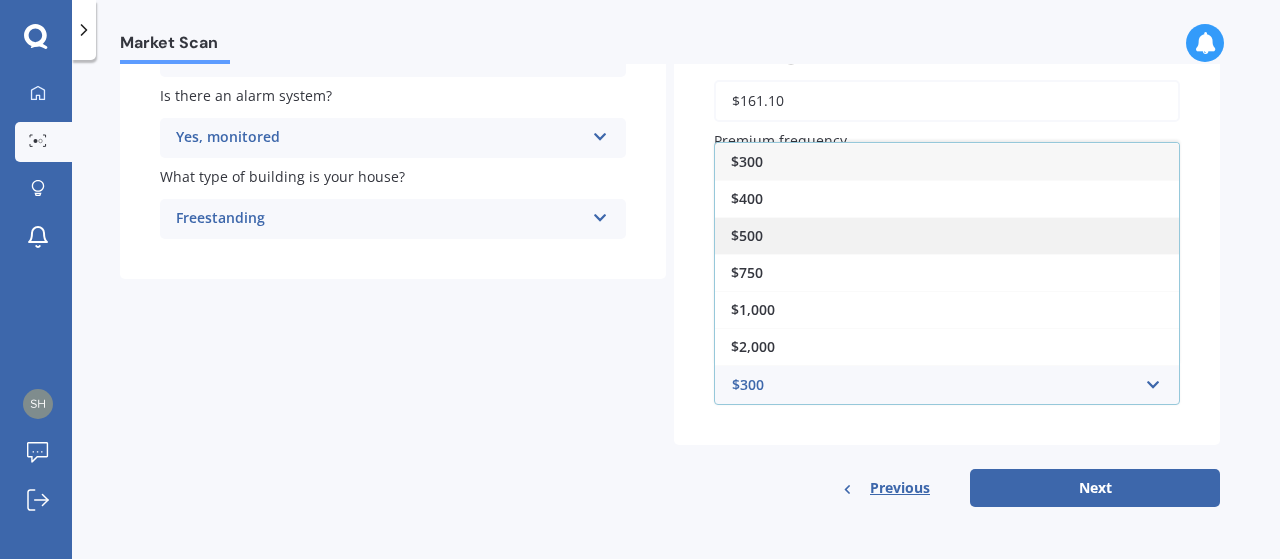 click on "$500" at bounding box center (947, 235) 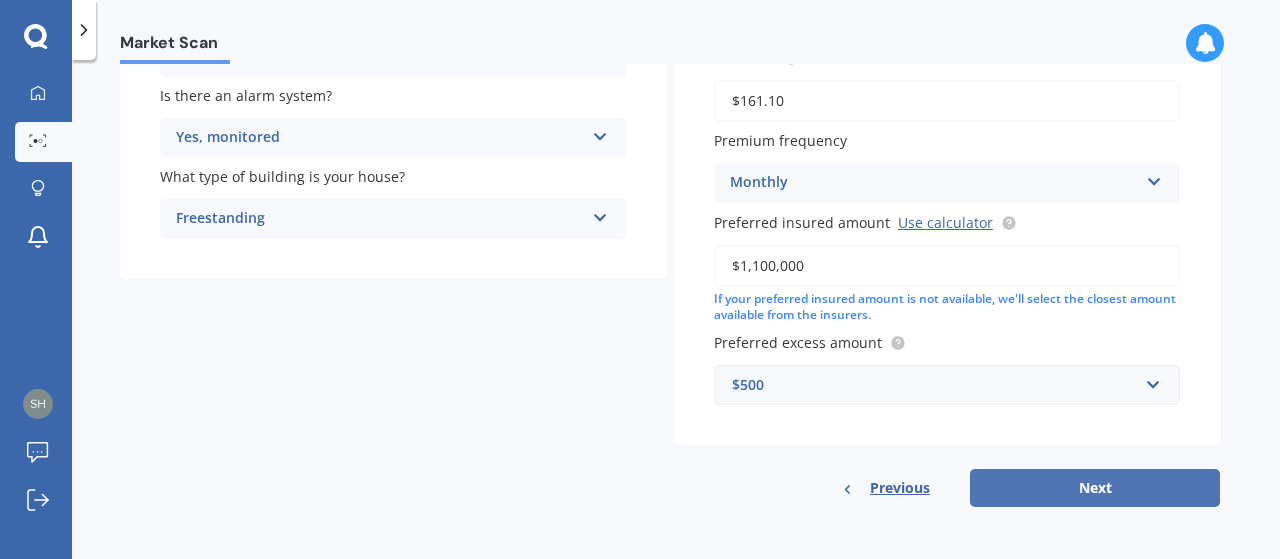 click on "Next" at bounding box center [1095, 488] 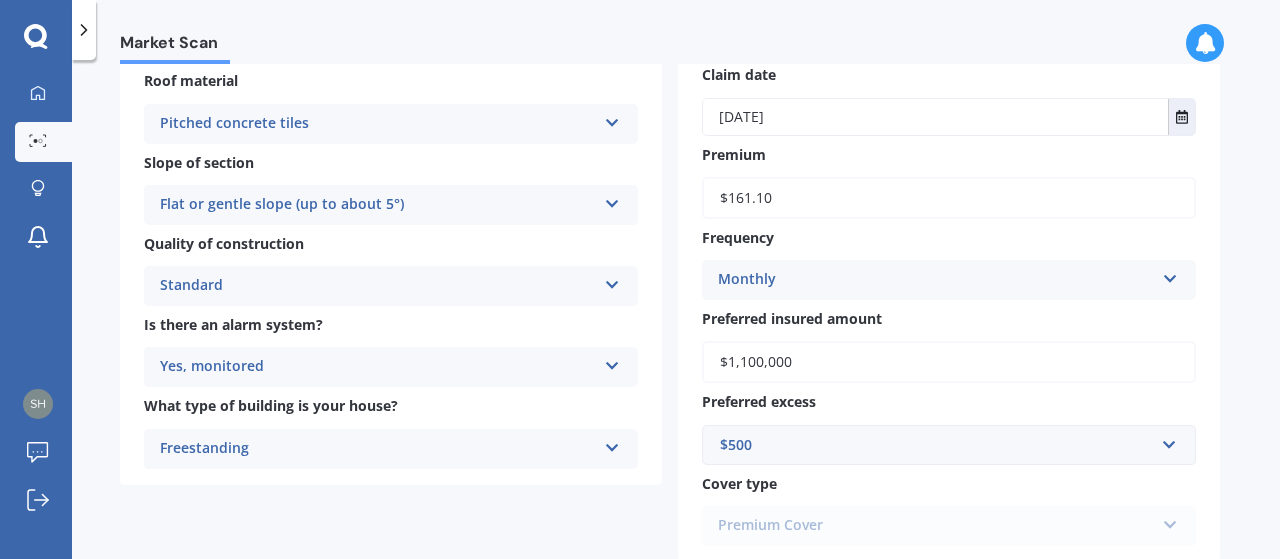 scroll, scrollTop: 962, scrollLeft: 0, axis: vertical 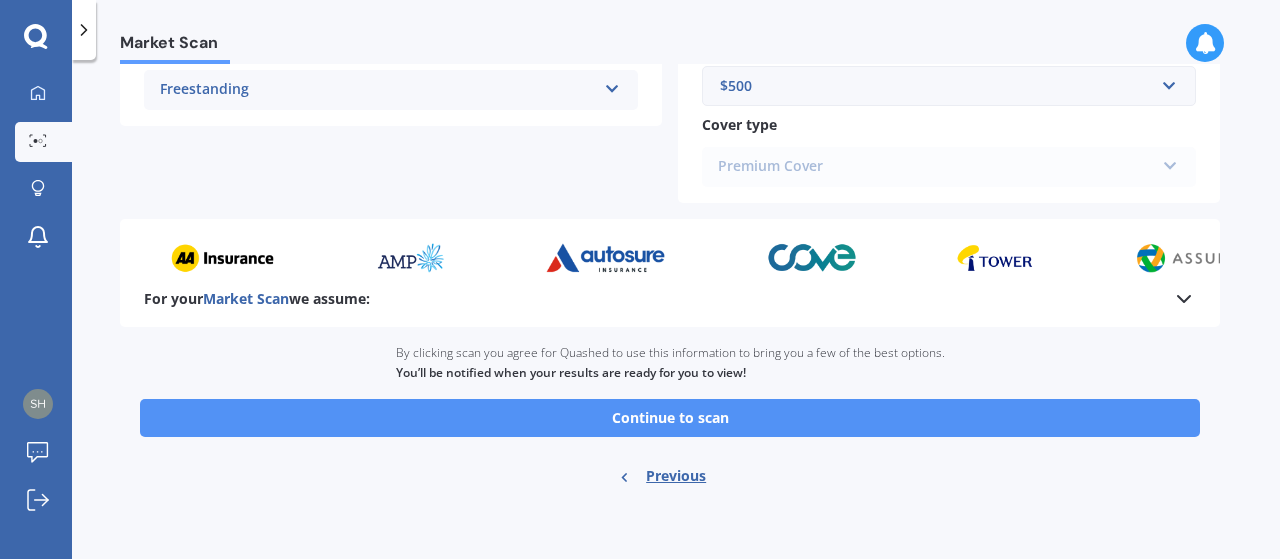 click on "Continue to scan" at bounding box center [670, 418] 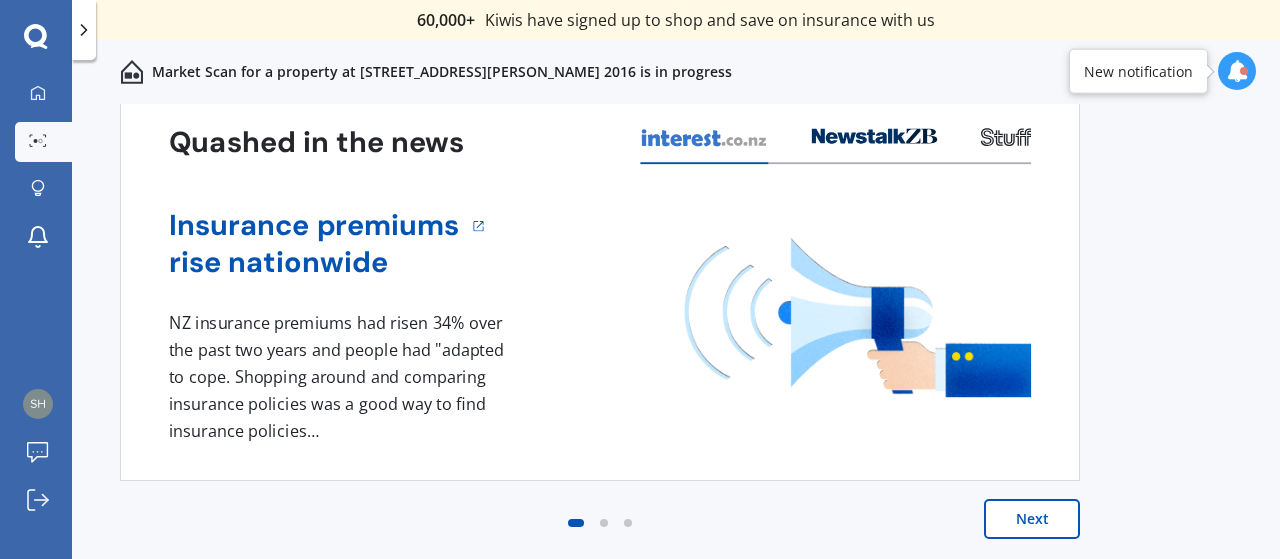 scroll, scrollTop: 0, scrollLeft: 0, axis: both 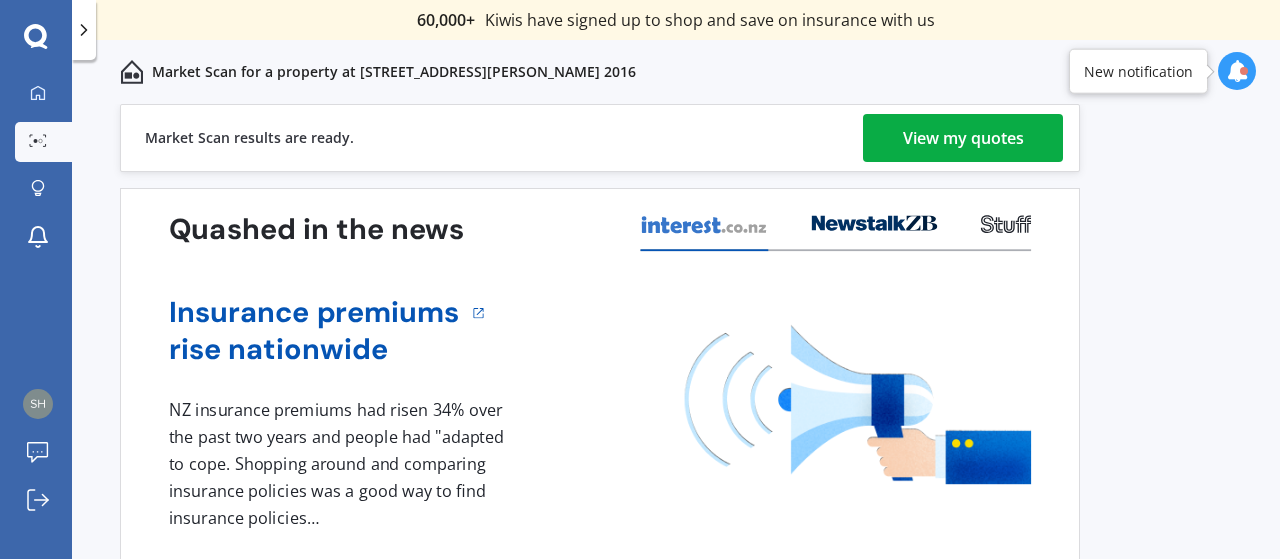 click on "View my quotes" at bounding box center (963, 138) 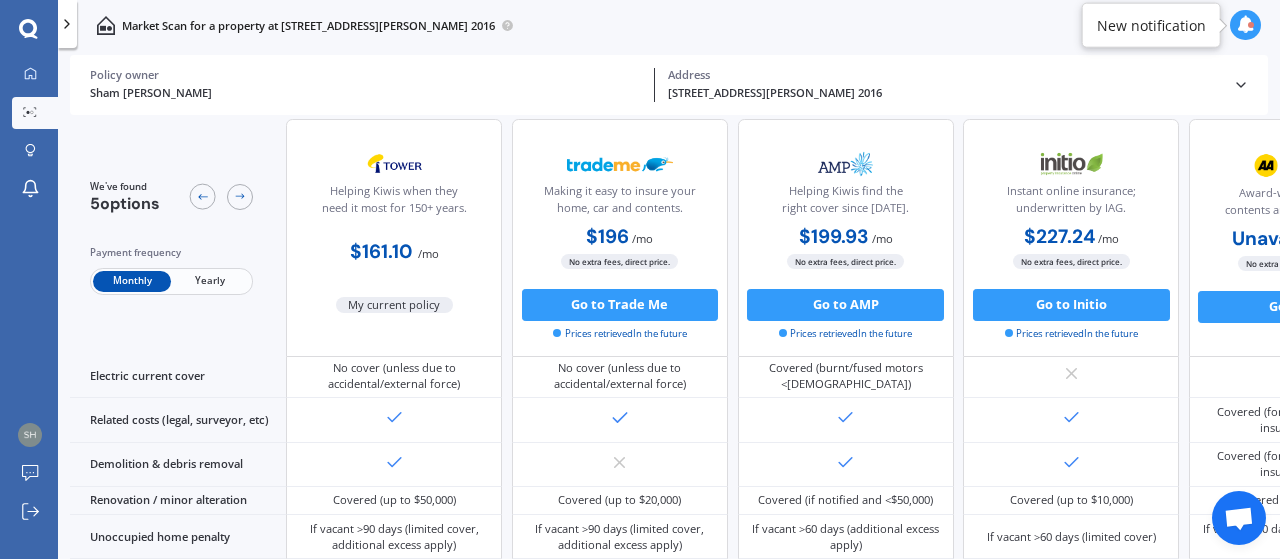 scroll, scrollTop: 236, scrollLeft: 0, axis: vertical 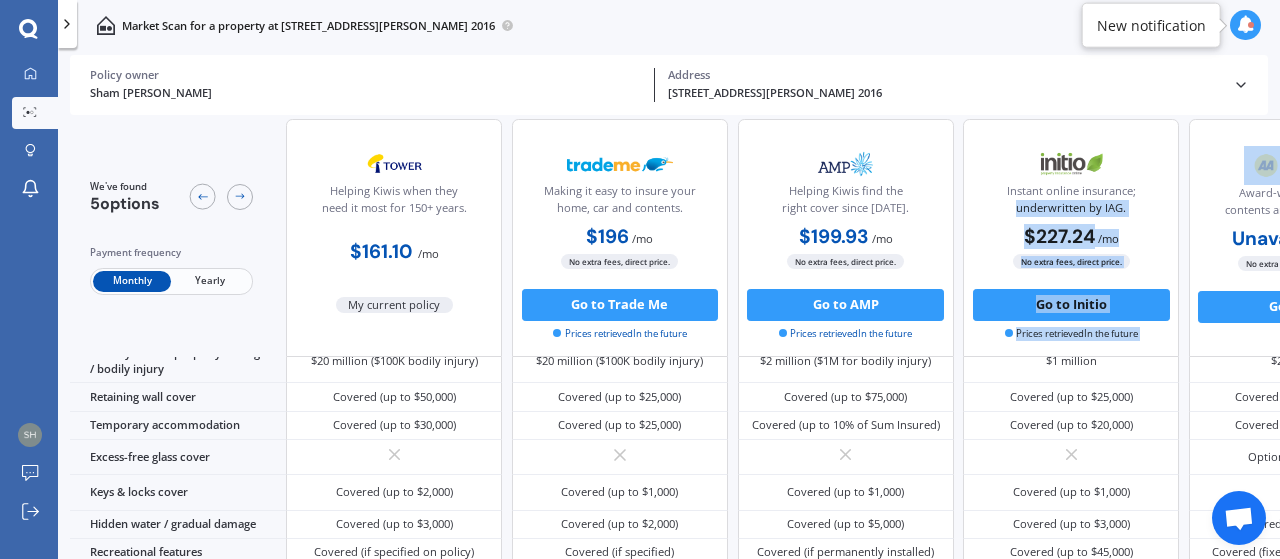 drag, startPoint x: 1236, startPoint y: 147, endPoint x: 1182, endPoint y: 139, distance: 54.589375 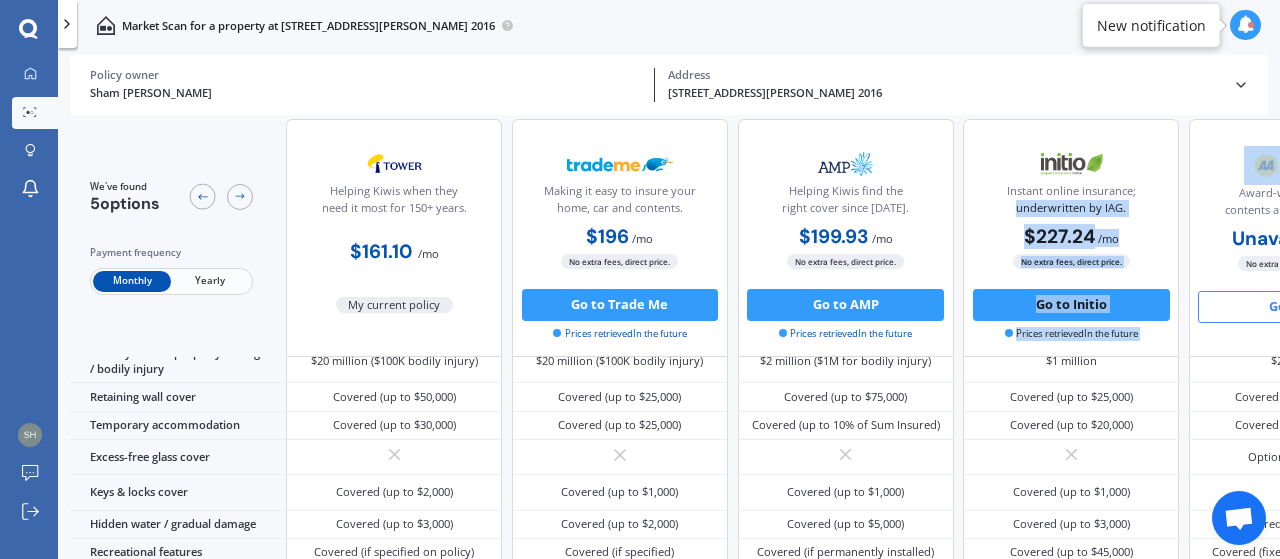 click on "Go to AA" at bounding box center (1296, 307) 